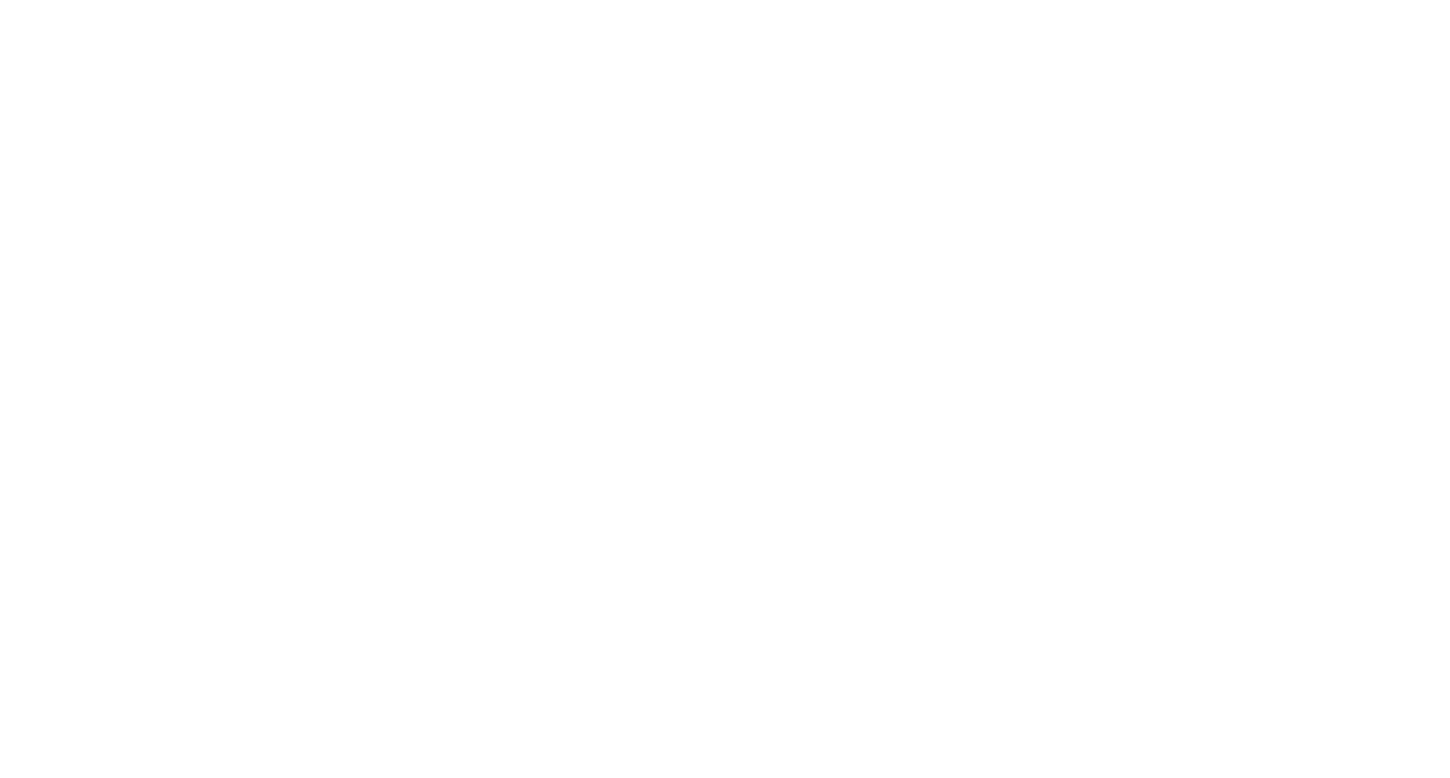 scroll, scrollTop: 0, scrollLeft: 0, axis: both 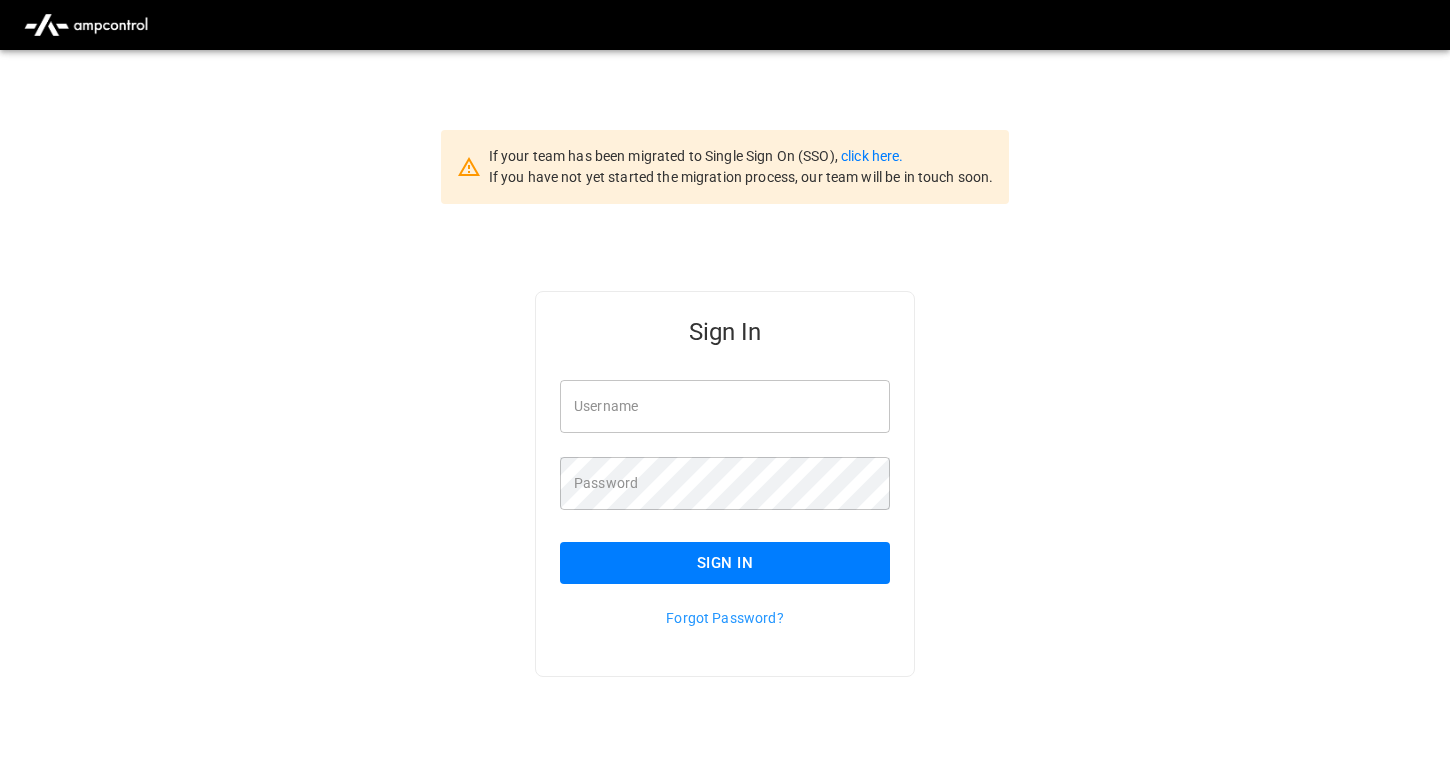 click on "If your team has been migrated to Single Sign On (SSO),   click here. If you have not yet started the migration process, our team will be in touch soon." at bounding box center (725, 167) 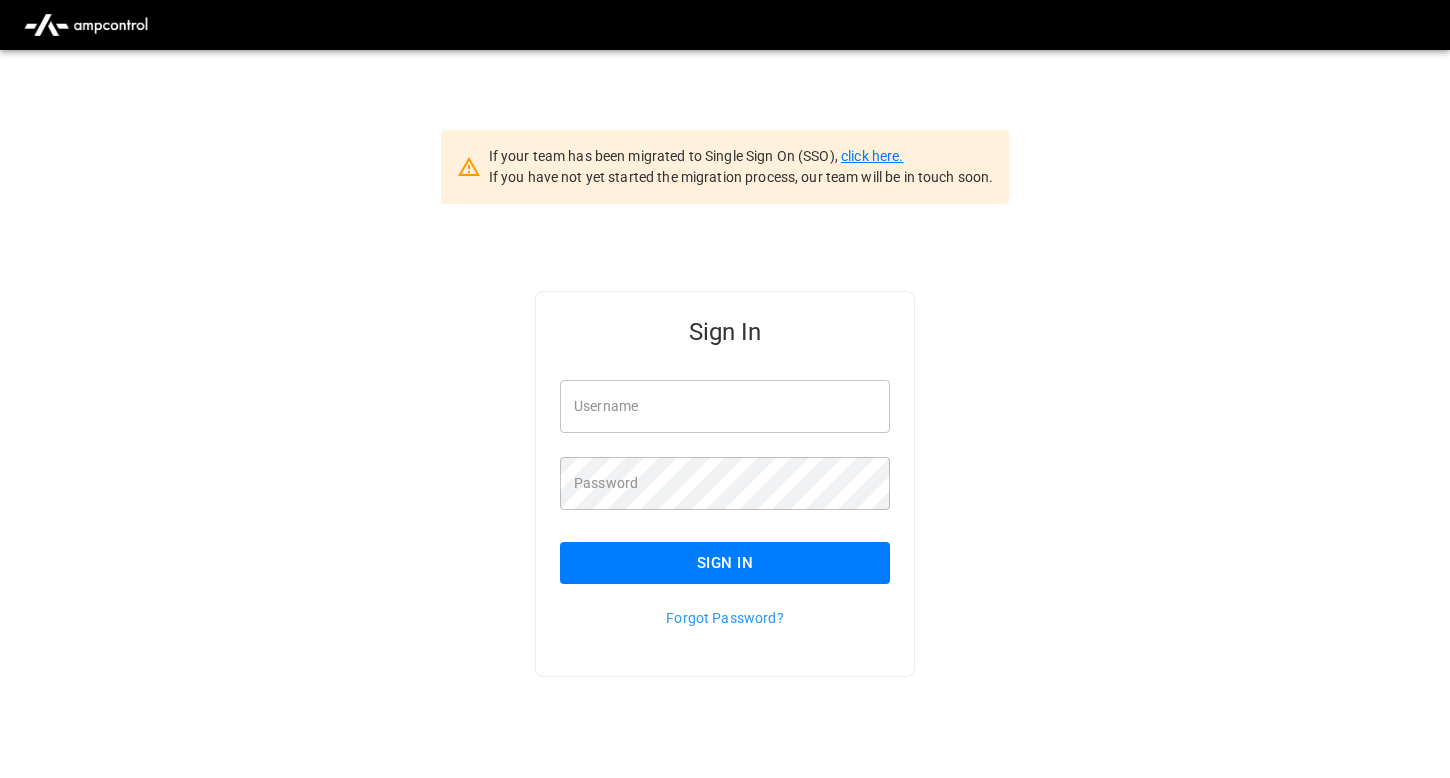 click on "click here." at bounding box center [872, 156] 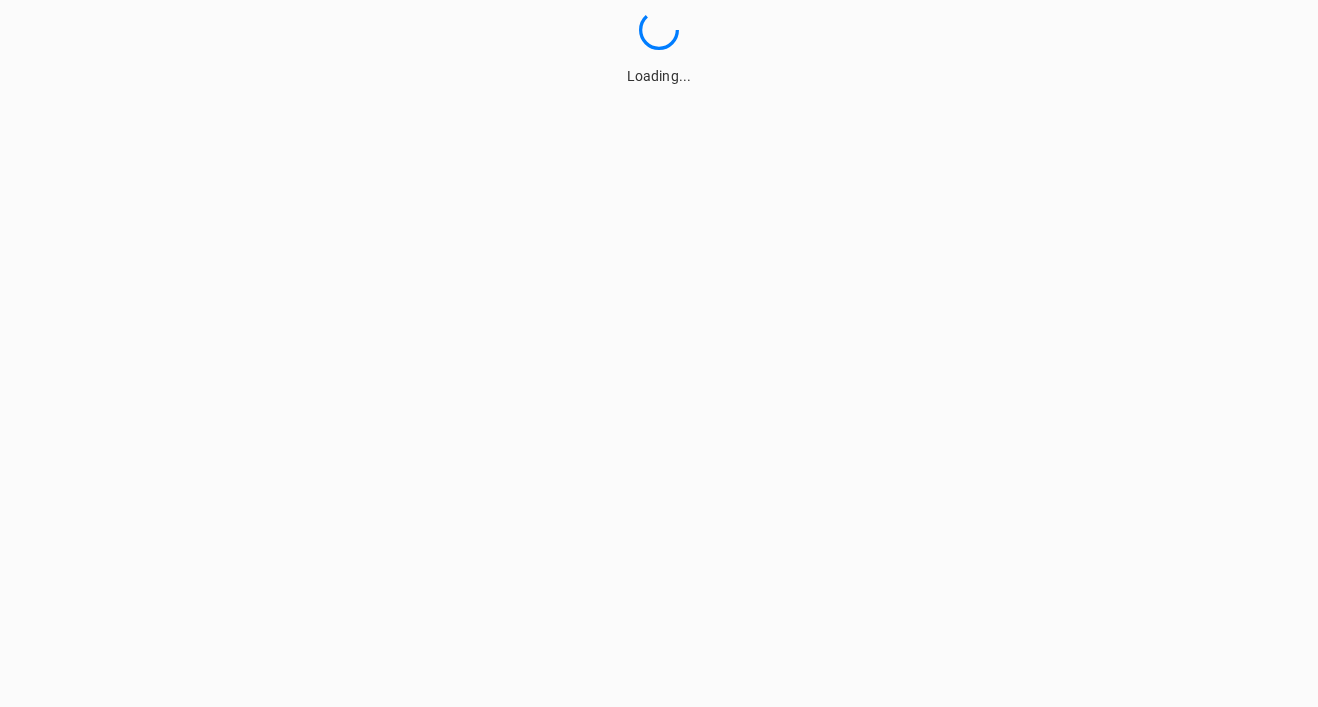 scroll, scrollTop: 0, scrollLeft: 0, axis: both 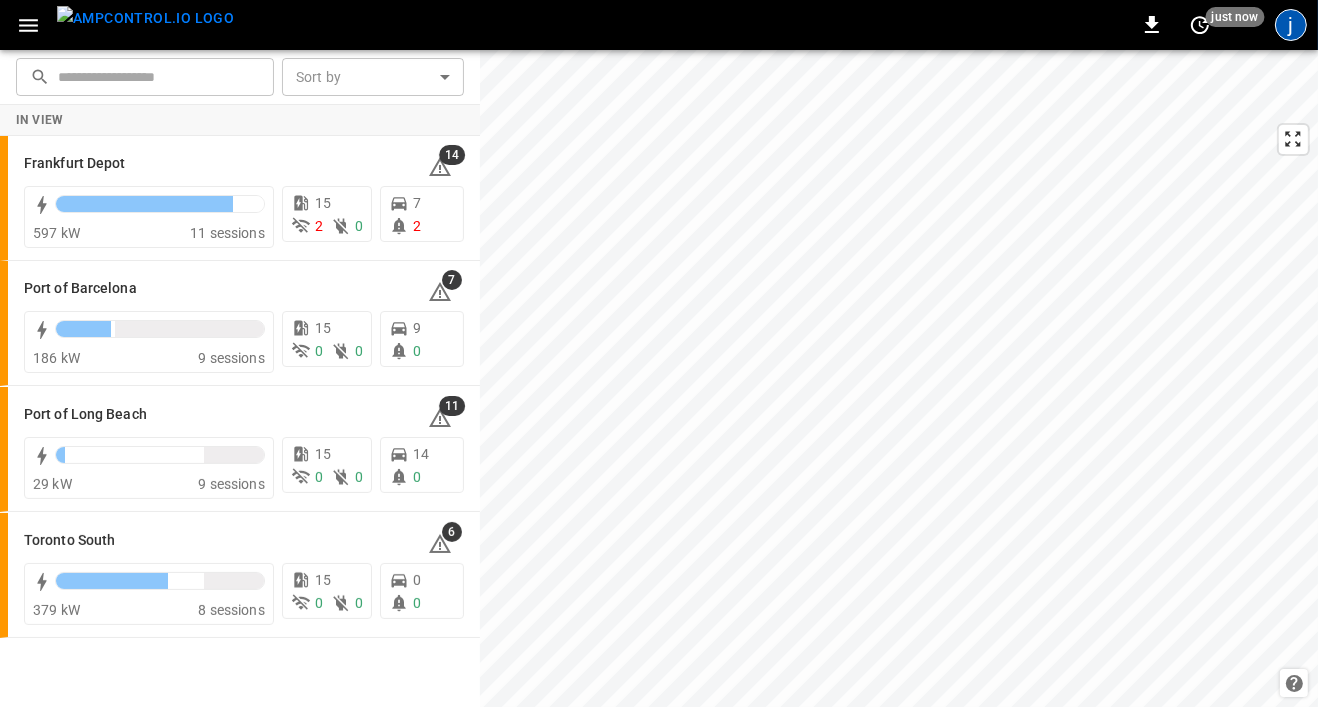 click on "j" at bounding box center [1291, 25] 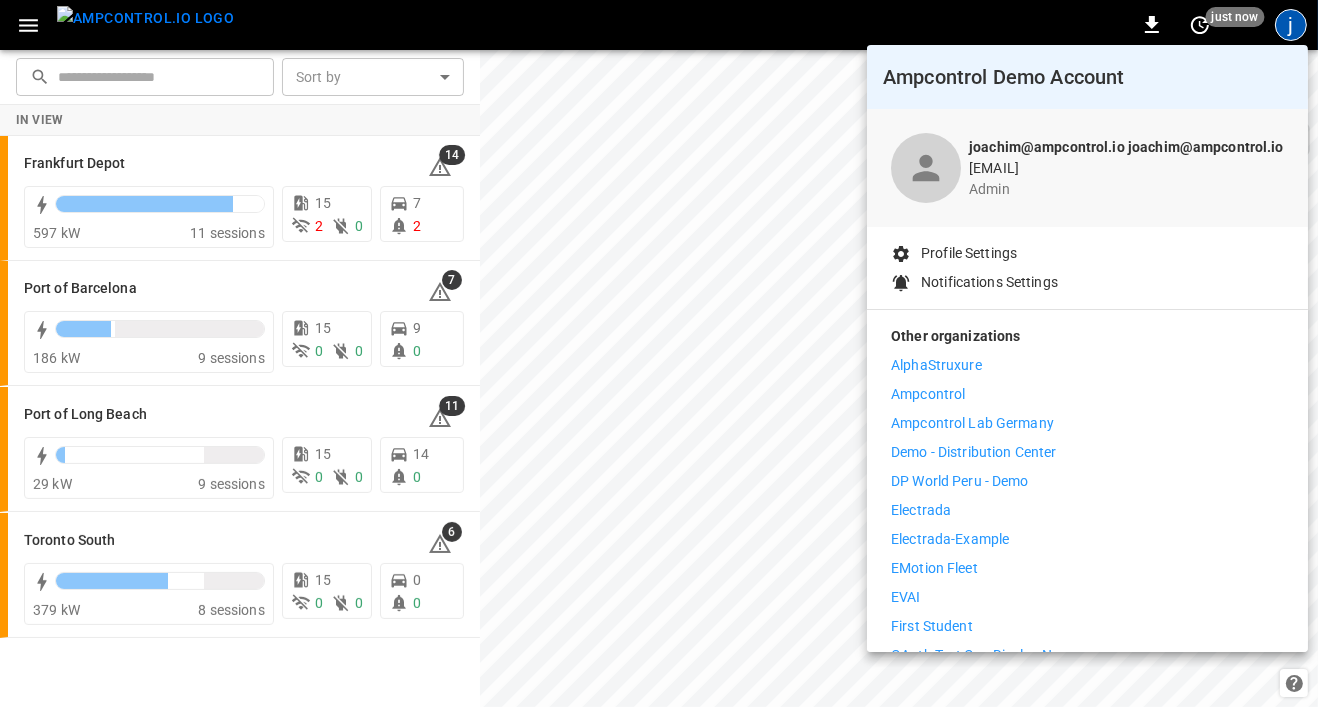 click at bounding box center (659, 353) 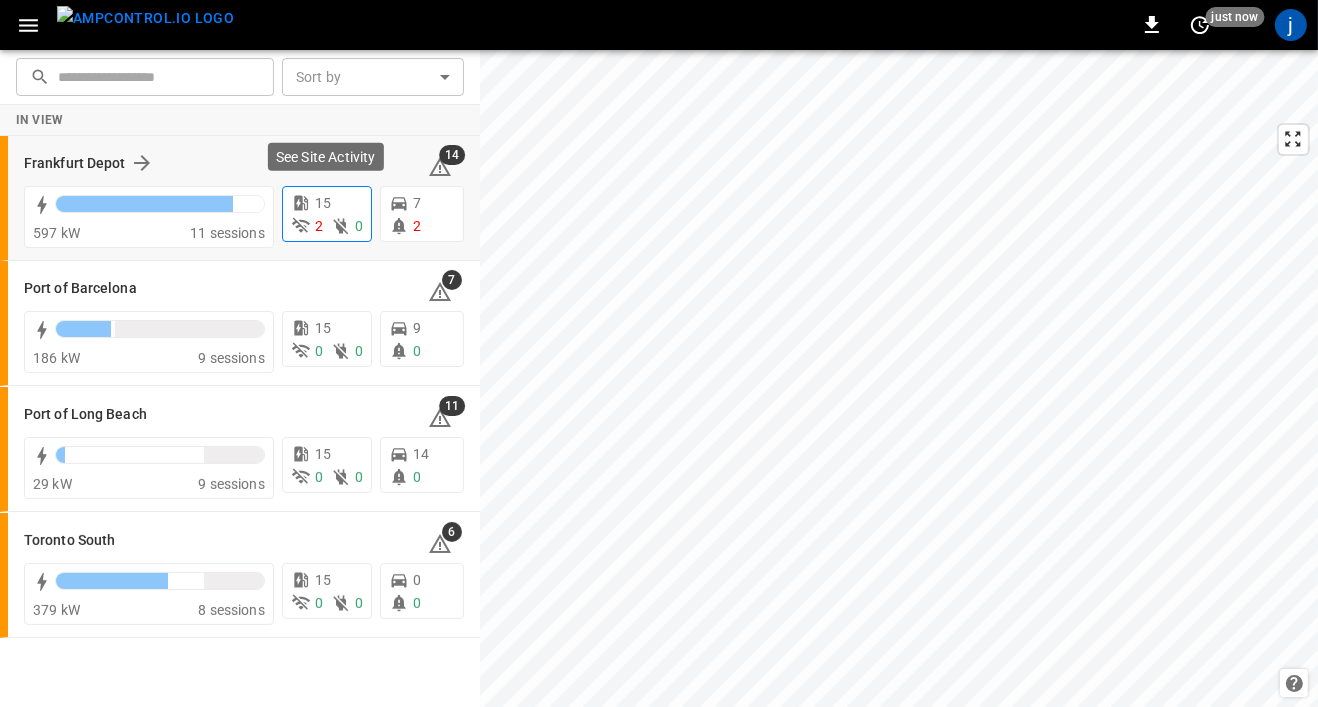 click on "15" at bounding box center [327, 203] 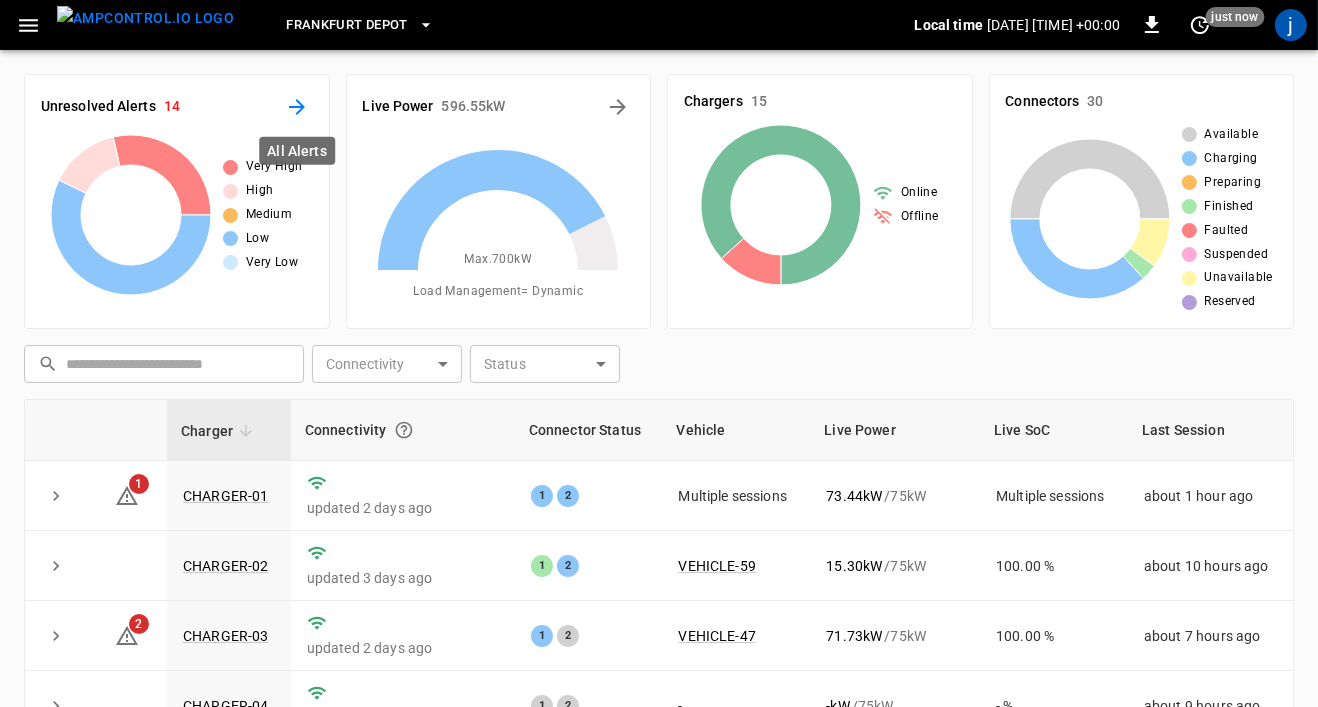 click 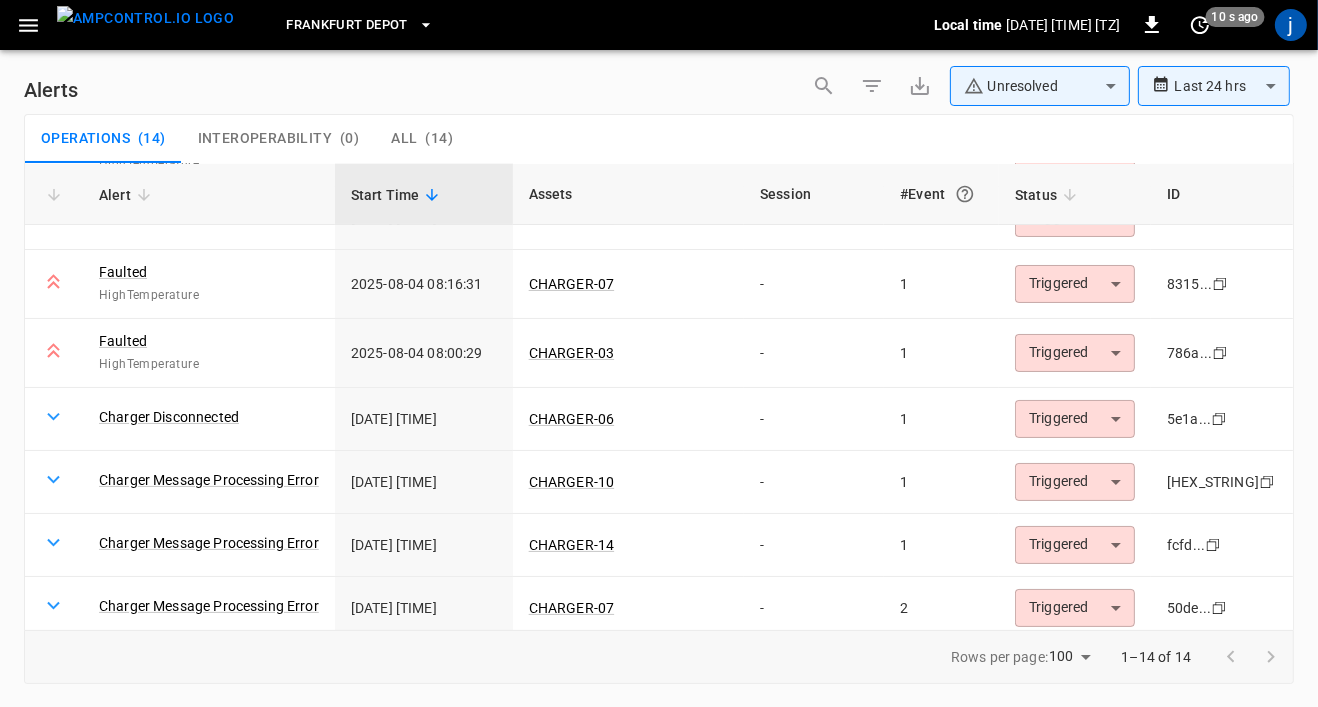 scroll, scrollTop: 0, scrollLeft: 0, axis: both 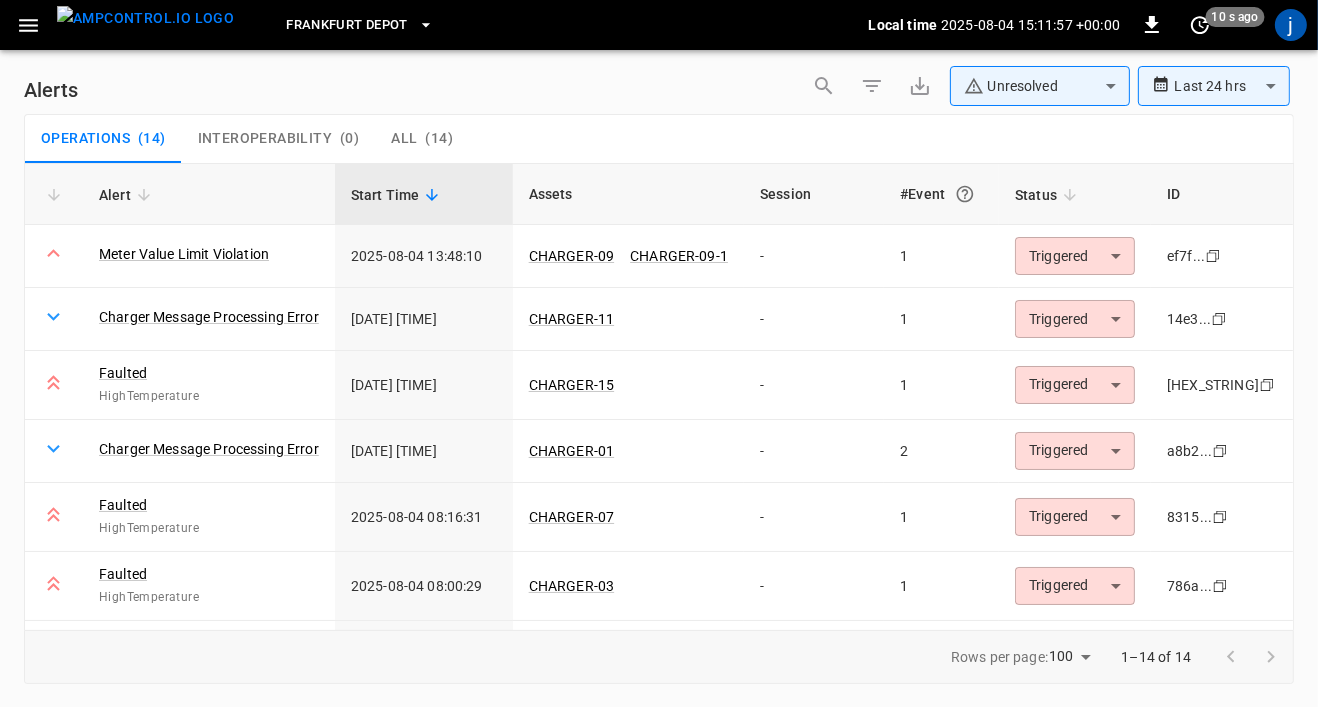 click on "Frankfurt Depot" at bounding box center [347, 25] 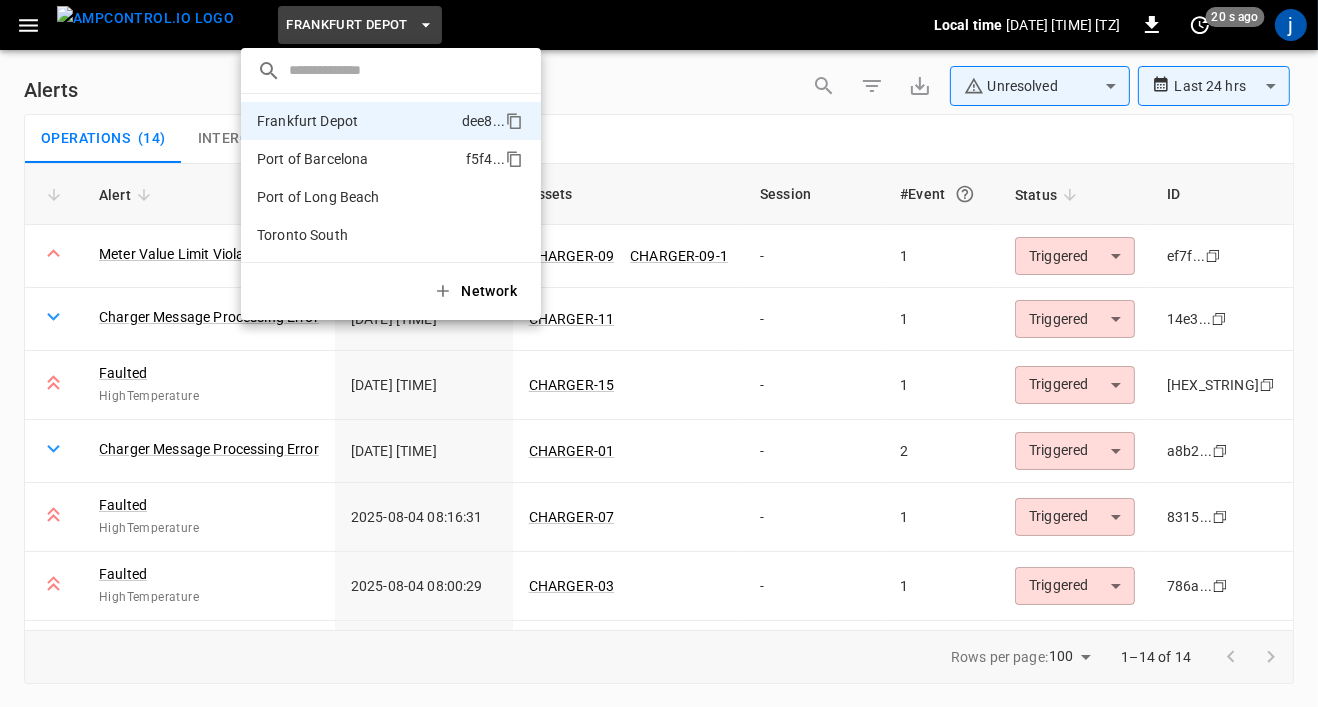 click on "Port of Barcelona" at bounding box center [313, 159] 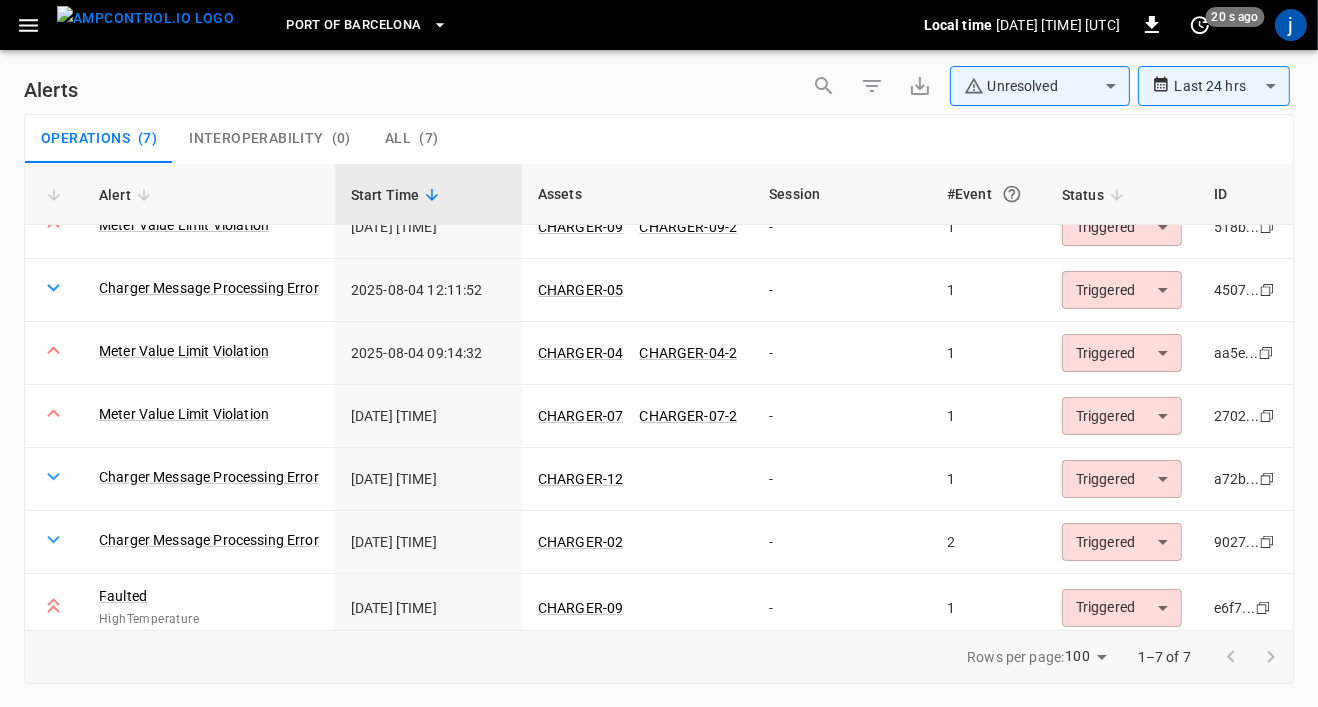 scroll, scrollTop: 40, scrollLeft: 0, axis: vertical 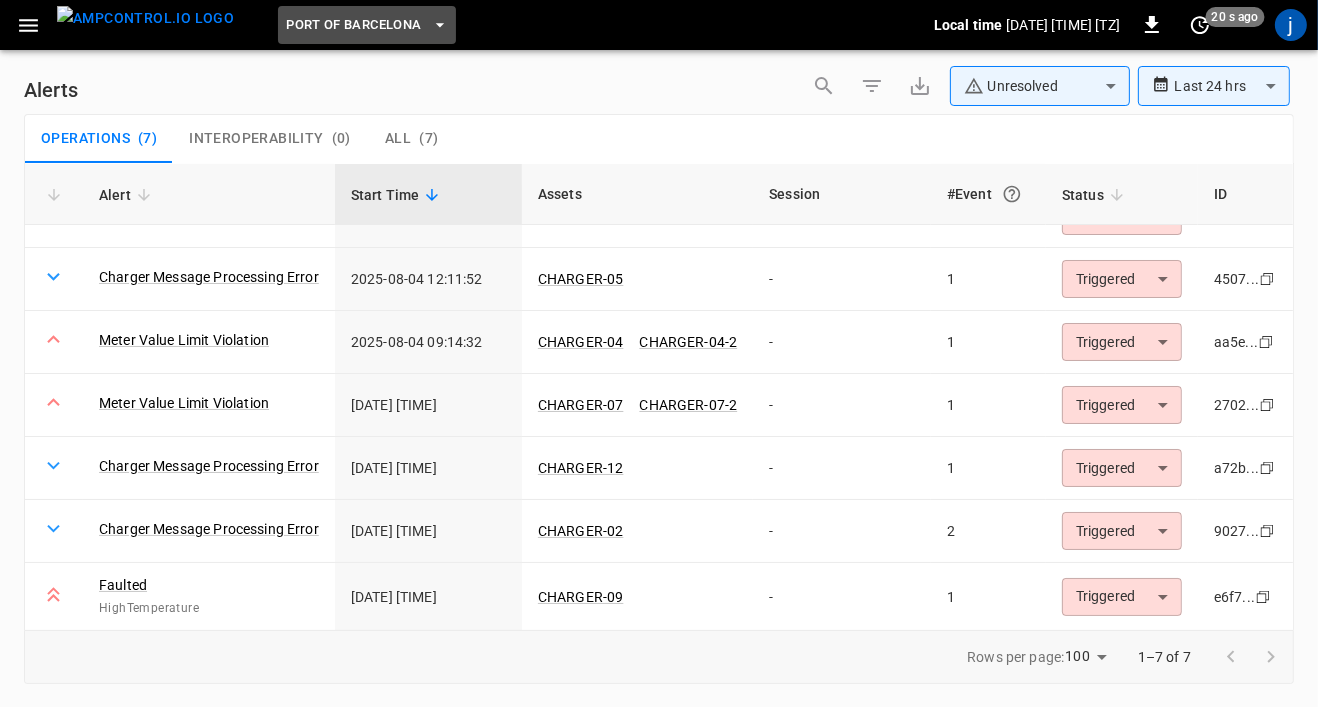 click on "Port of Barcelona" at bounding box center (353, 25) 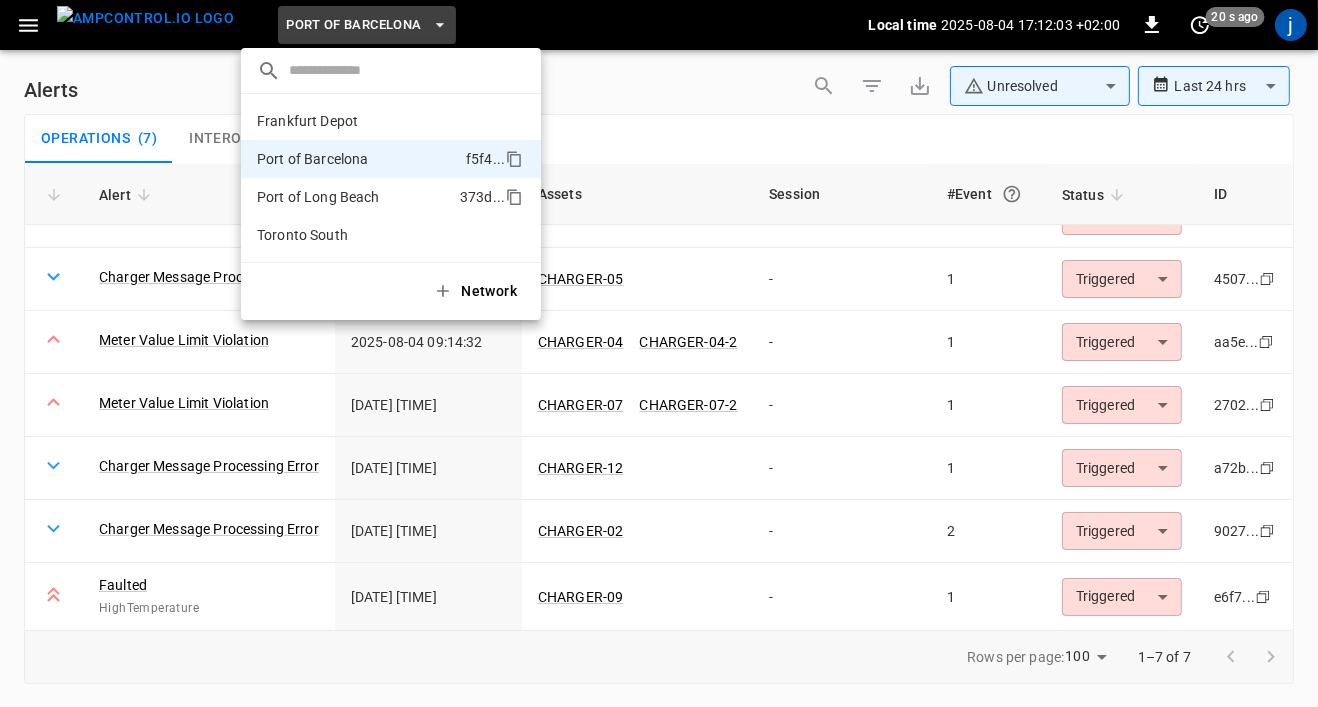 click on "Port of Long Beach 373d ..." at bounding box center (391, 197) 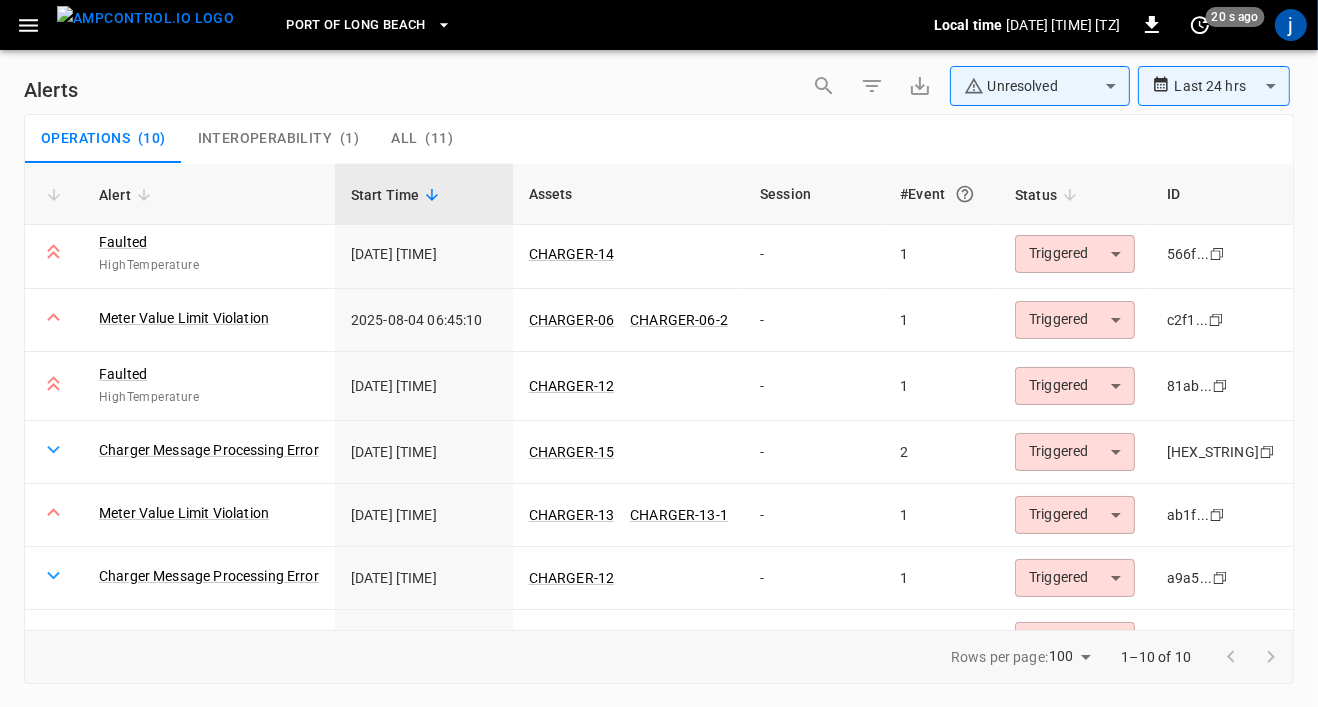 scroll, scrollTop: 235, scrollLeft: 0, axis: vertical 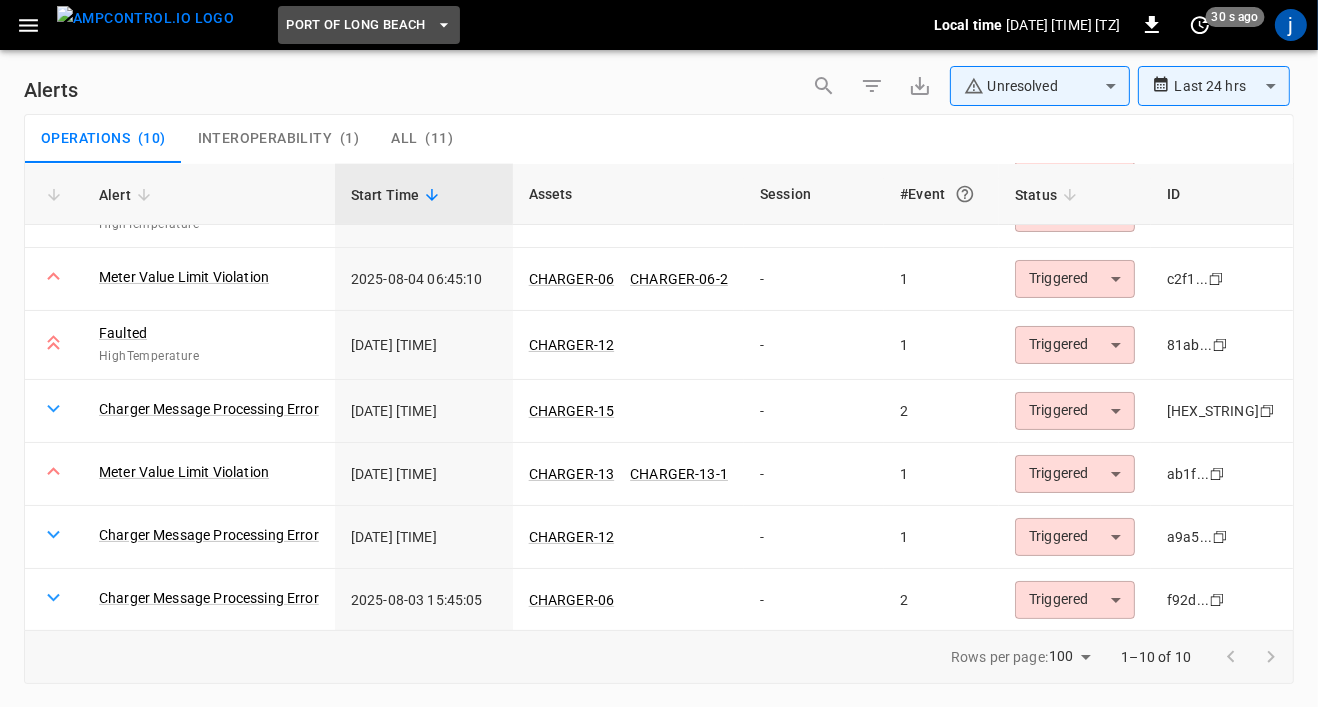 click on "Port of Long Beach" at bounding box center (356, 25) 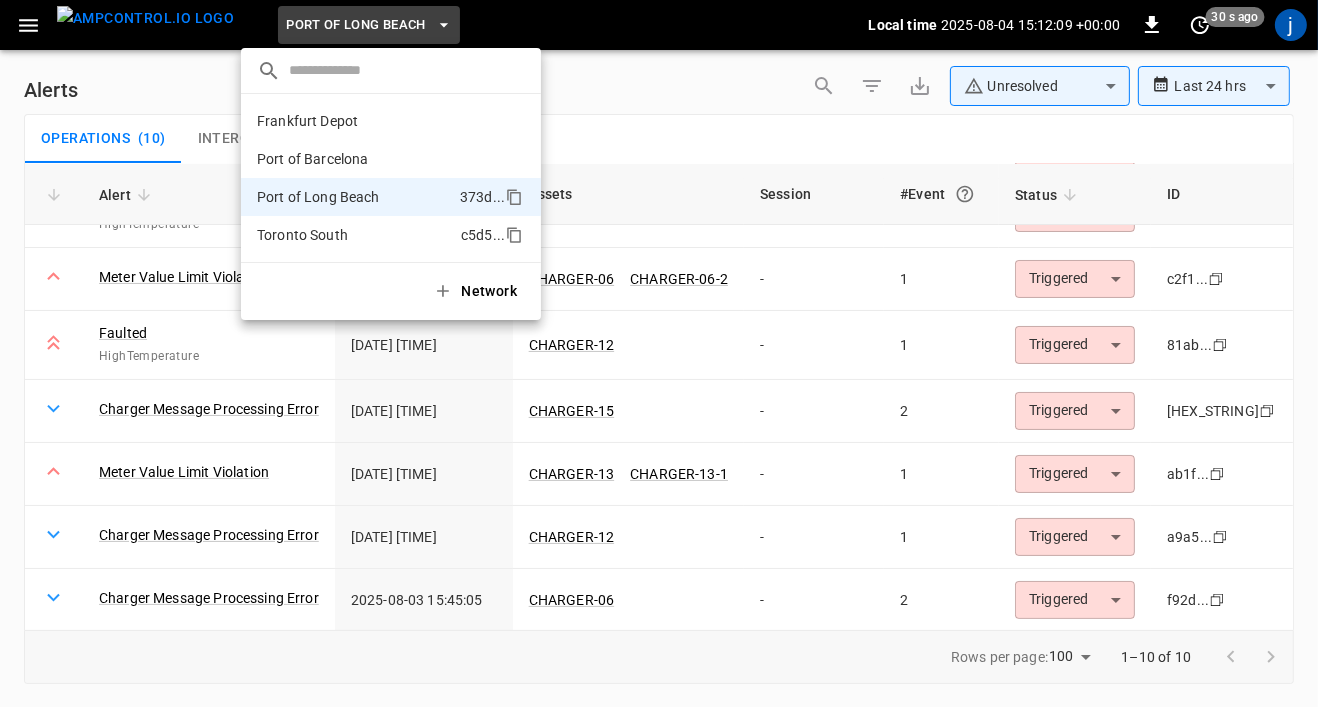 click on "Toronto South" at bounding box center (302, 235) 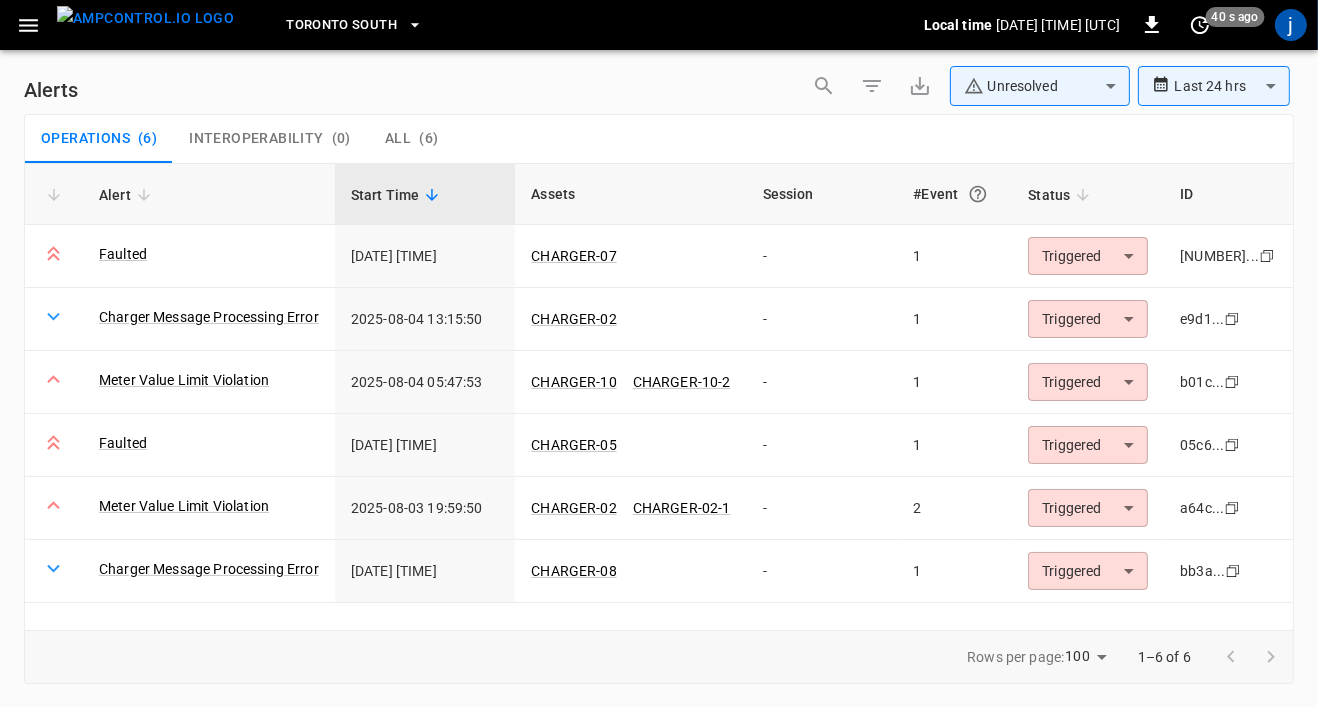click 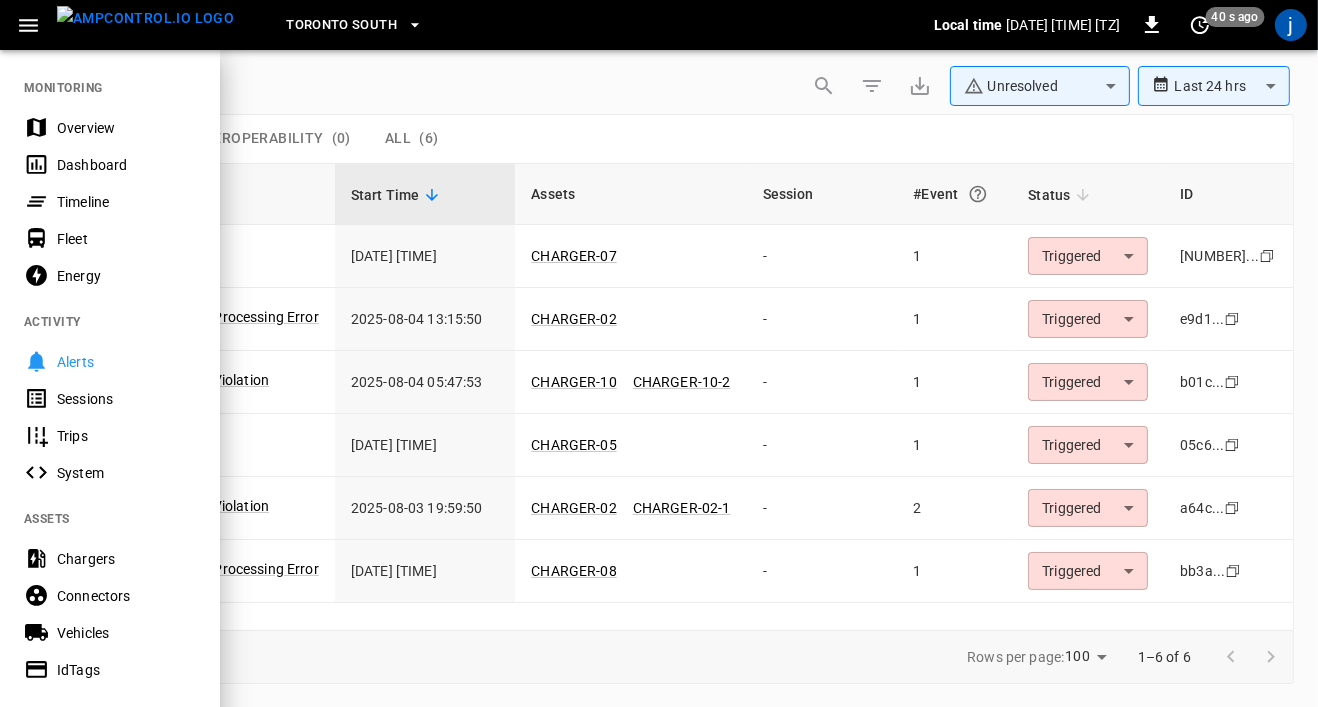click at bounding box center (659, 353) 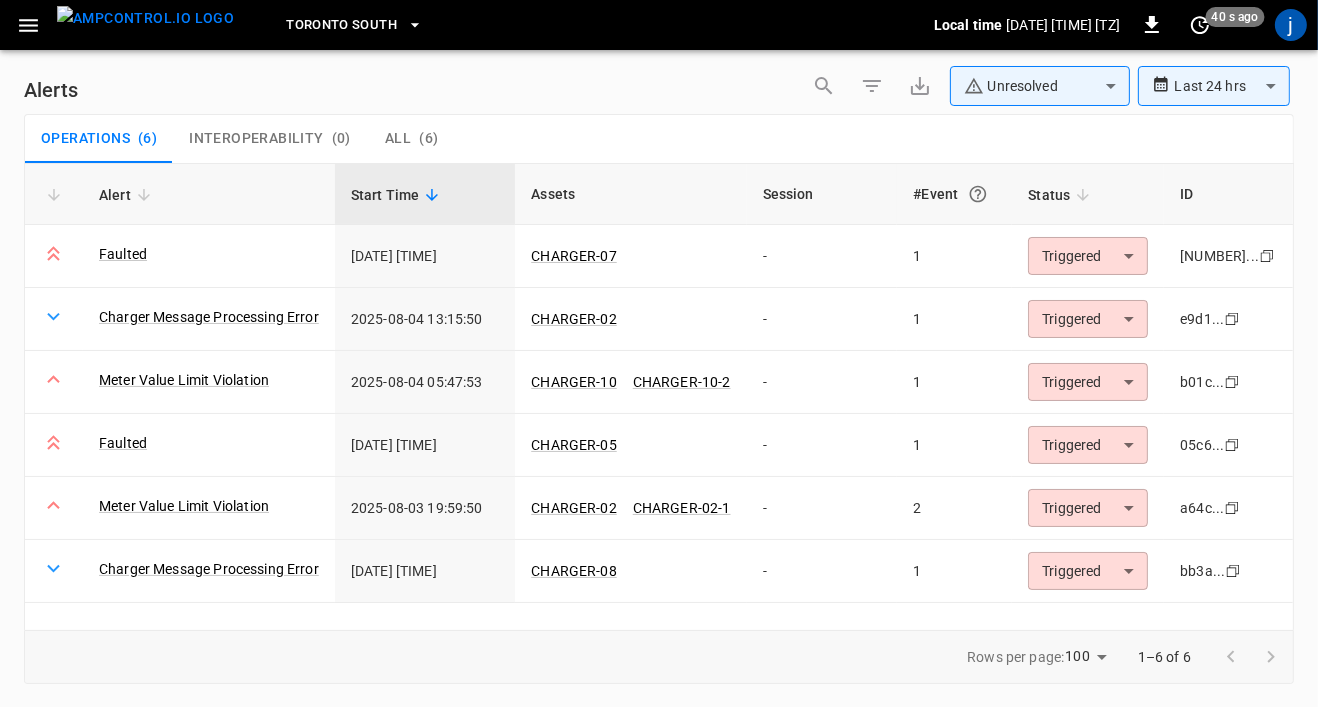 type 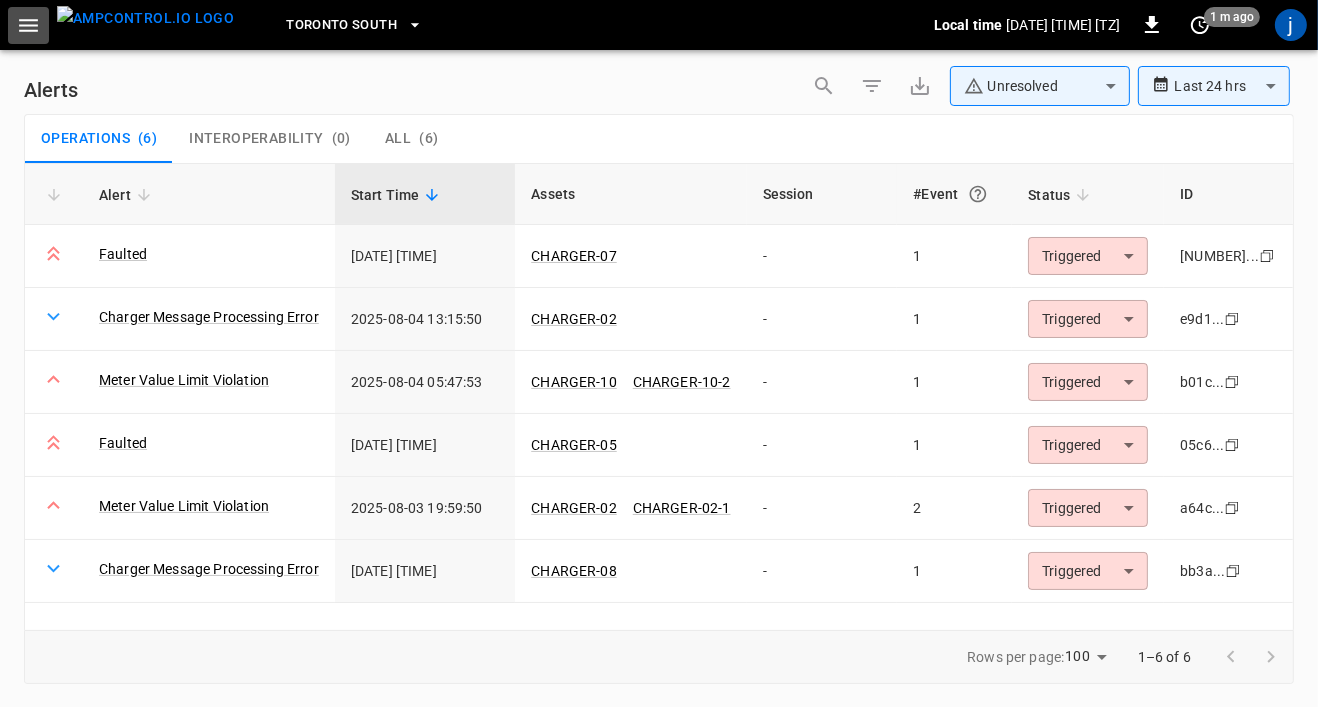 click 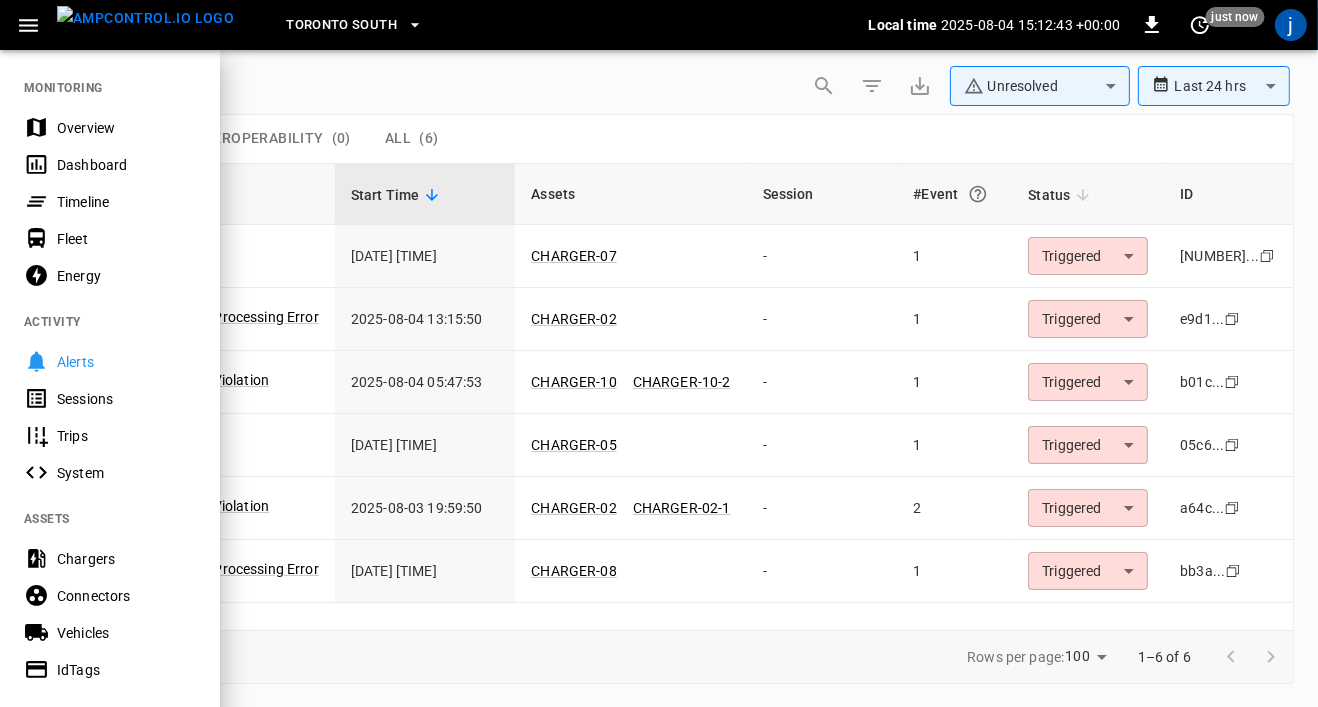 click at bounding box center [659, 353] 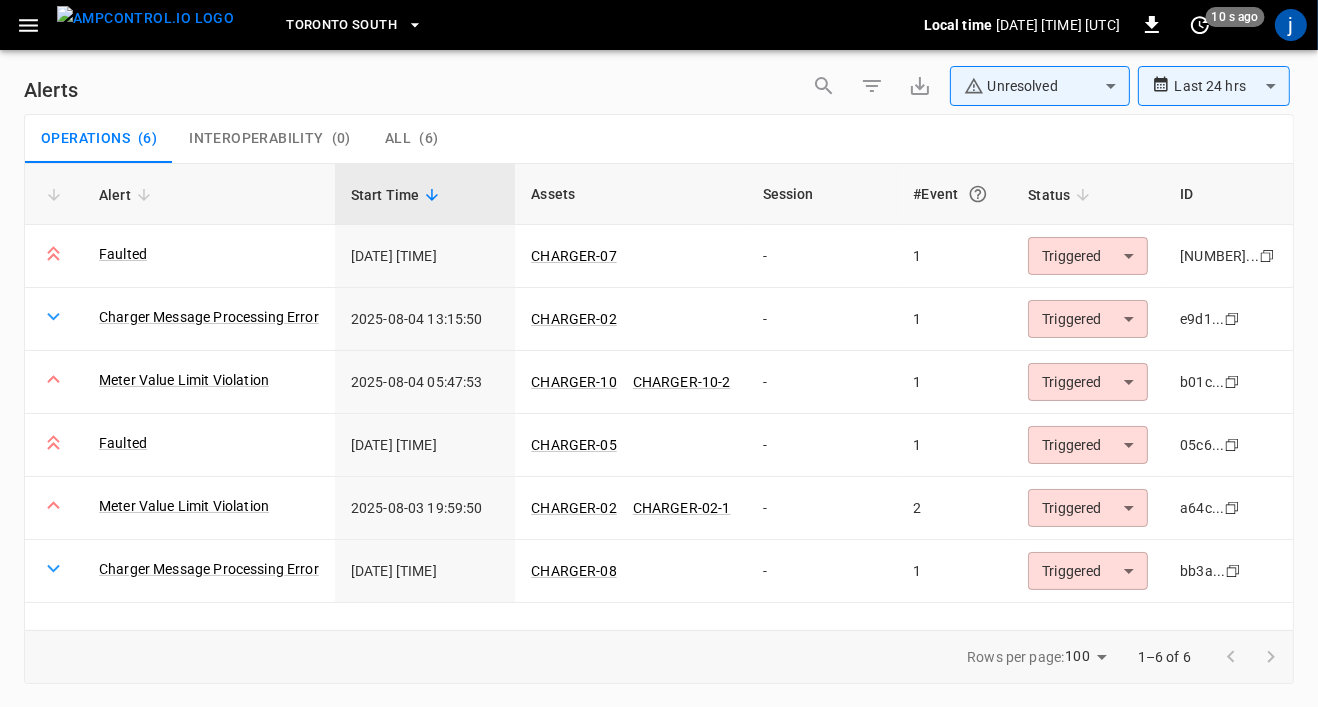 click at bounding box center [28, 25] 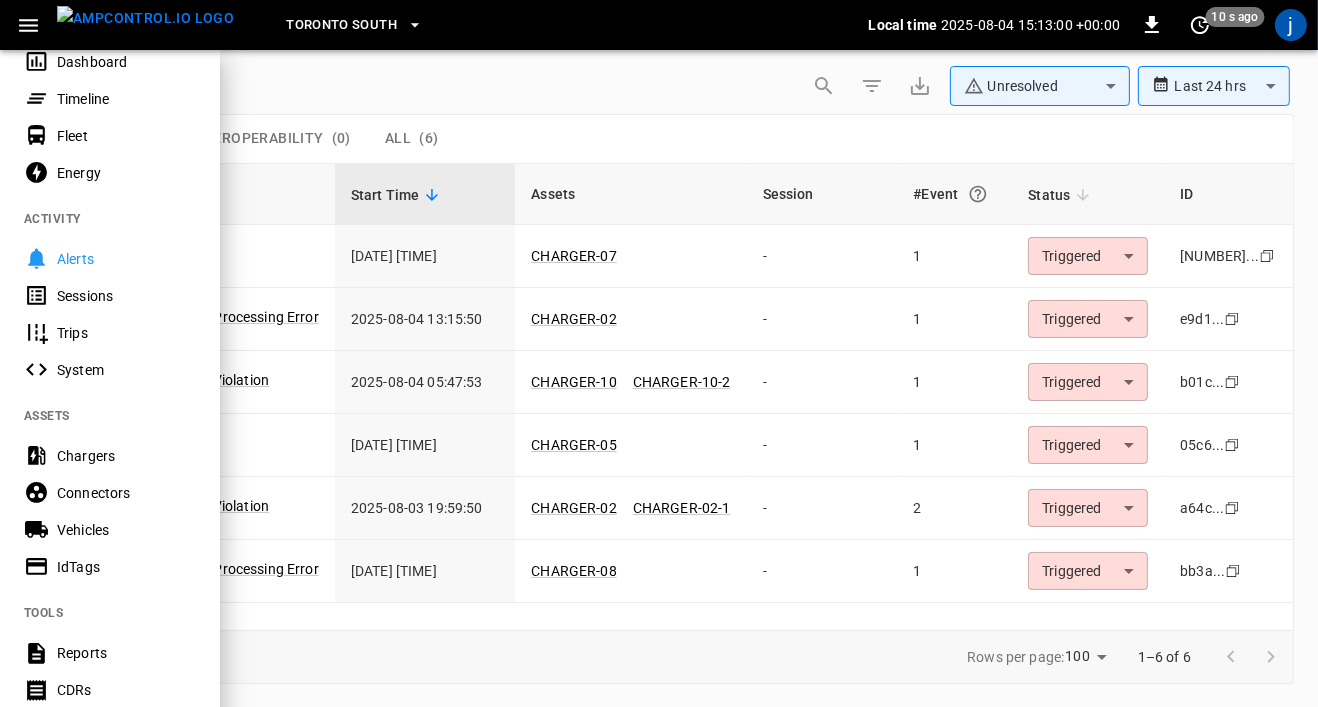 scroll, scrollTop: 0, scrollLeft: 0, axis: both 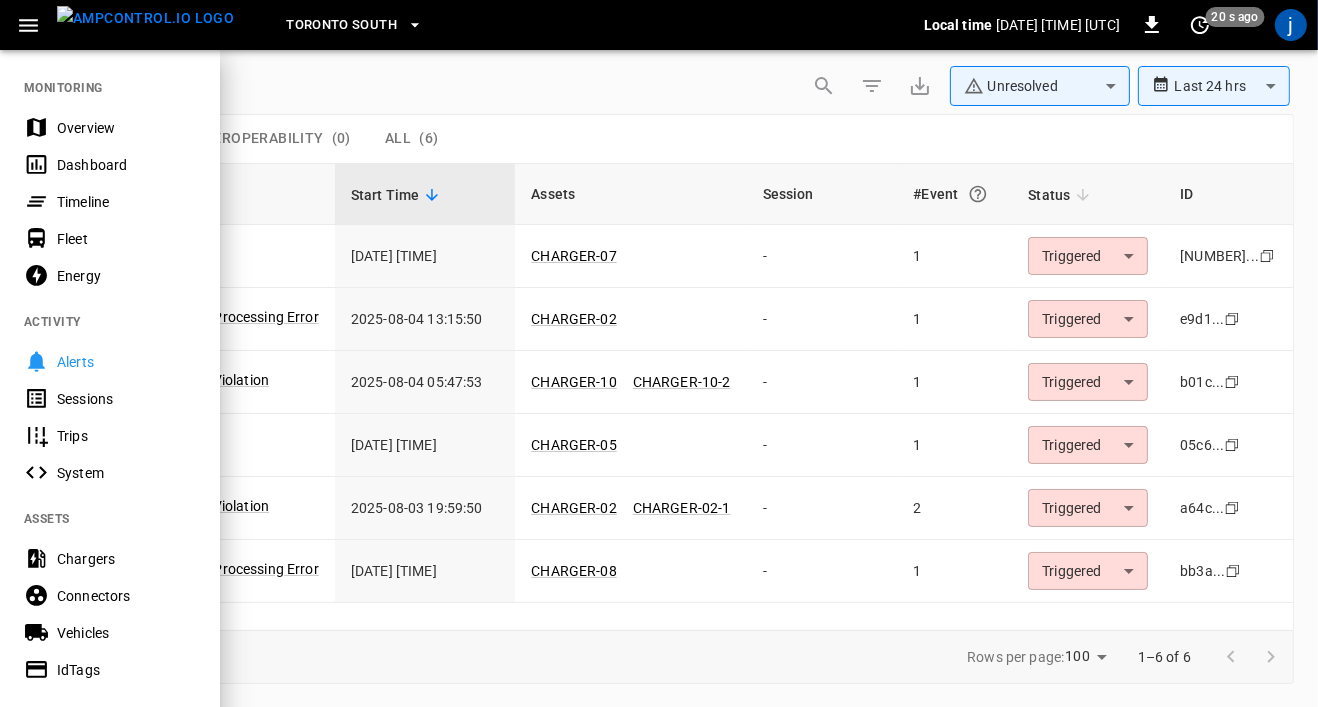 click on "Overview" at bounding box center [126, 128] 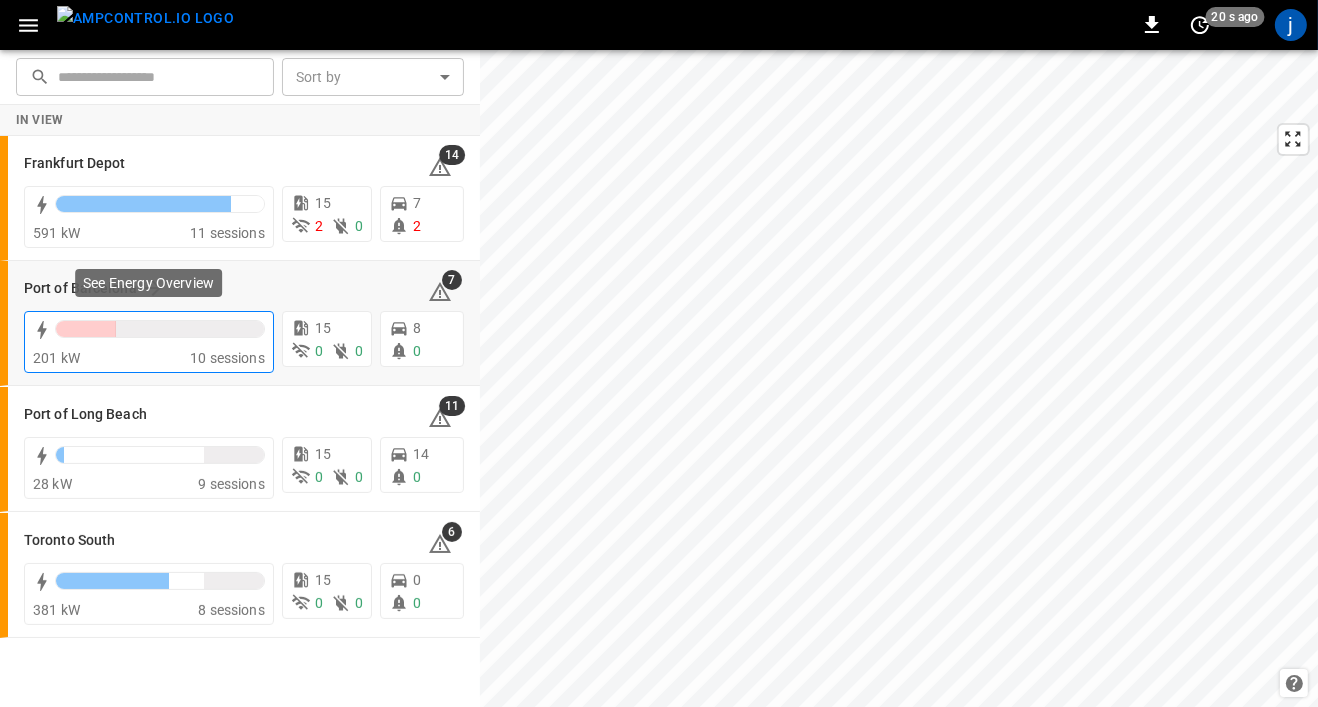 click on "See Energy Overview" at bounding box center (148, 289) 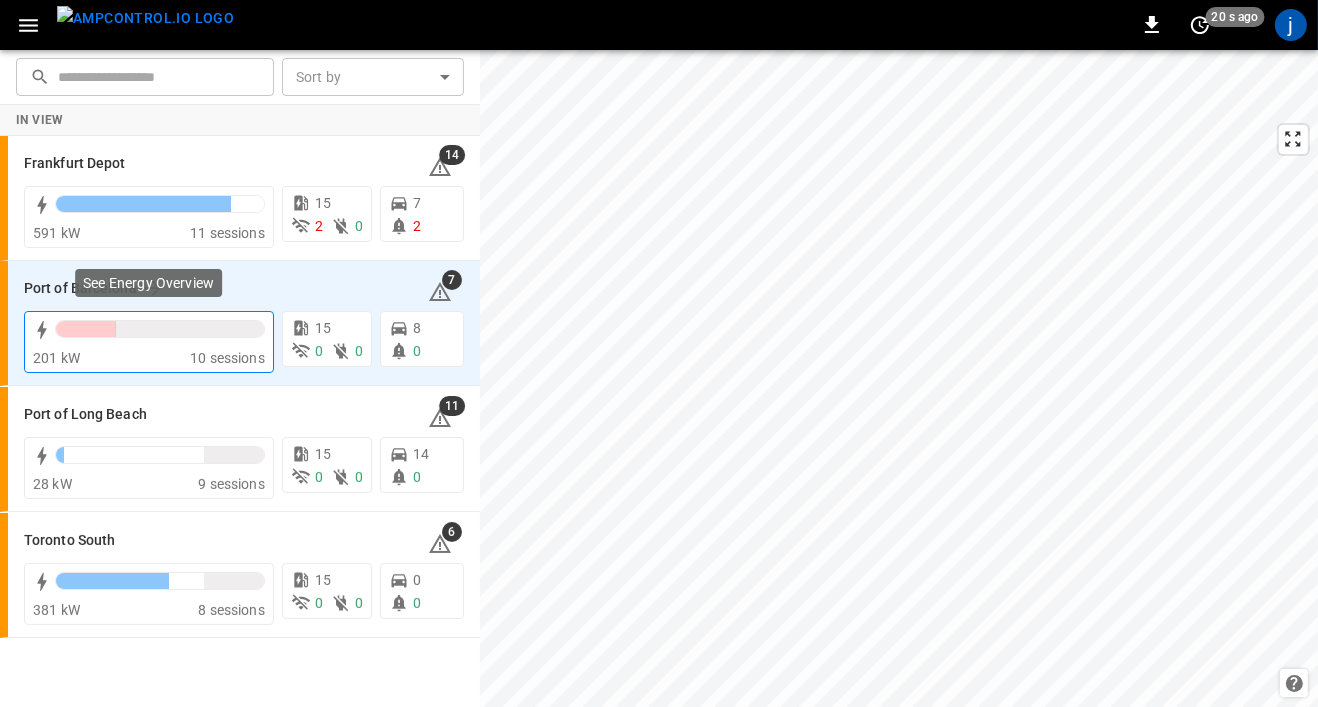 click at bounding box center (189, 329) 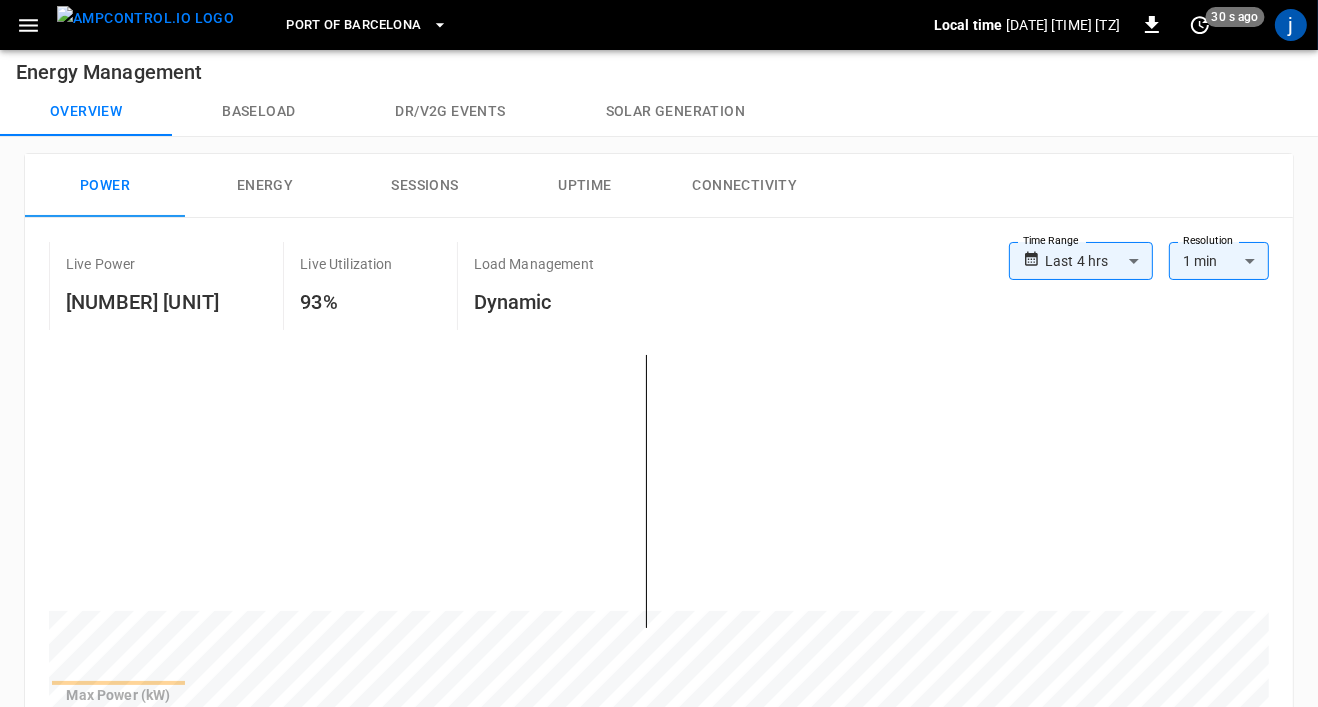 scroll, scrollTop: 0, scrollLeft: 0, axis: both 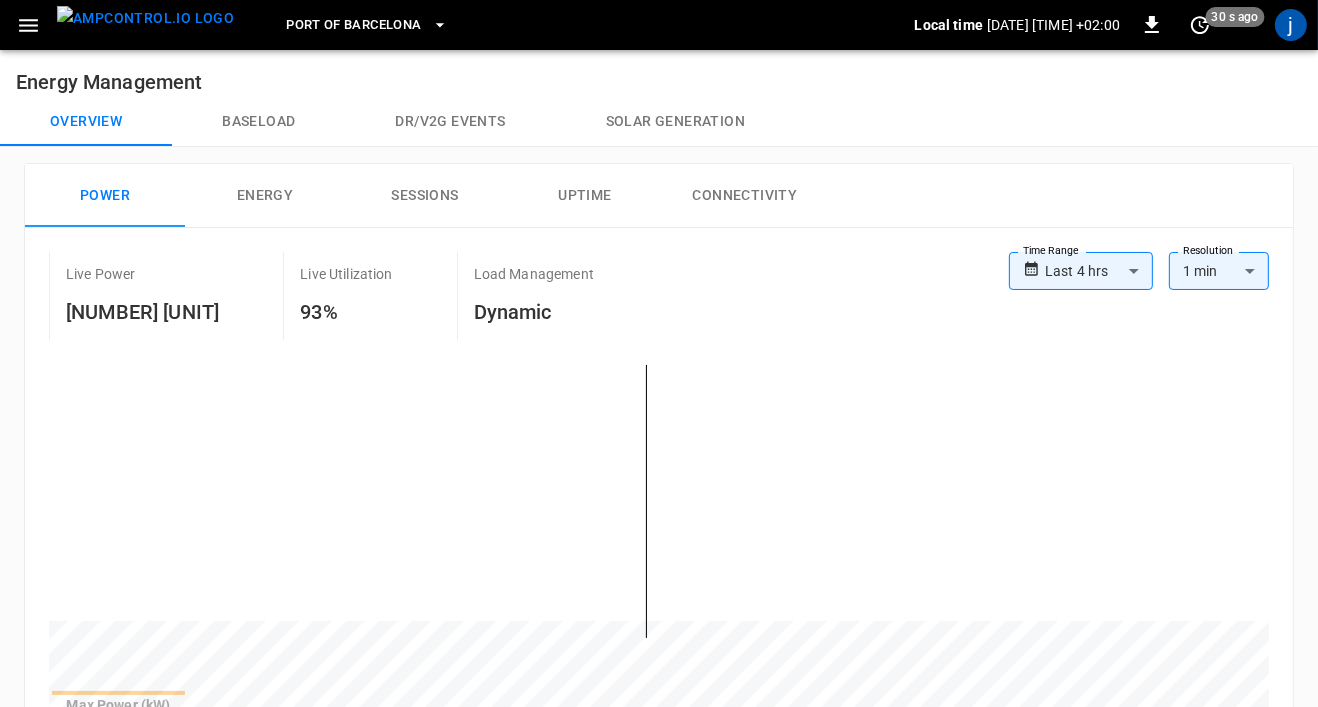 click on "Energy" at bounding box center [265, 196] 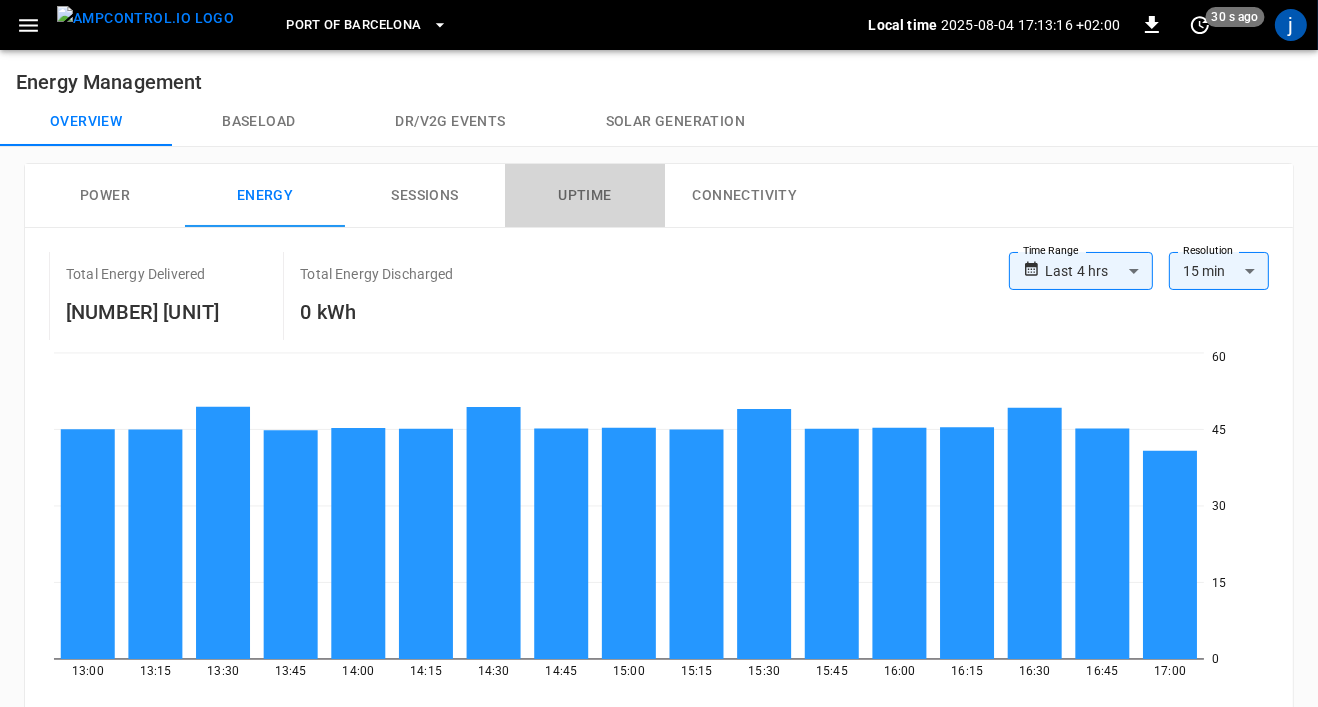 click on "Uptime" at bounding box center (585, 196) 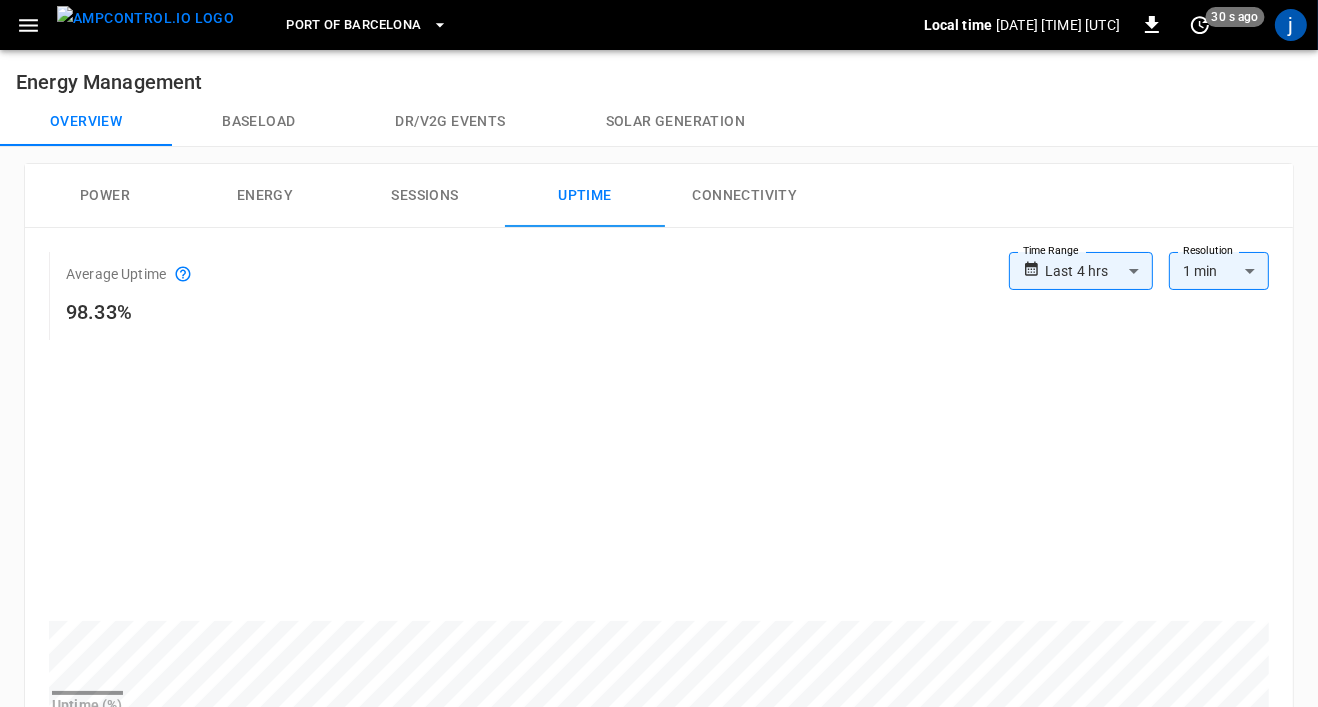 click on "Baseload" at bounding box center [258, 122] 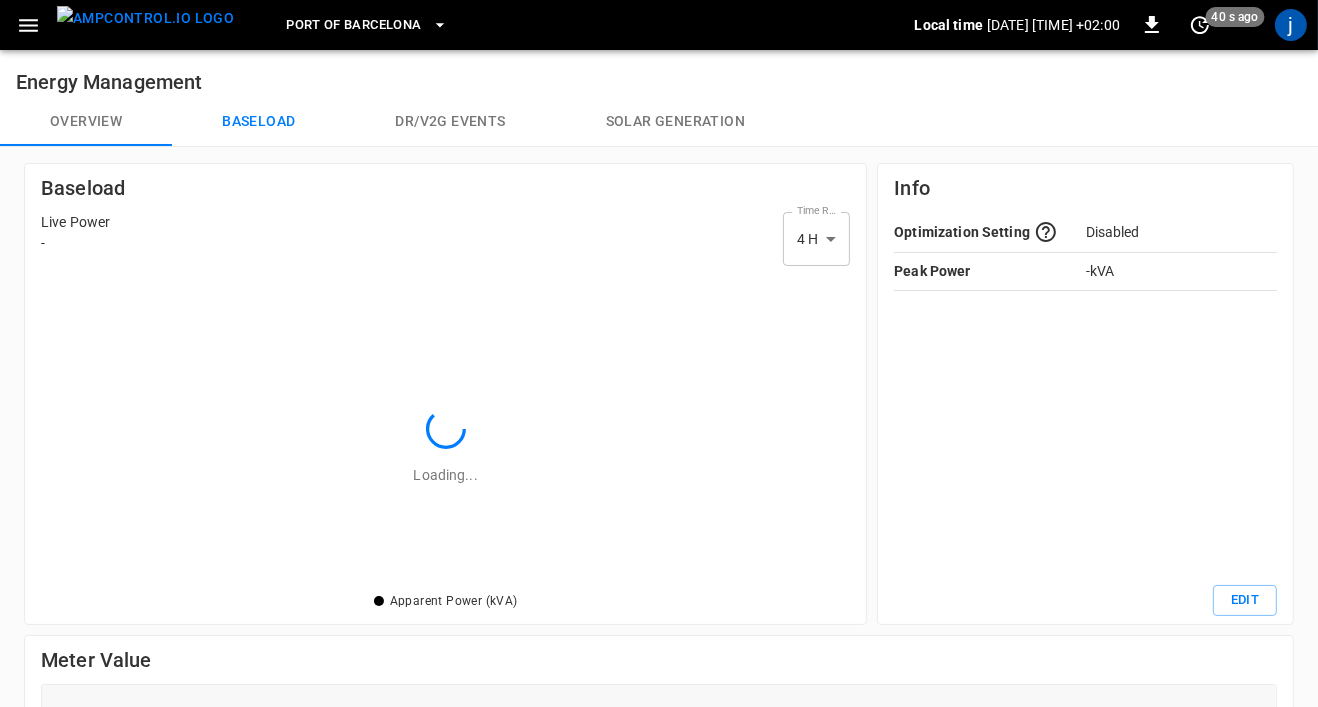 scroll, scrollTop: 1, scrollLeft: 1, axis: both 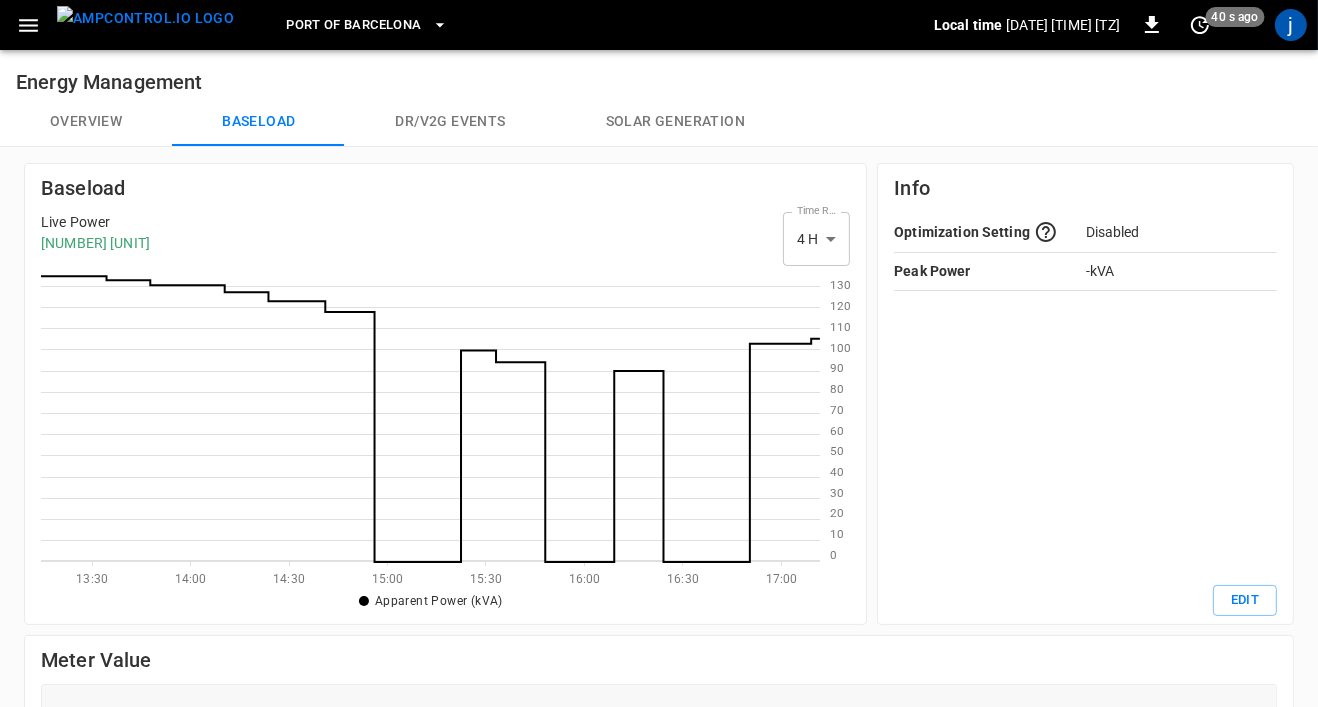 click on "Port of Barcelona" at bounding box center (353, 25) 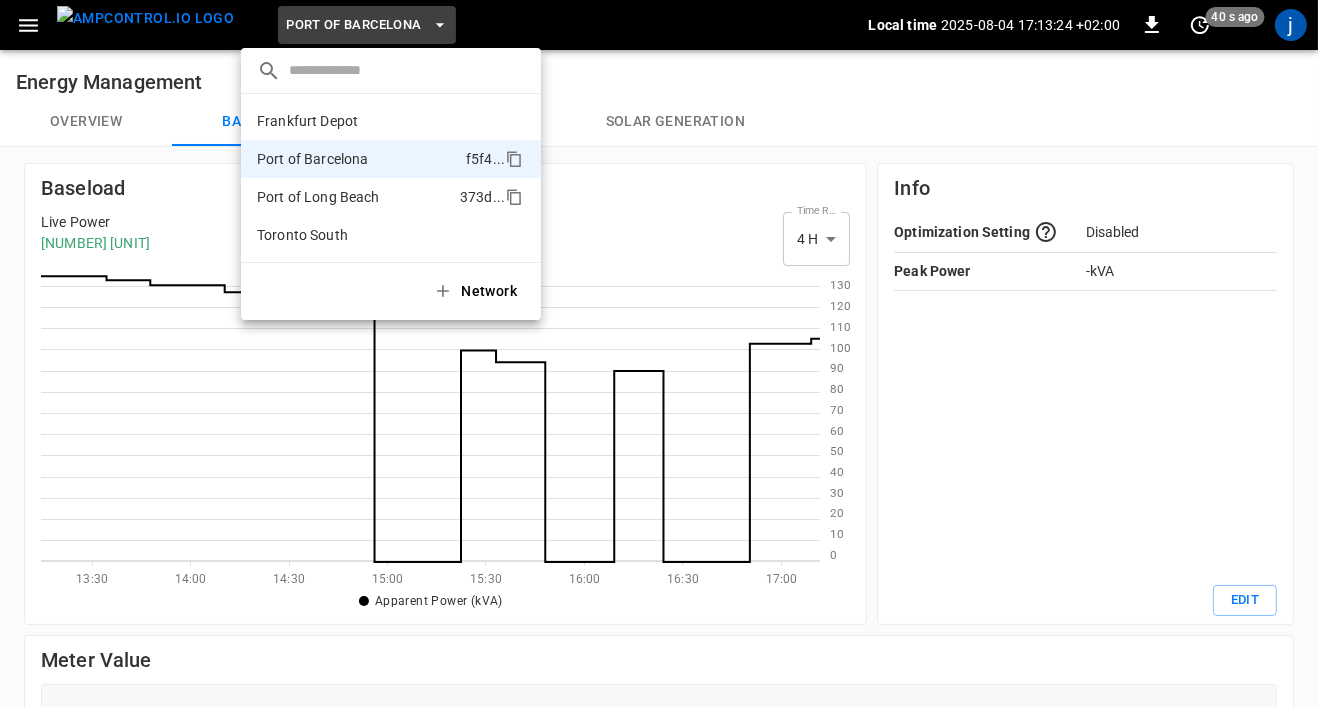 click on "Port of Long Beach" at bounding box center [318, 197] 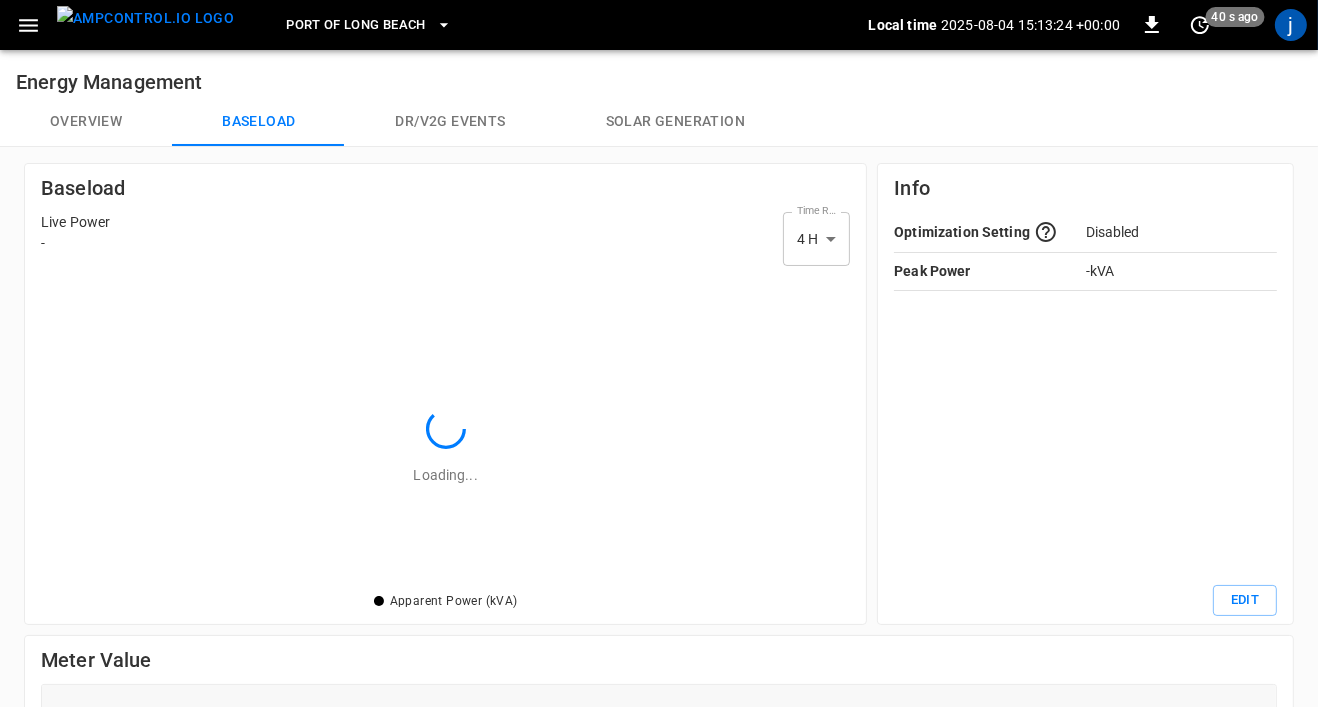 scroll, scrollTop: 315, scrollLeft: 809, axis: both 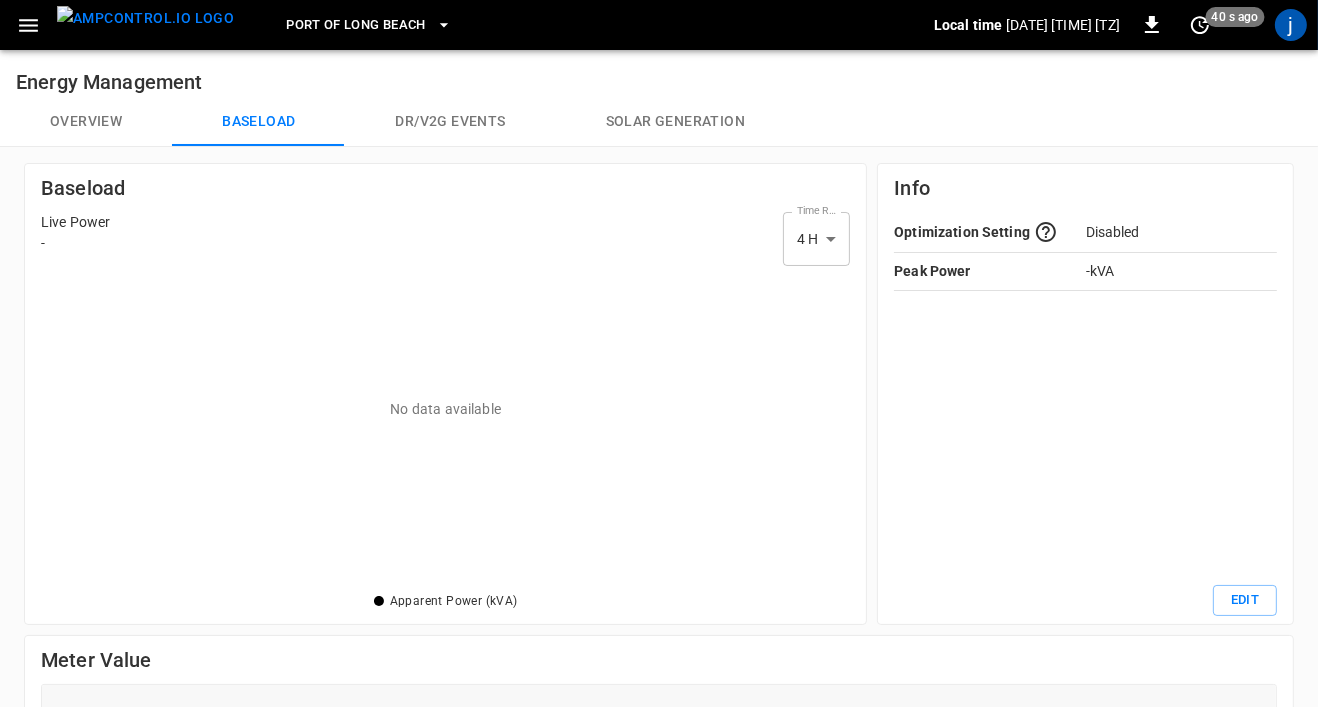 click 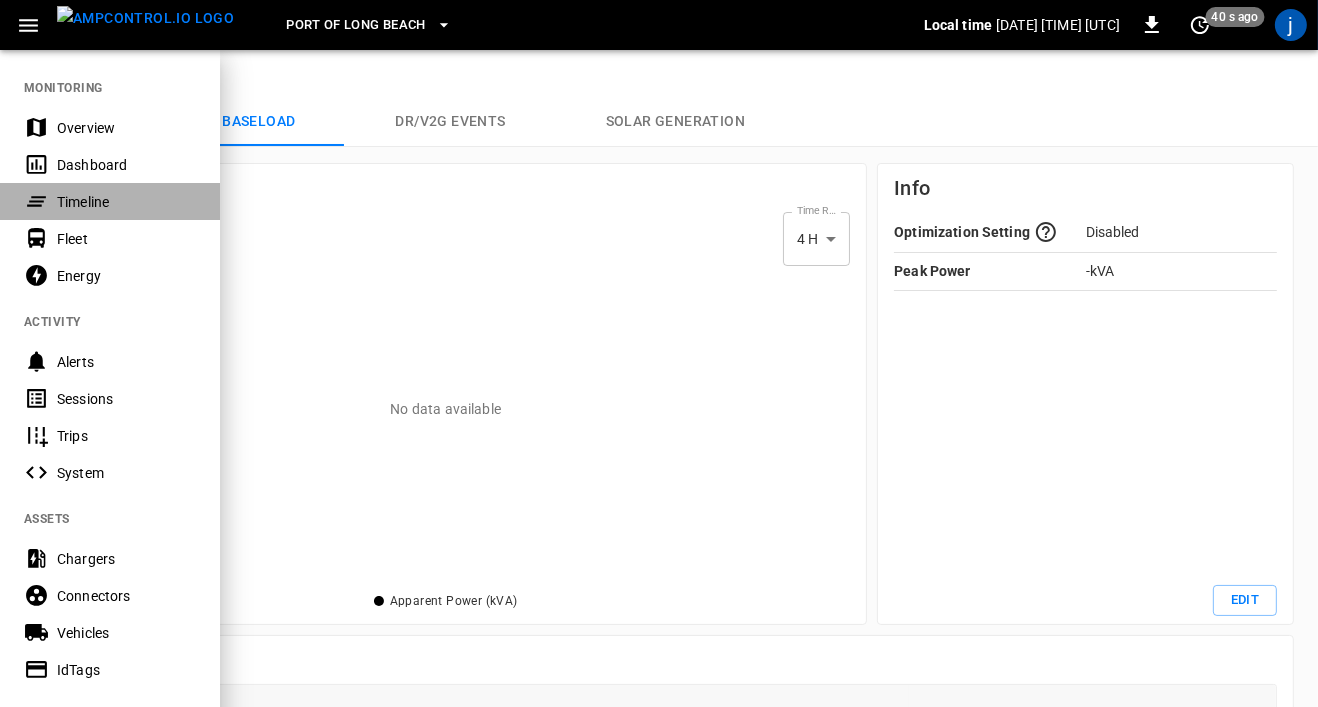 click on "Timeline" at bounding box center (126, 202) 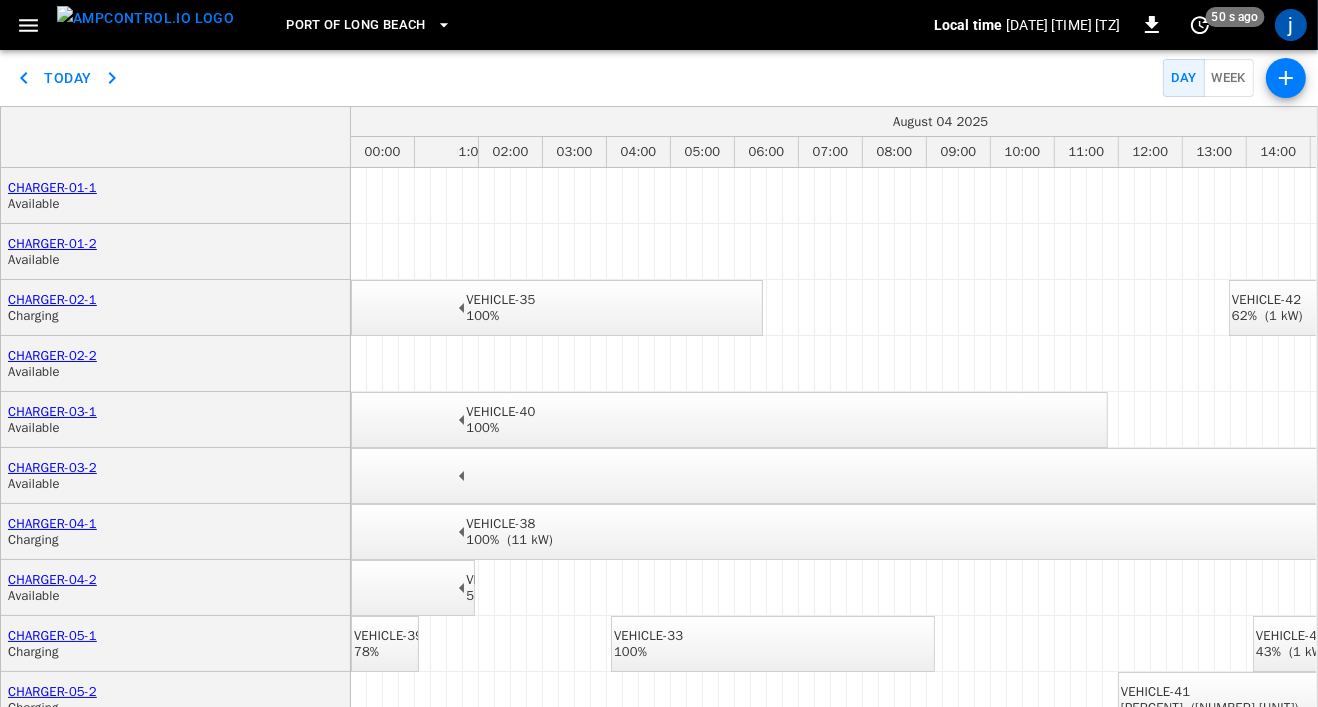 scroll, scrollTop: 0, scrollLeft: 294, axis: horizontal 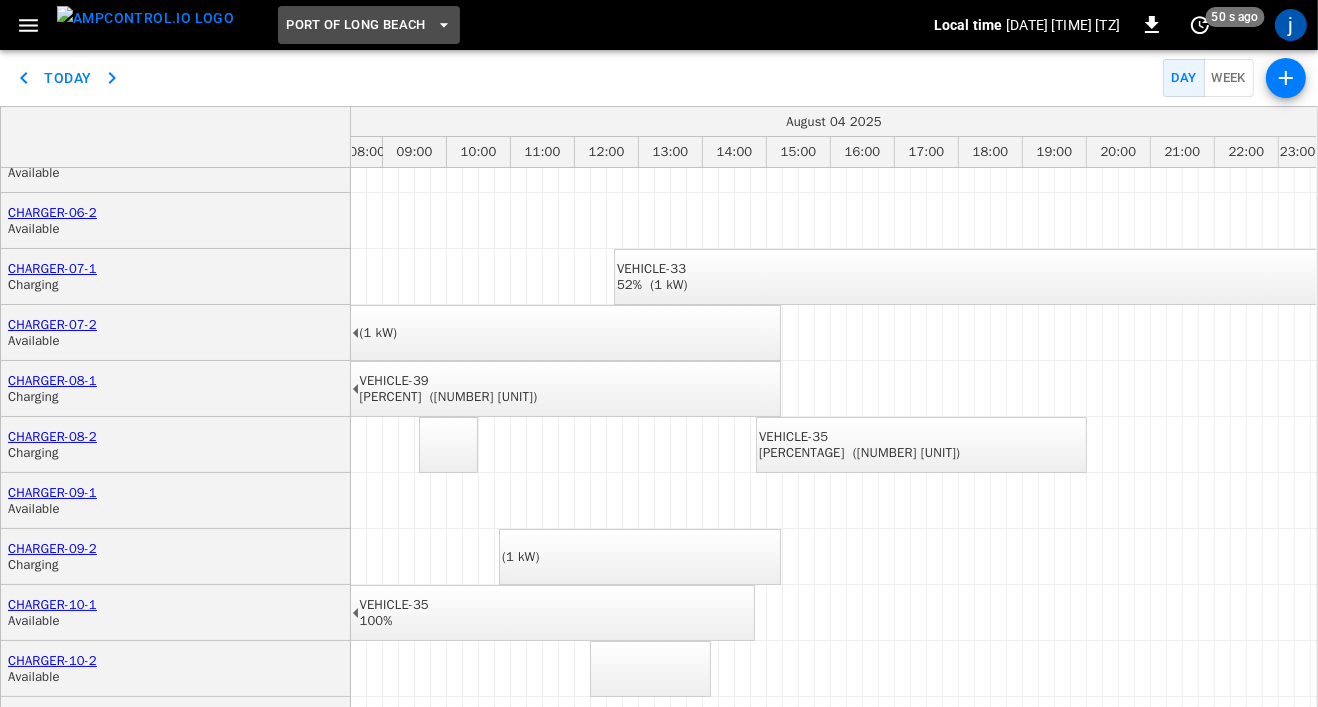 click on "Port of Long Beach" at bounding box center (356, 25) 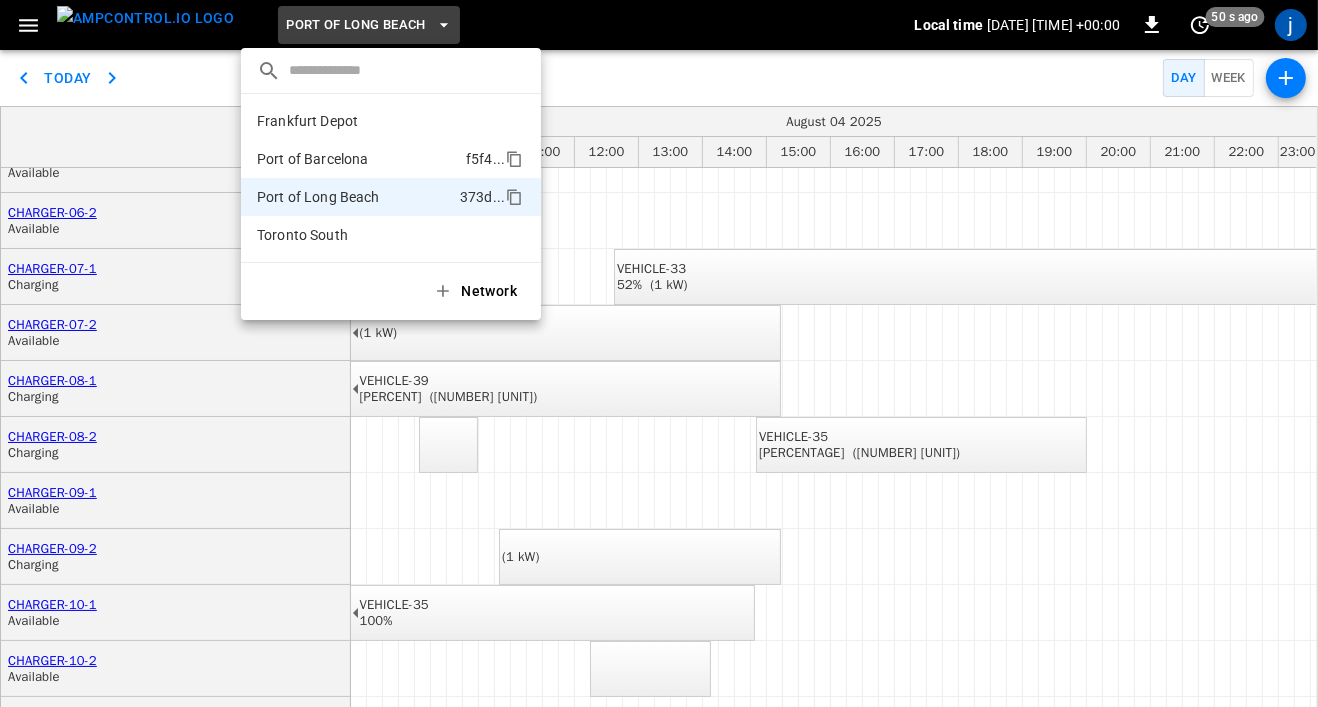 click on "Port of Barcelona f5f4 ..." at bounding box center (391, 159) 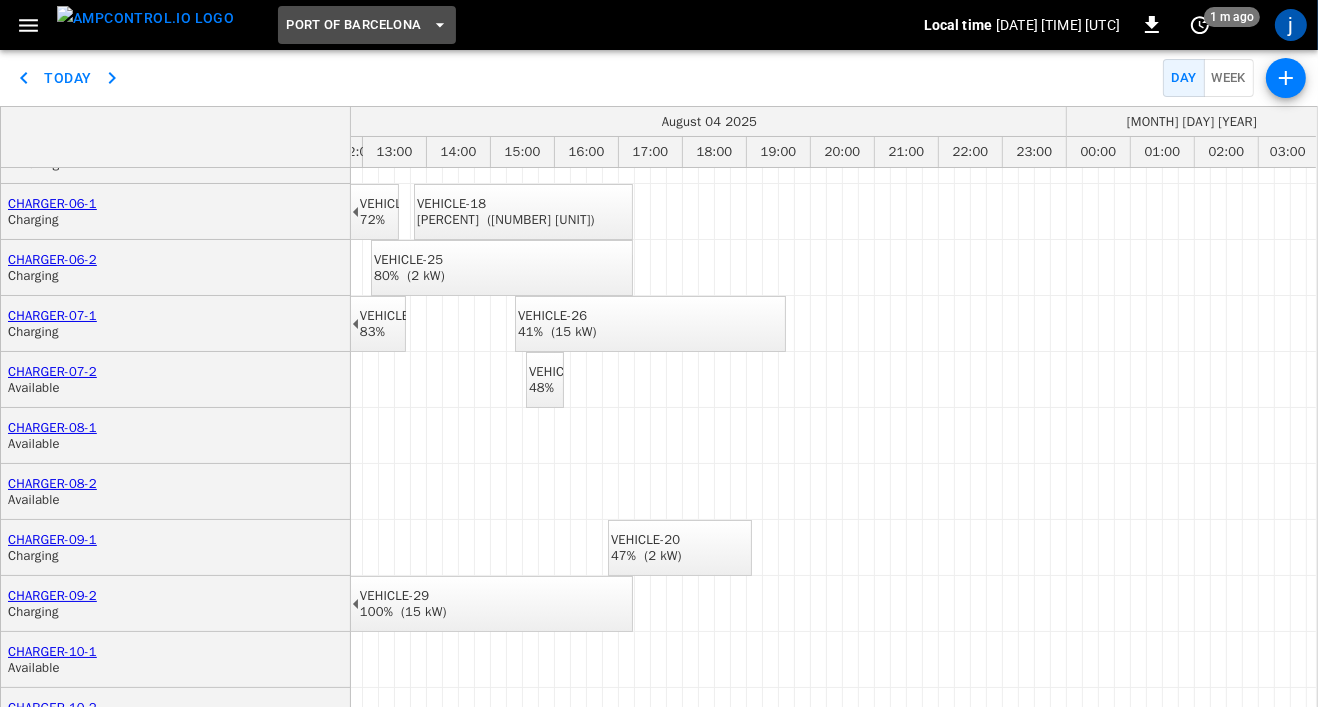 click on "Port of Barcelona" at bounding box center (353, 25) 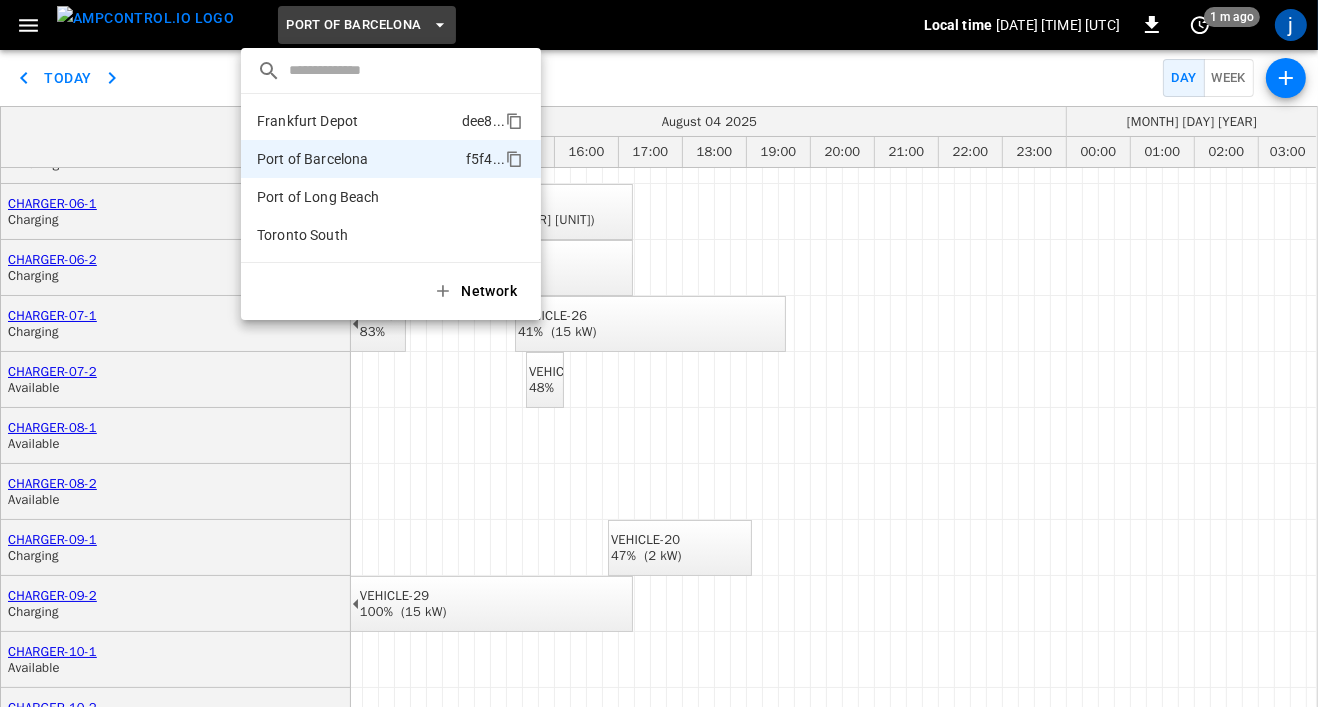 click on "Frankfurt Depot dee8 ..." at bounding box center [391, 121] 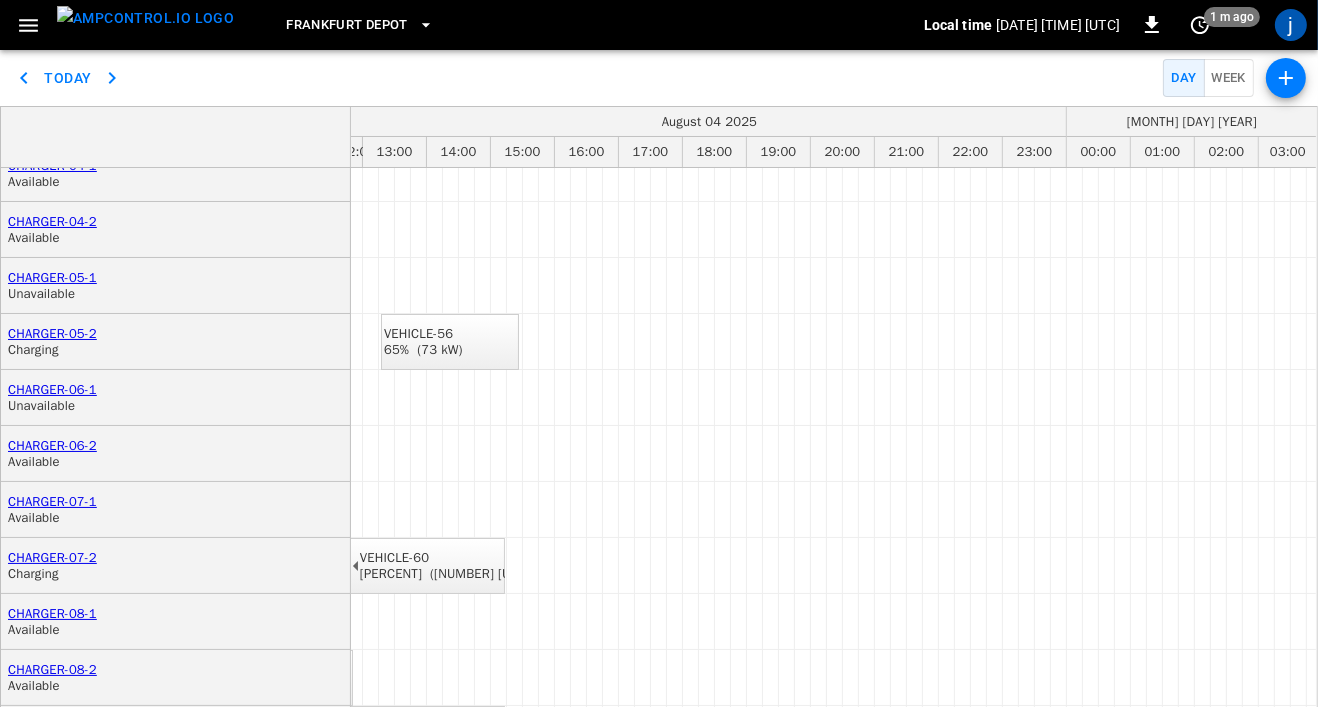 click on "Frankfurt Depot" at bounding box center [347, 25] 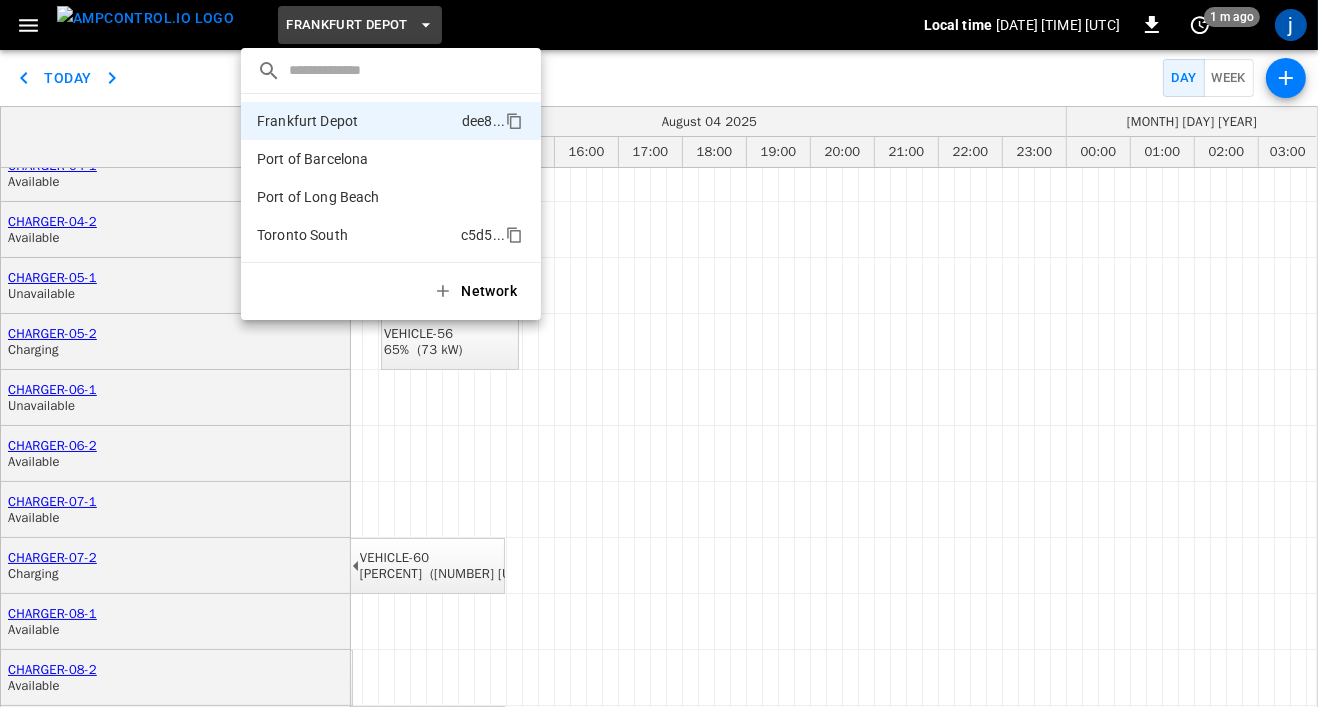 click on "Toronto South" at bounding box center [302, 235] 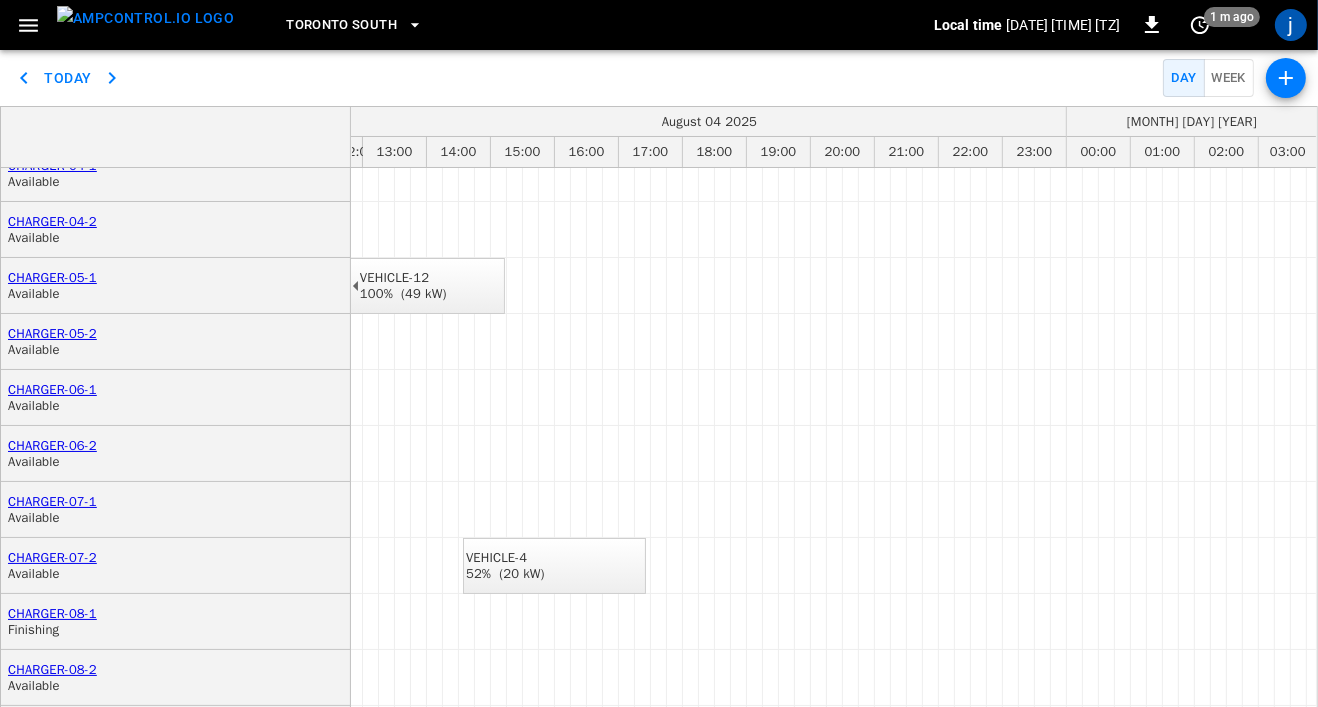 type 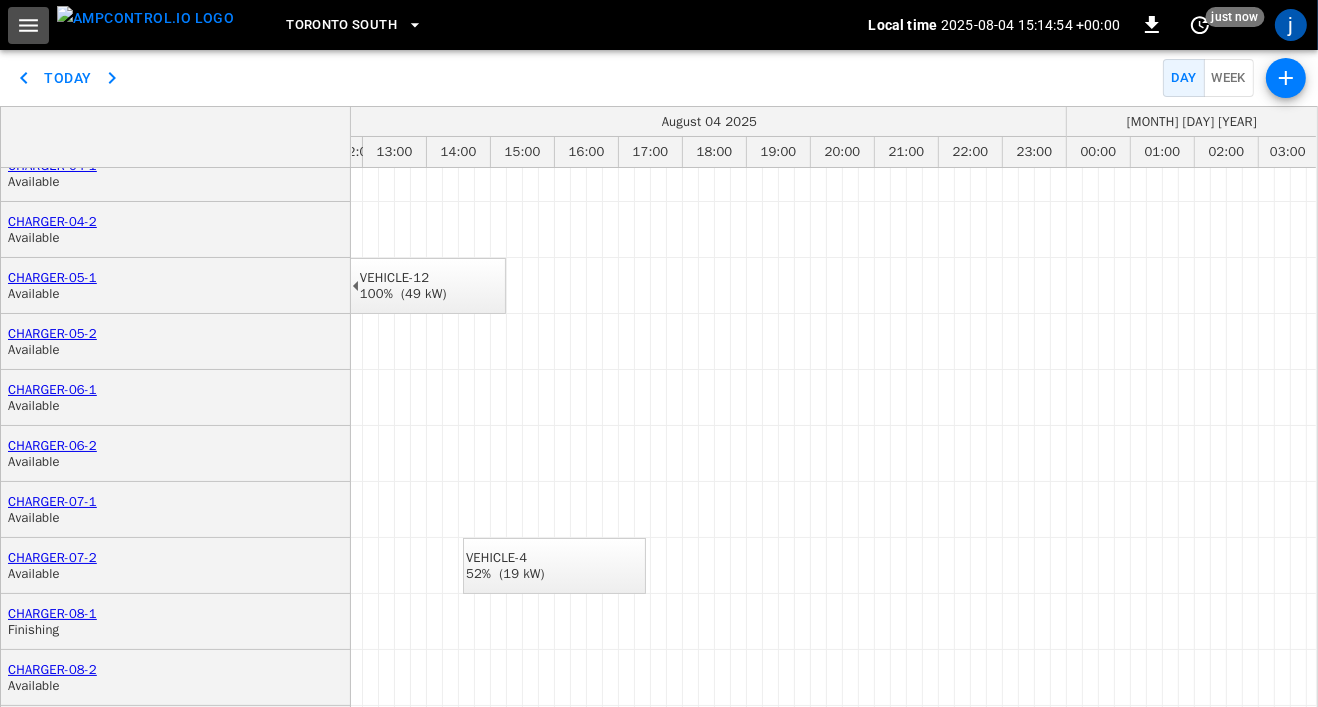 click 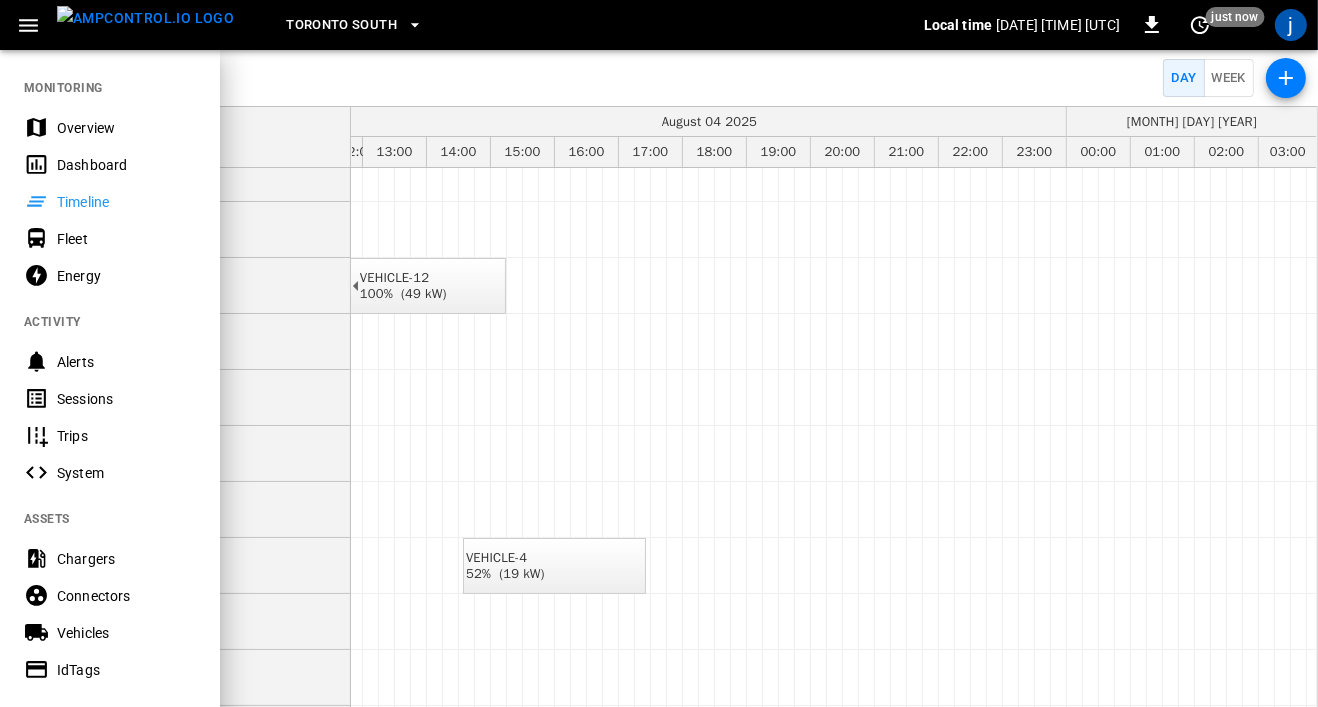 click on "Fleet" at bounding box center (126, 239) 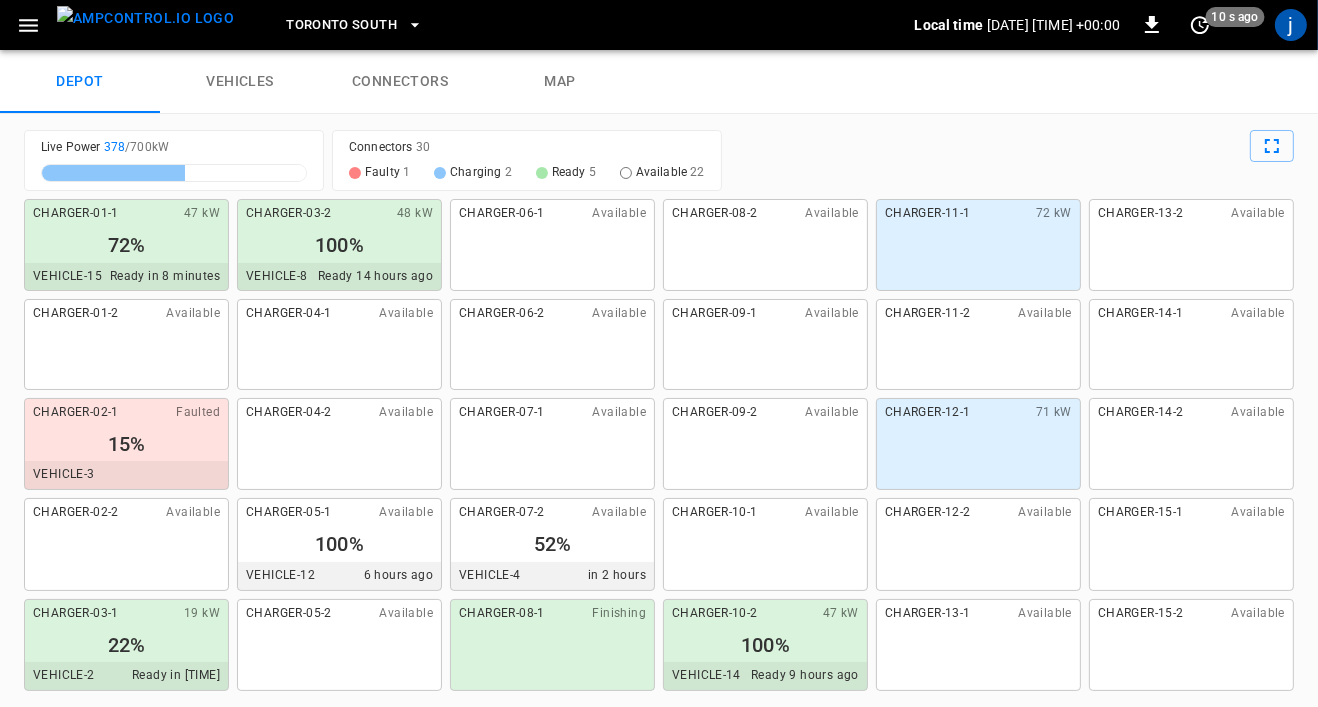click on "vehicles" at bounding box center (240, 82) 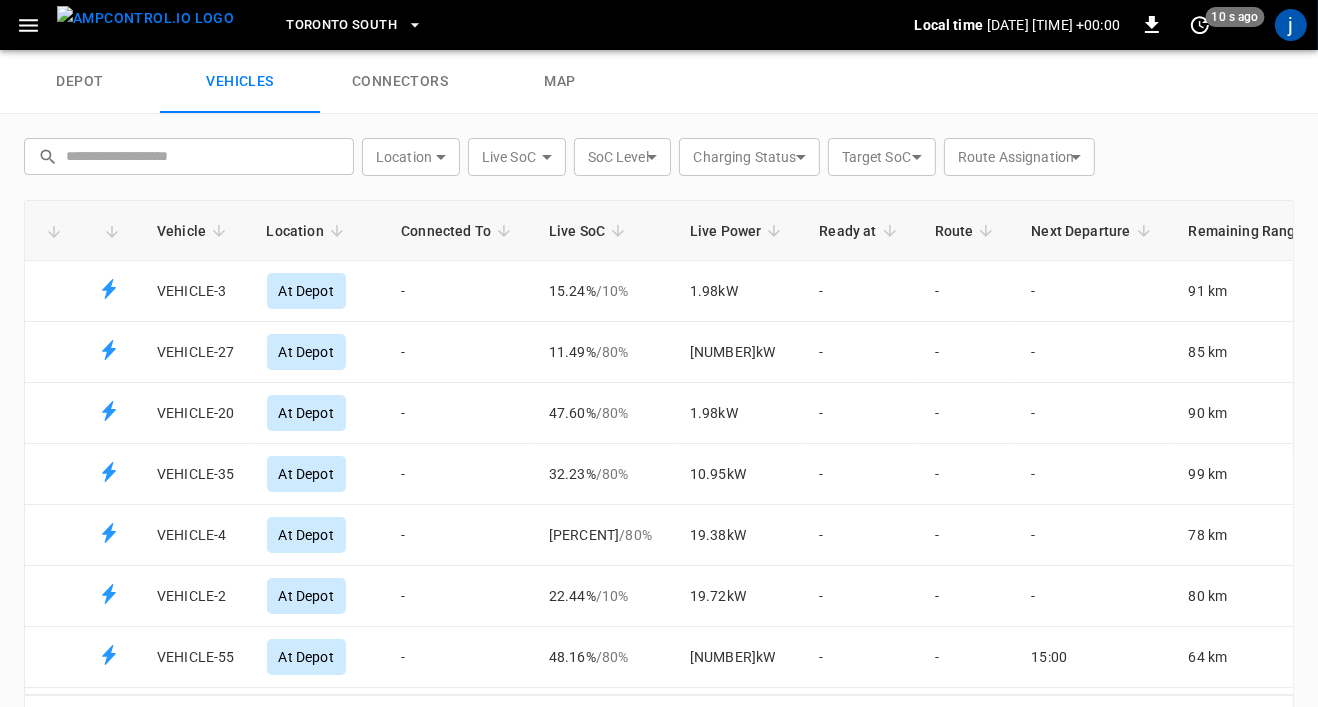 click on "connectors" at bounding box center [400, 82] 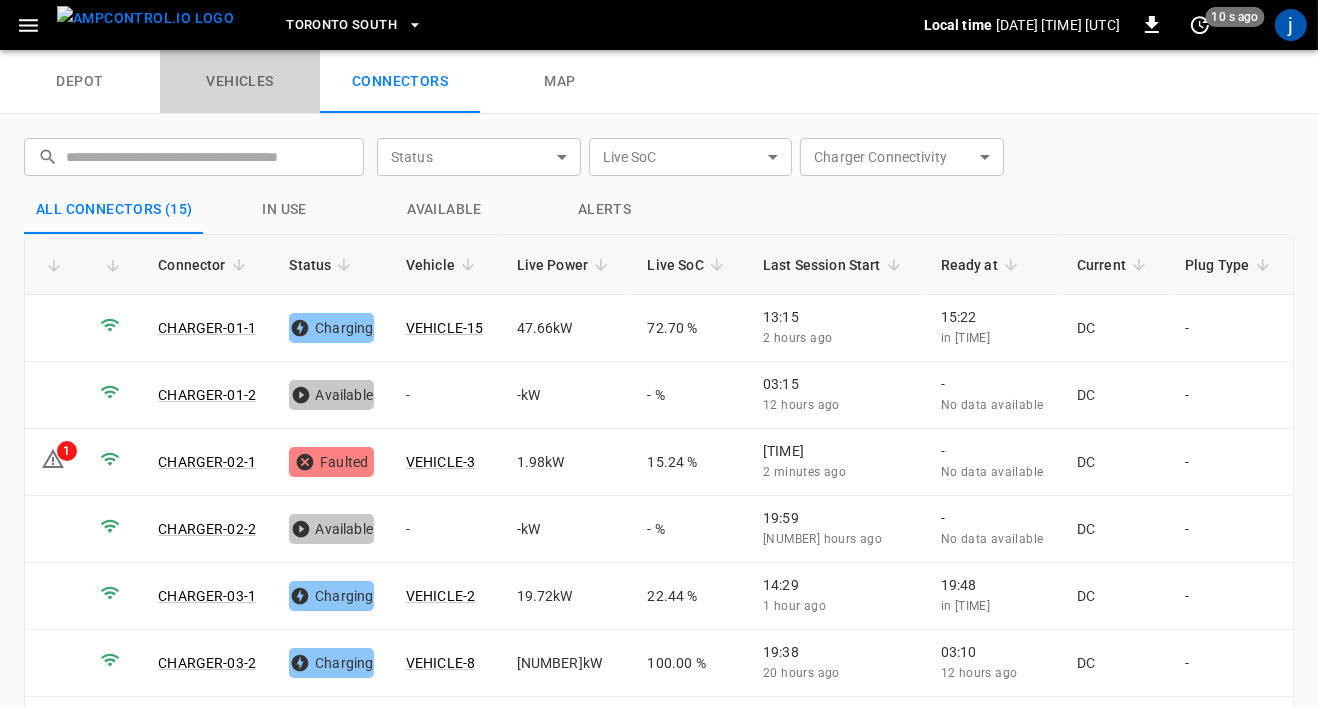 click on "vehicles" at bounding box center [240, 82] 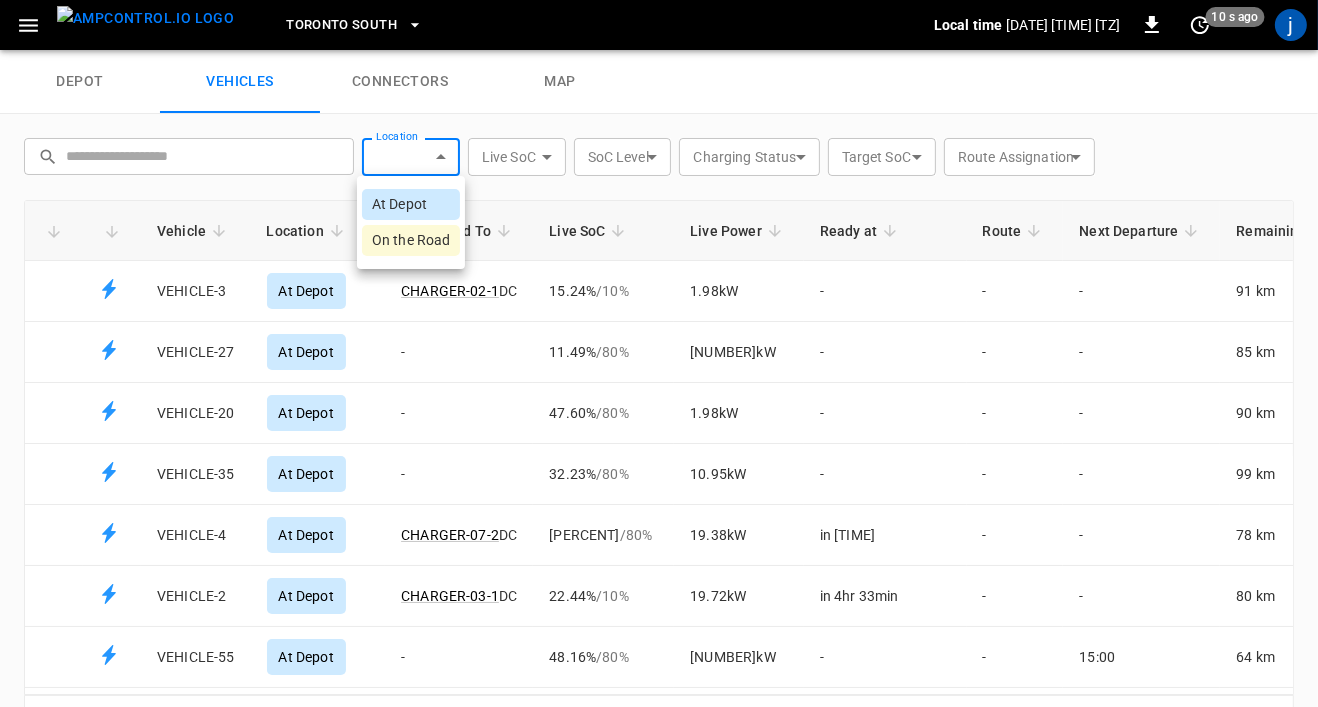 click on "Toronto South Local time 2025-08-04 15:15:10 +00:00 0 10 s ago j depot vehicles connectors map ​ ​ Location ​ Location Live SoC ​ Live SoC SoC Level ​ socLevel Charging Status ​ Charging Status Target SoC ​ Target SoC Route Assignation ​ Route Assignation Vehicle Location Connected To Live SoC Live Power Ready at Route Next Departure Remaining Range Vehicle Group VEHICLE-3 At Depot CHARGER-02-1  DC 15.24%  /  10 % 1.98  kW - - - 91 km - VEHICLE-27 At Depot  - 11.49%  /  80 % 22.68  kW - - - 85 km - VEHICLE-20 At Depot  - 47.60%  /  80 % 1.98  kW - - - 90 km - VEHICLE-35 At Depot  - 32.23%  /  80 % 10.95  kW - - - 99 km - VEHICLE-4 At Depot CHARGER-07-2  DC 52.18%  /  80 % 19.38  kW in  2hr 10min - - 78 km - VEHICLE-2 At Depot CHARGER-03-1  DC 22.44%  /  10 % 19.72  kW in  4hr 33min - - 80 km - VEHICLE-55 At Depot  - 48.16%  /  80 % 66.48  kW - - 15:00 64 km - VEHICLE-45 At Depot  - 43.08%  /  80 % 0.97  kW - - - 97 km - VEHICLE-42 At Depot  - 61.59%  /  80 % 0.98  kW - - - -" at bounding box center (659, 25) 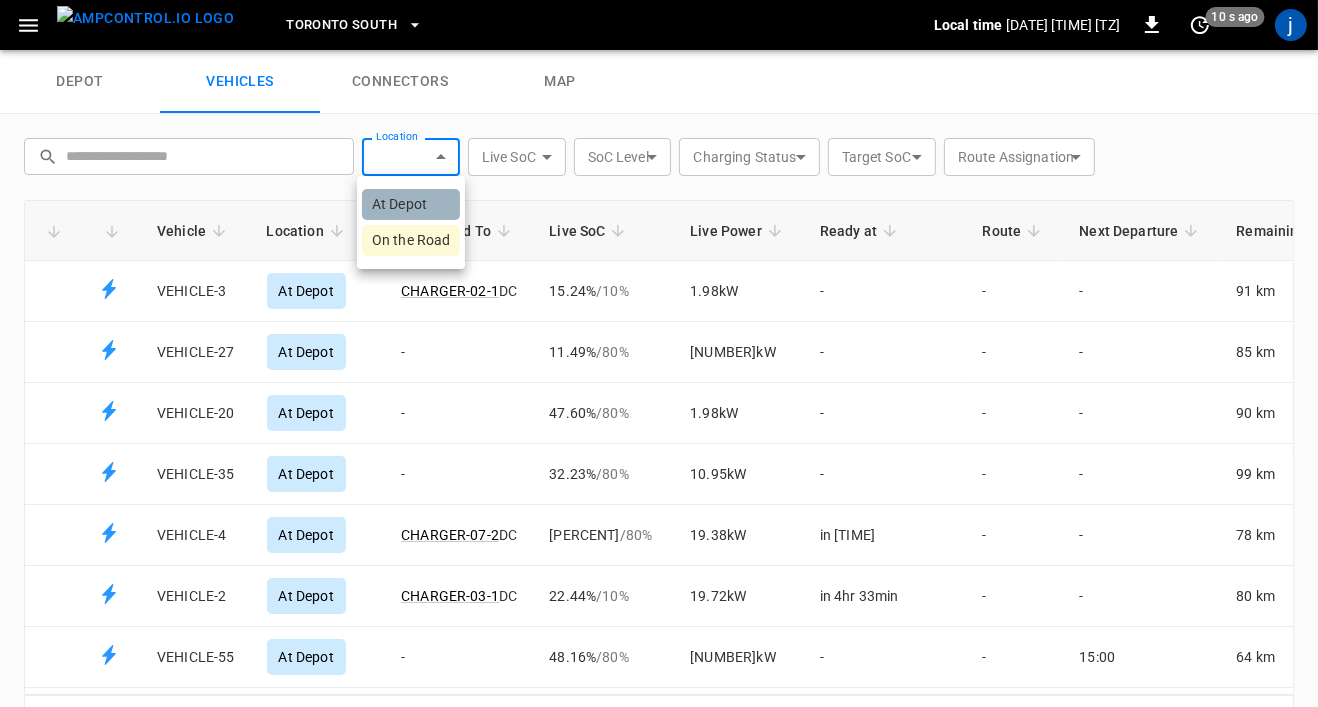 click on "At Depot" at bounding box center (411, 204) 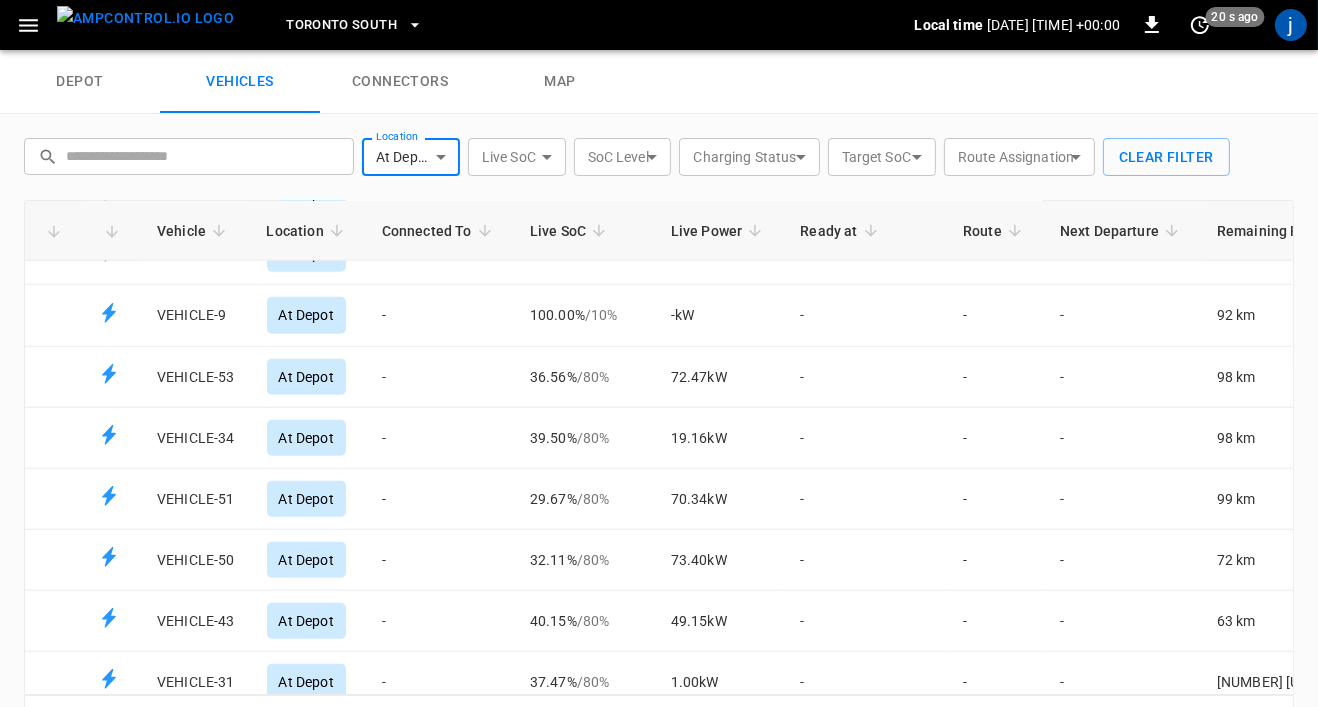 scroll, scrollTop: 2125, scrollLeft: 0, axis: vertical 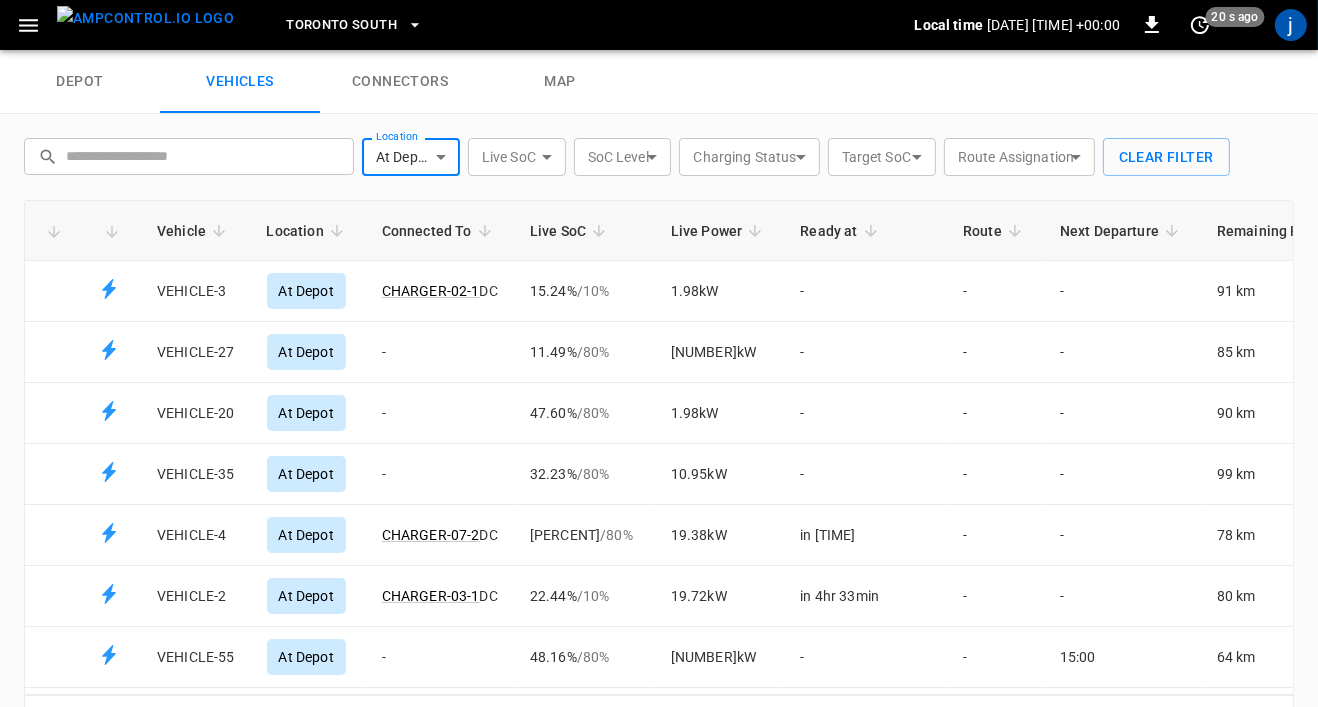 click on "Toronto South" at bounding box center (341, 25) 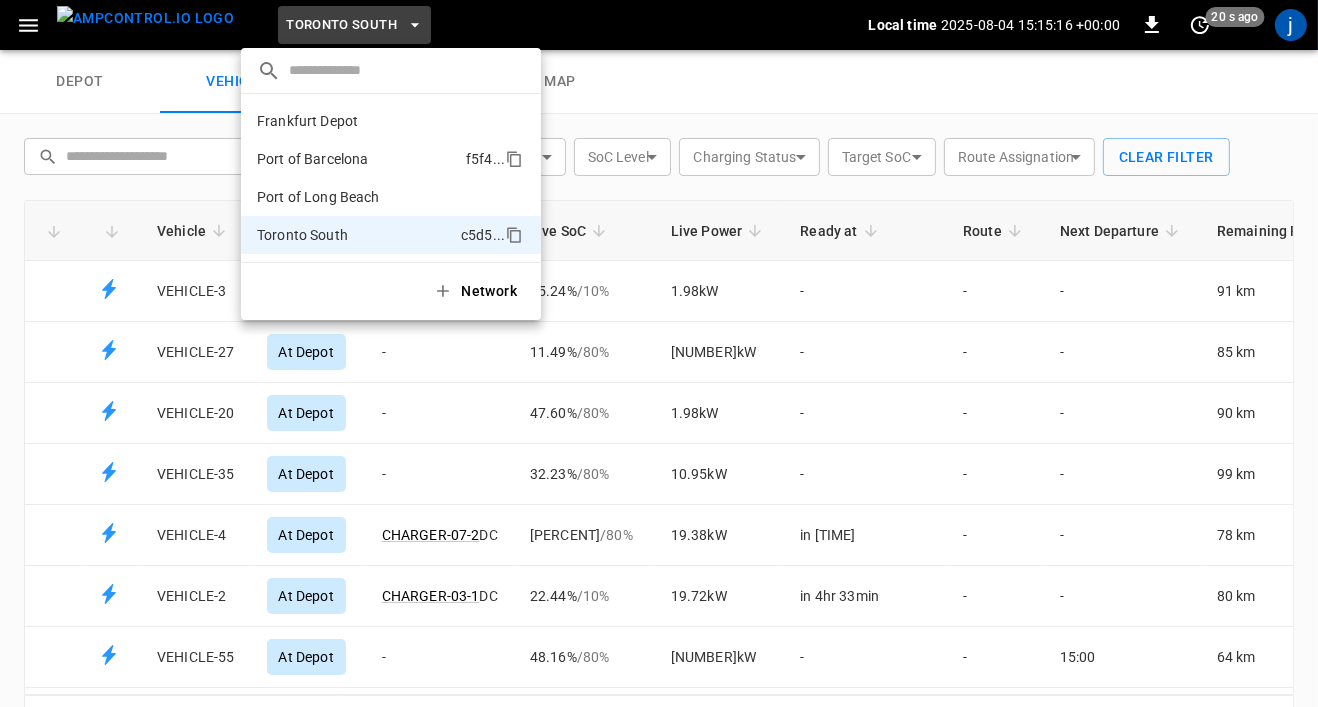click on "Port of Barcelona" at bounding box center [313, 159] 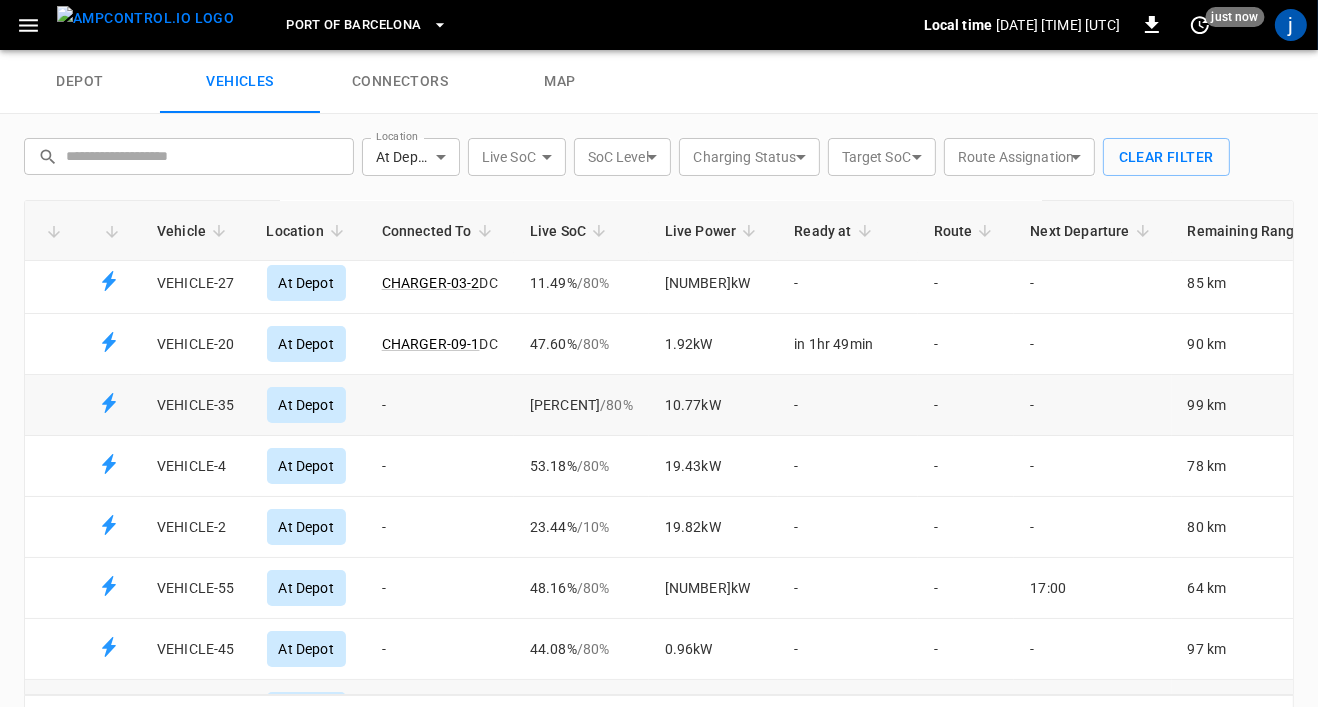 scroll, scrollTop: 0, scrollLeft: 0, axis: both 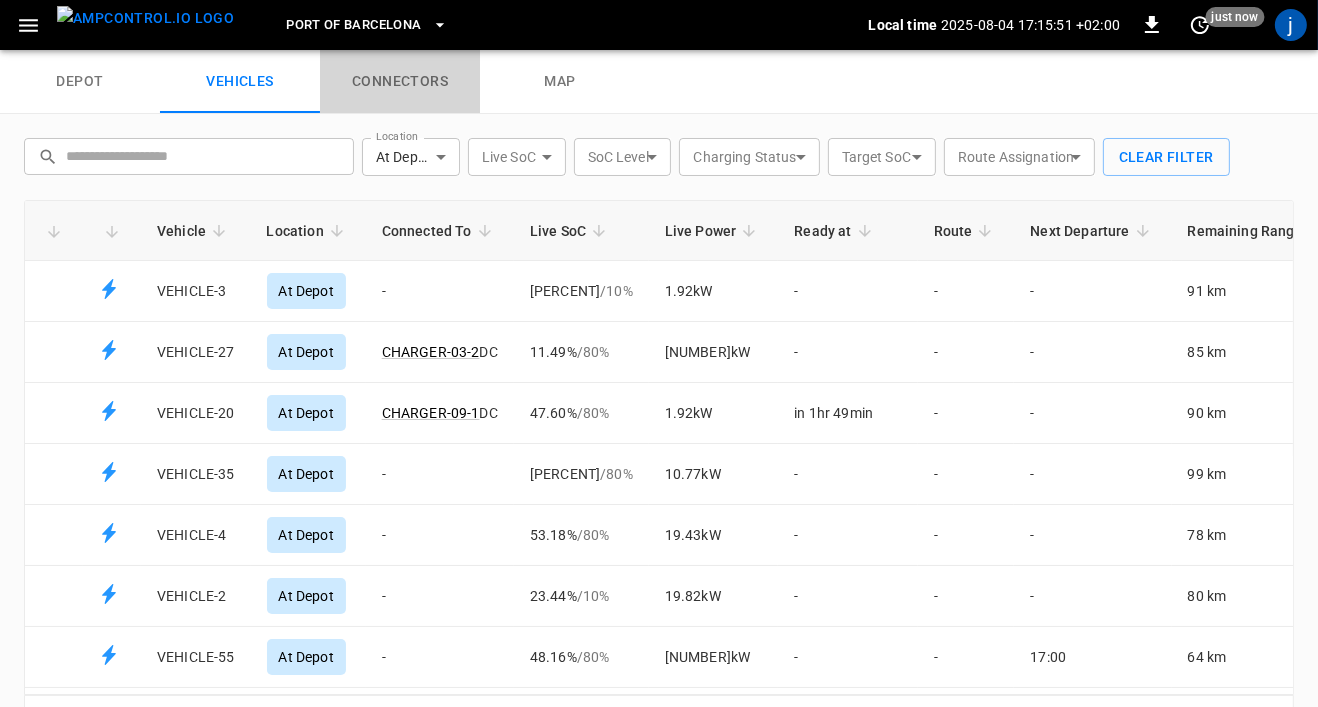 click on "connectors" at bounding box center (400, 82) 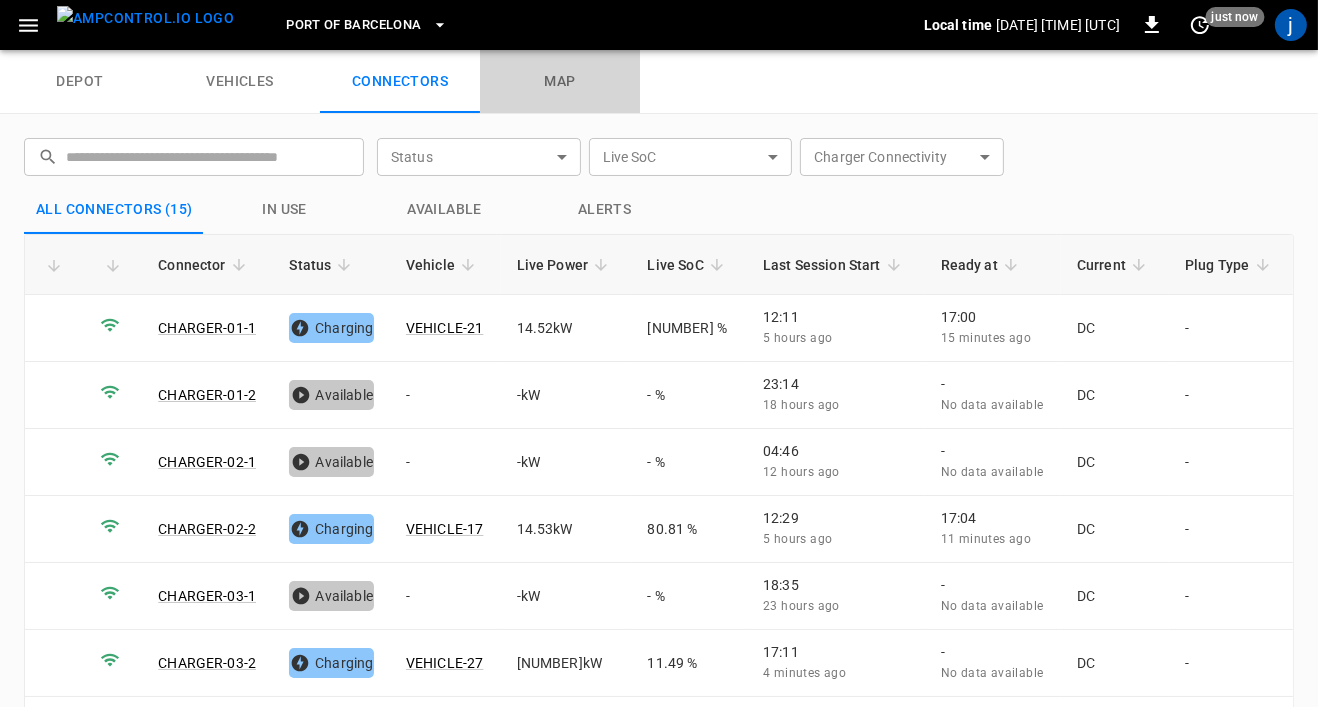 click on "map" at bounding box center [560, 82] 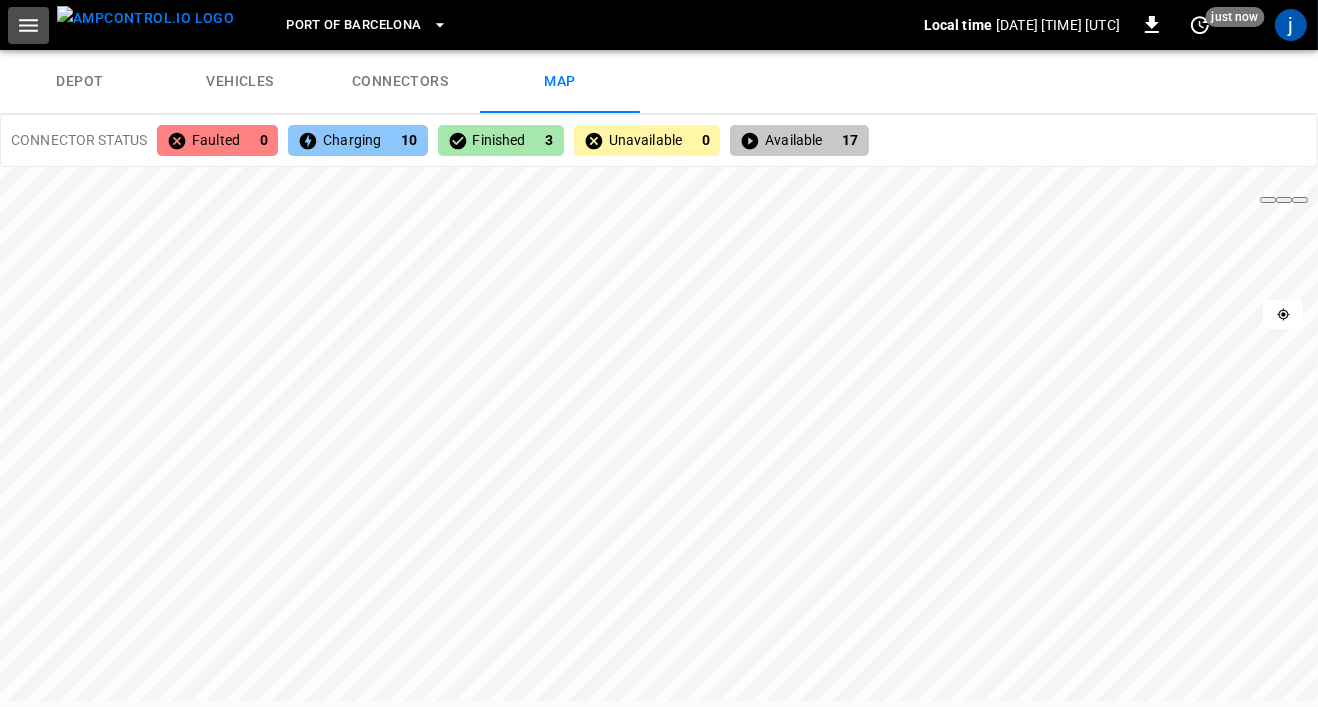 click 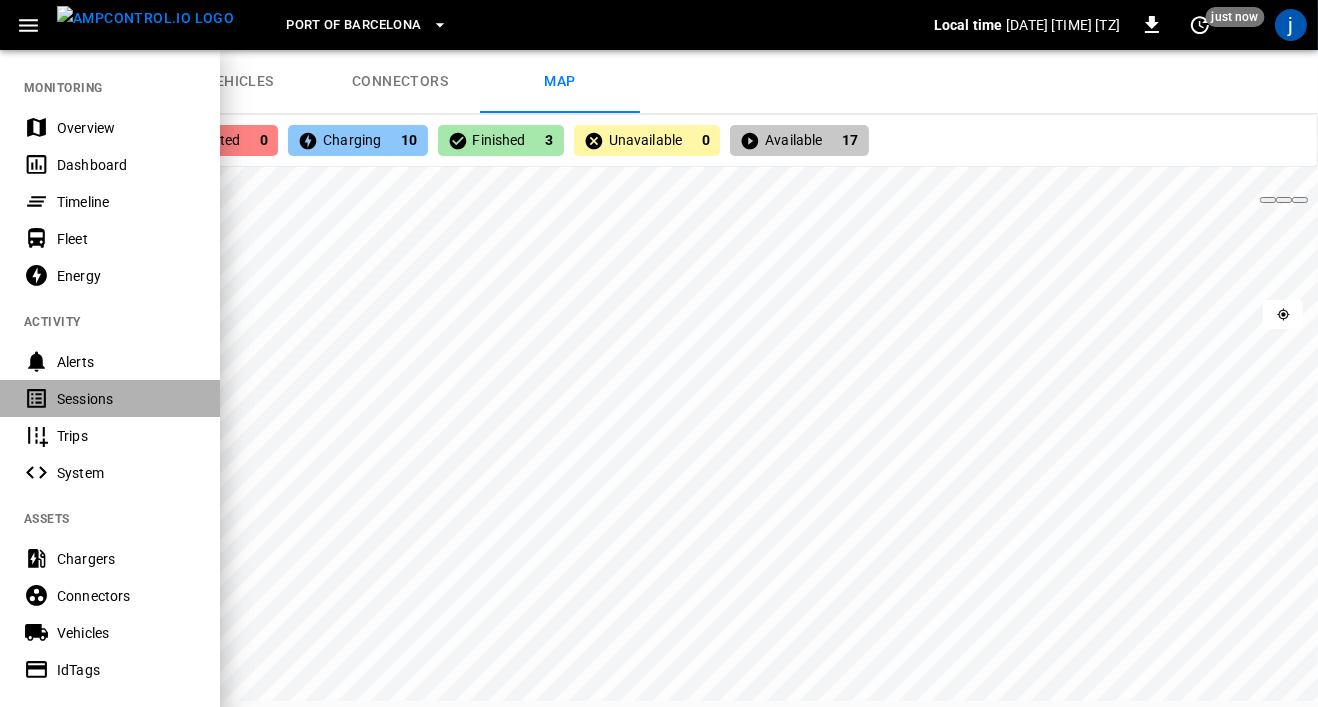 click on "Sessions" at bounding box center (126, 399) 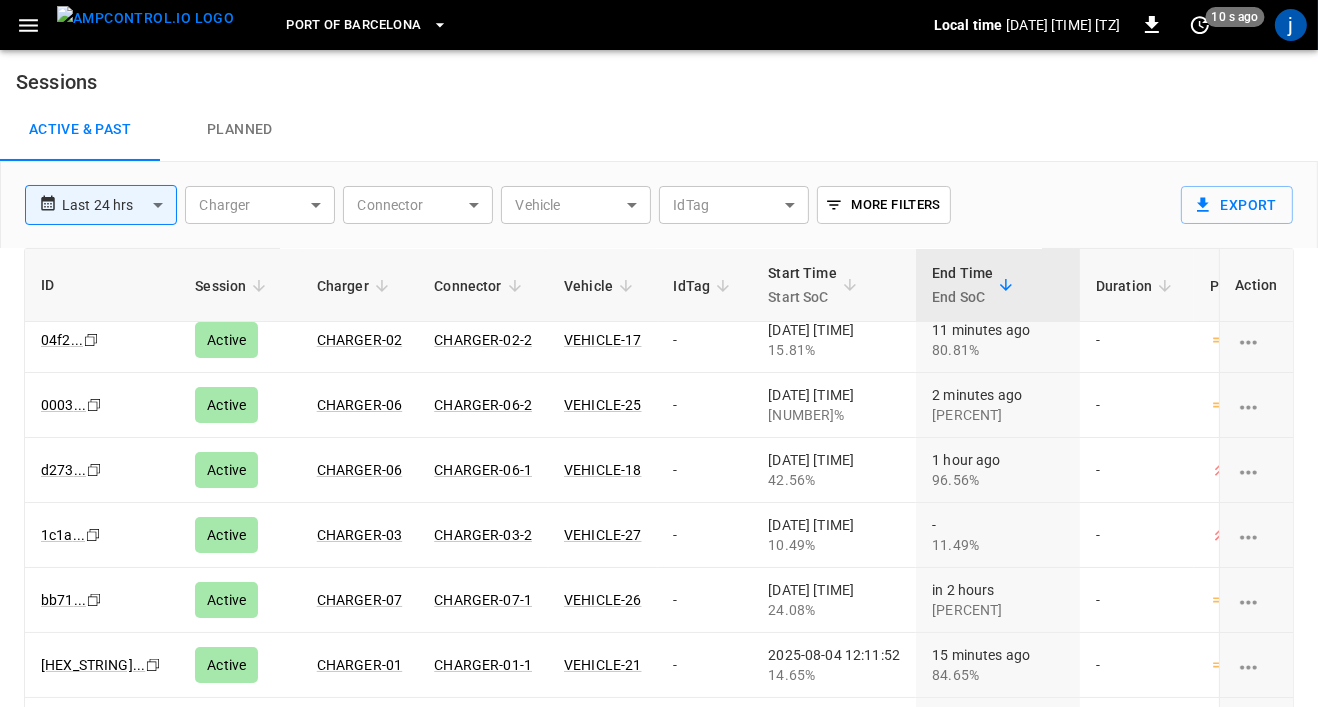 scroll, scrollTop: 0, scrollLeft: 0, axis: both 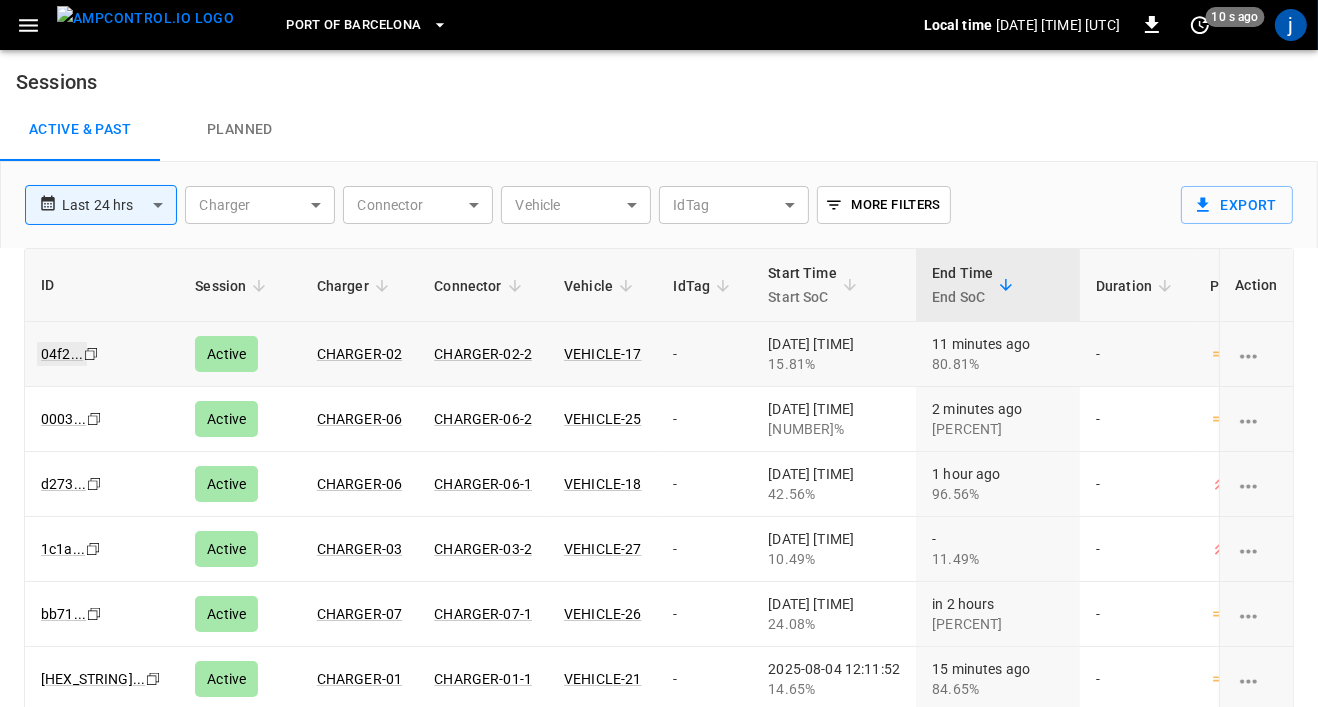 click on "04f2 ..." at bounding box center [62, 354] 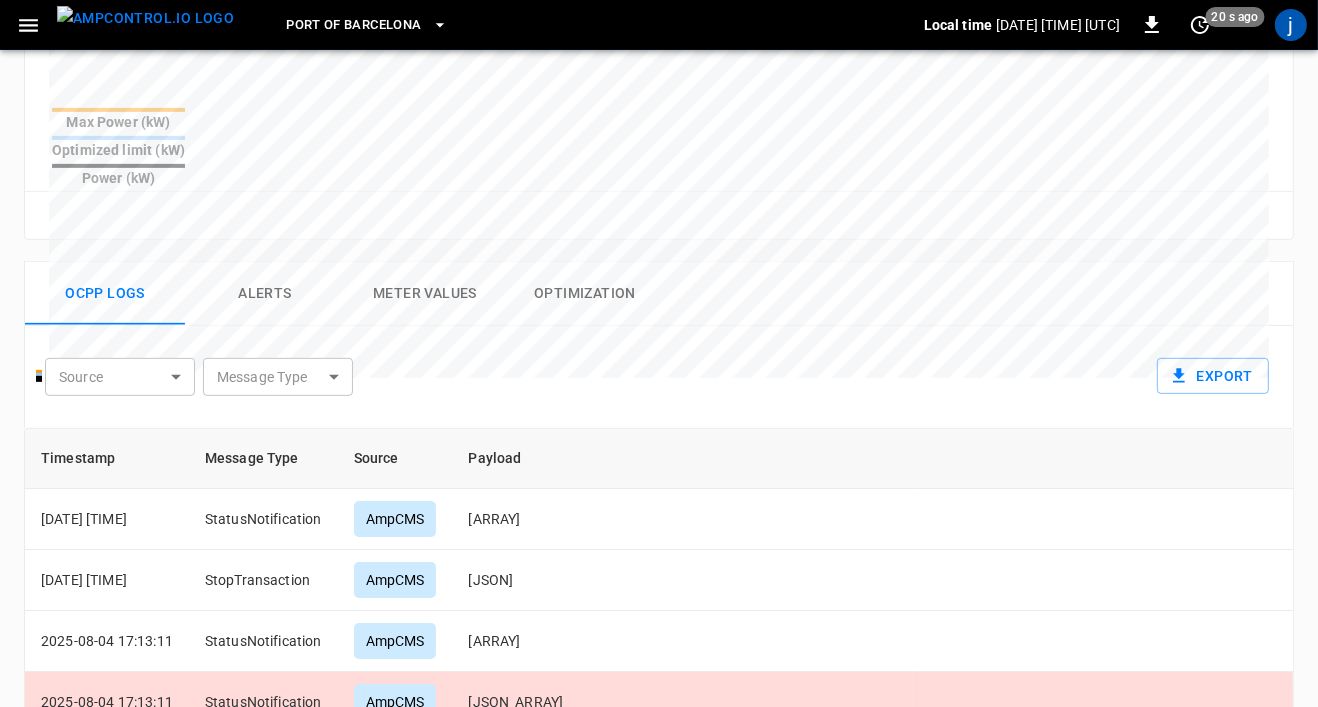 scroll, scrollTop: 905, scrollLeft: 0, axis: vertical 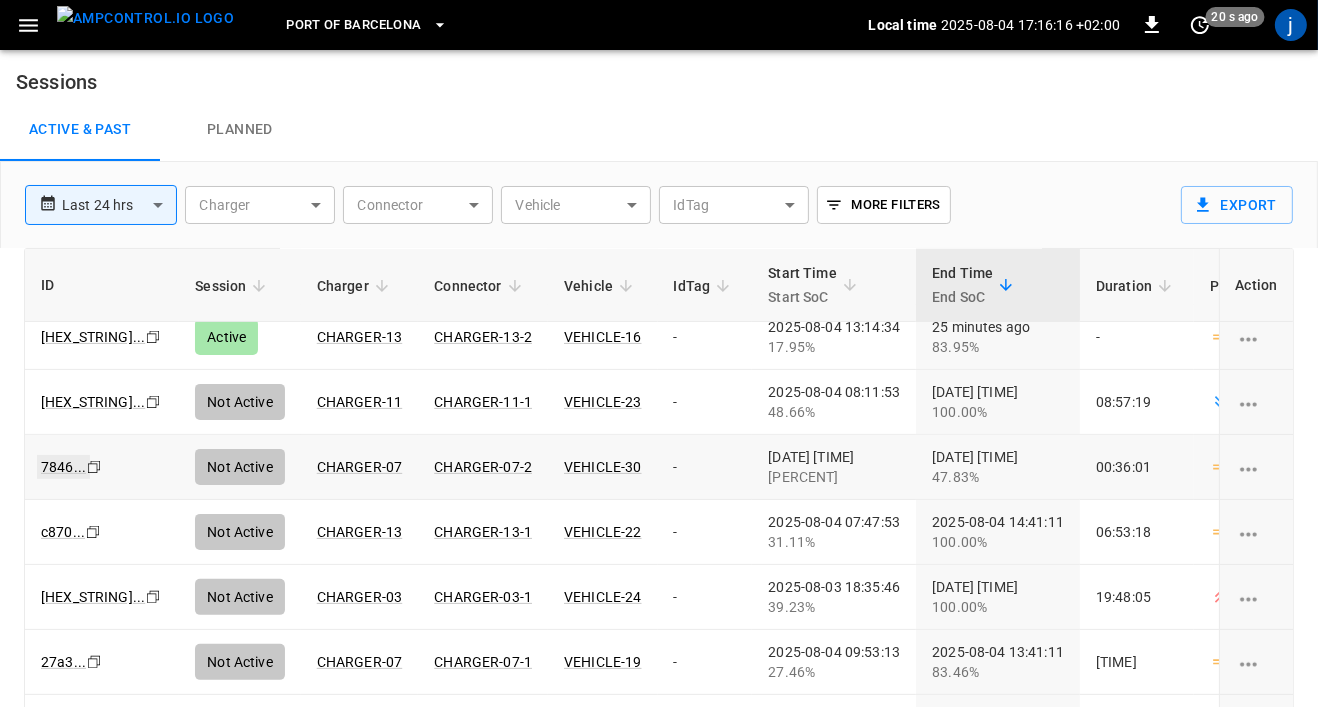 click on "7846 ..." at bounding box center (63, 467) 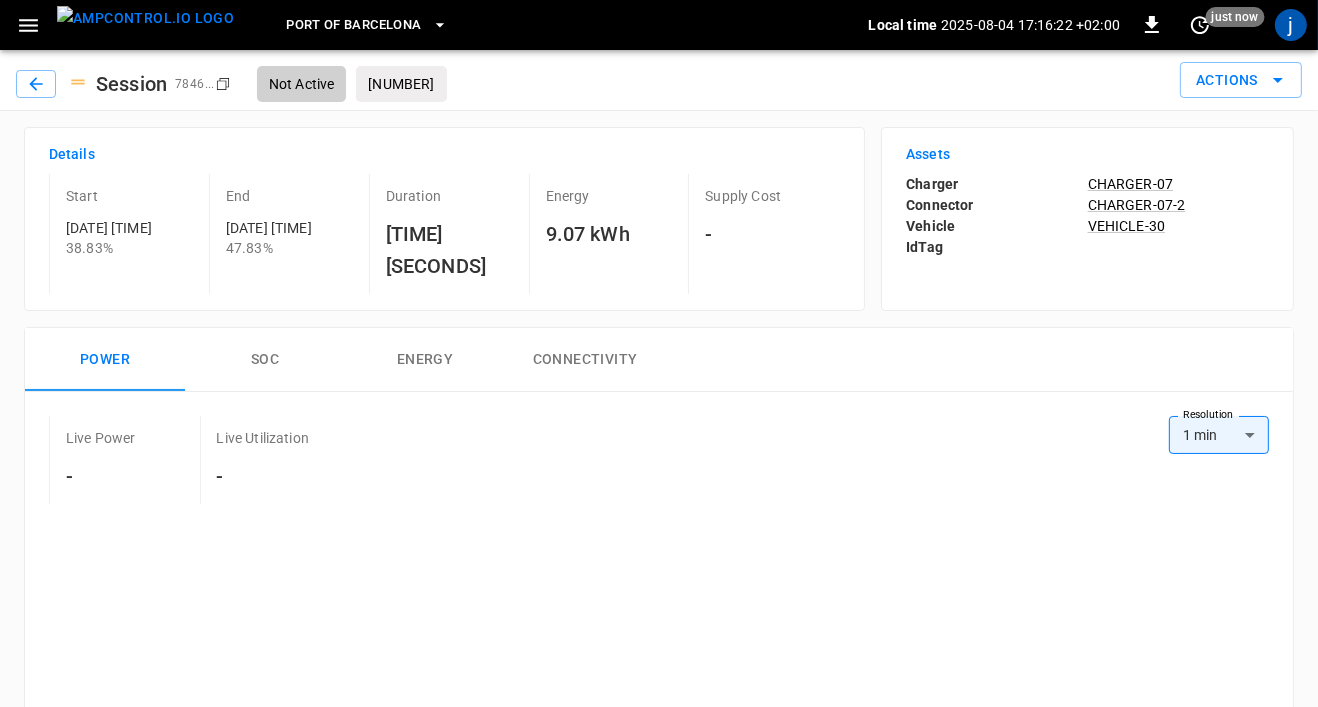 click on "SOC" at bounding box center (265, 360) 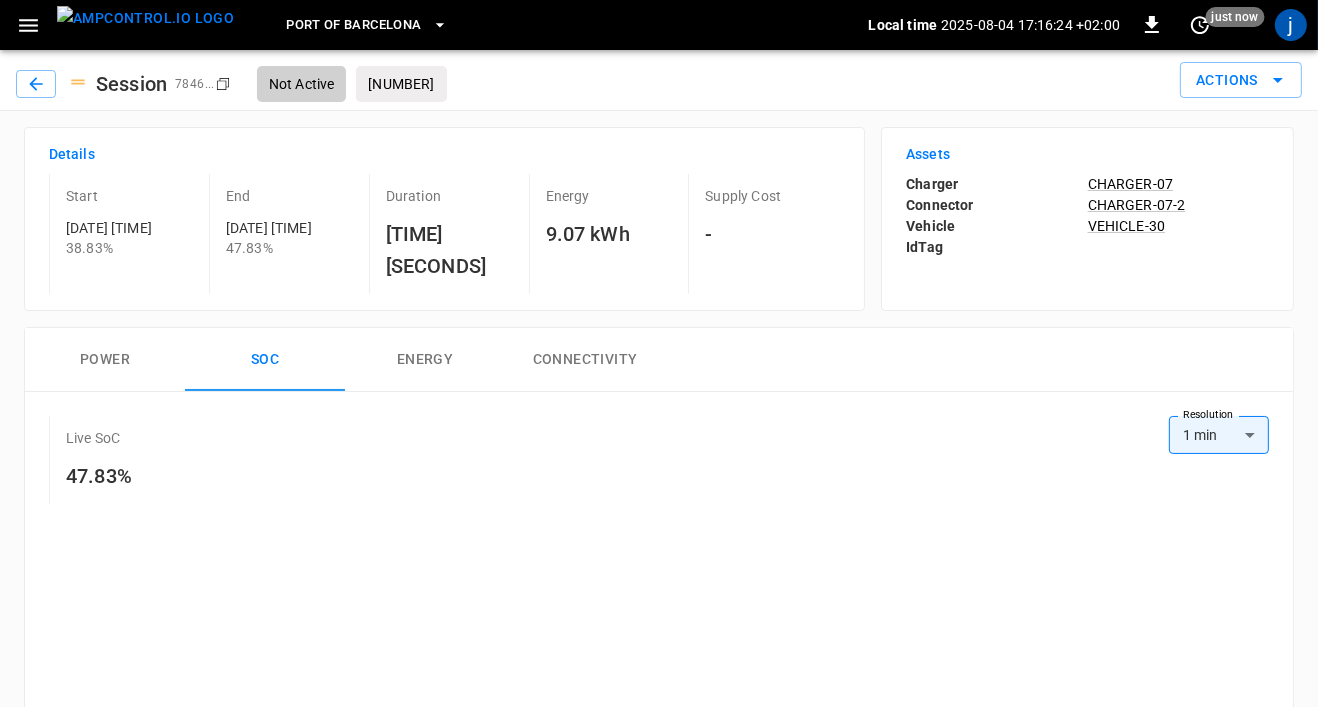 type 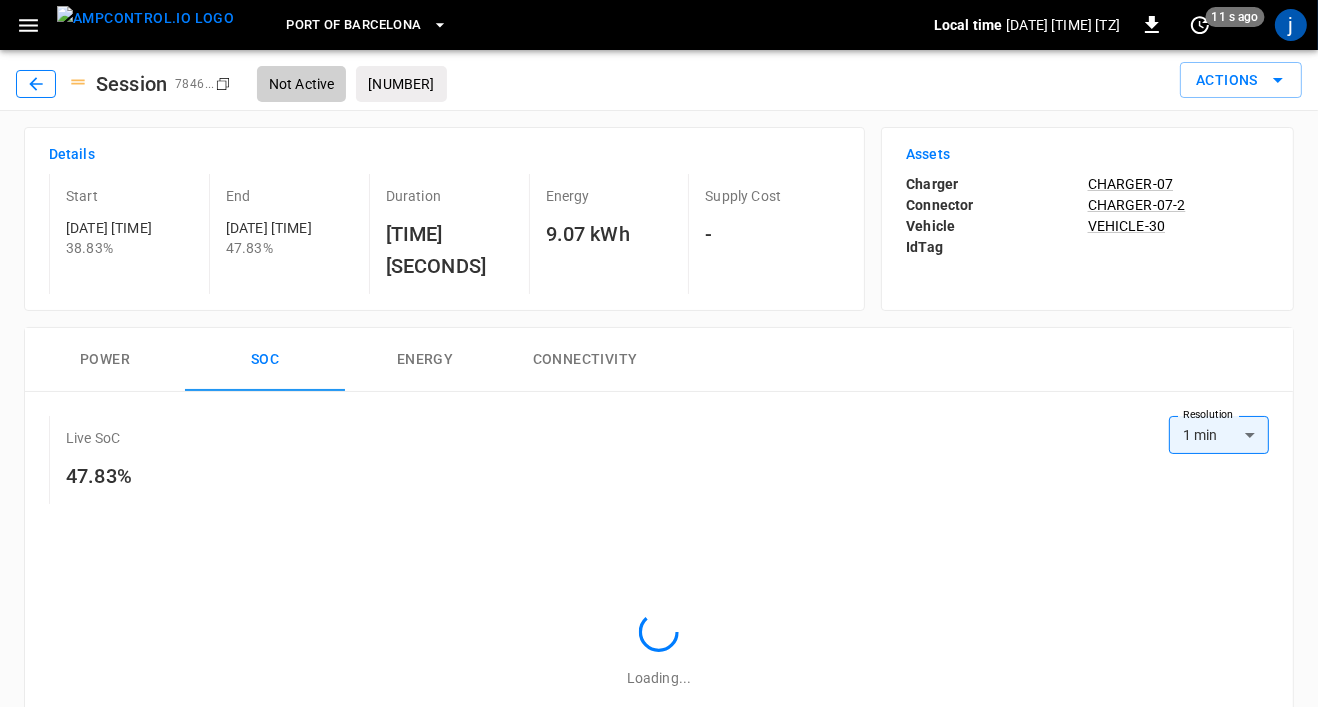click at bounding box center (36, 84) 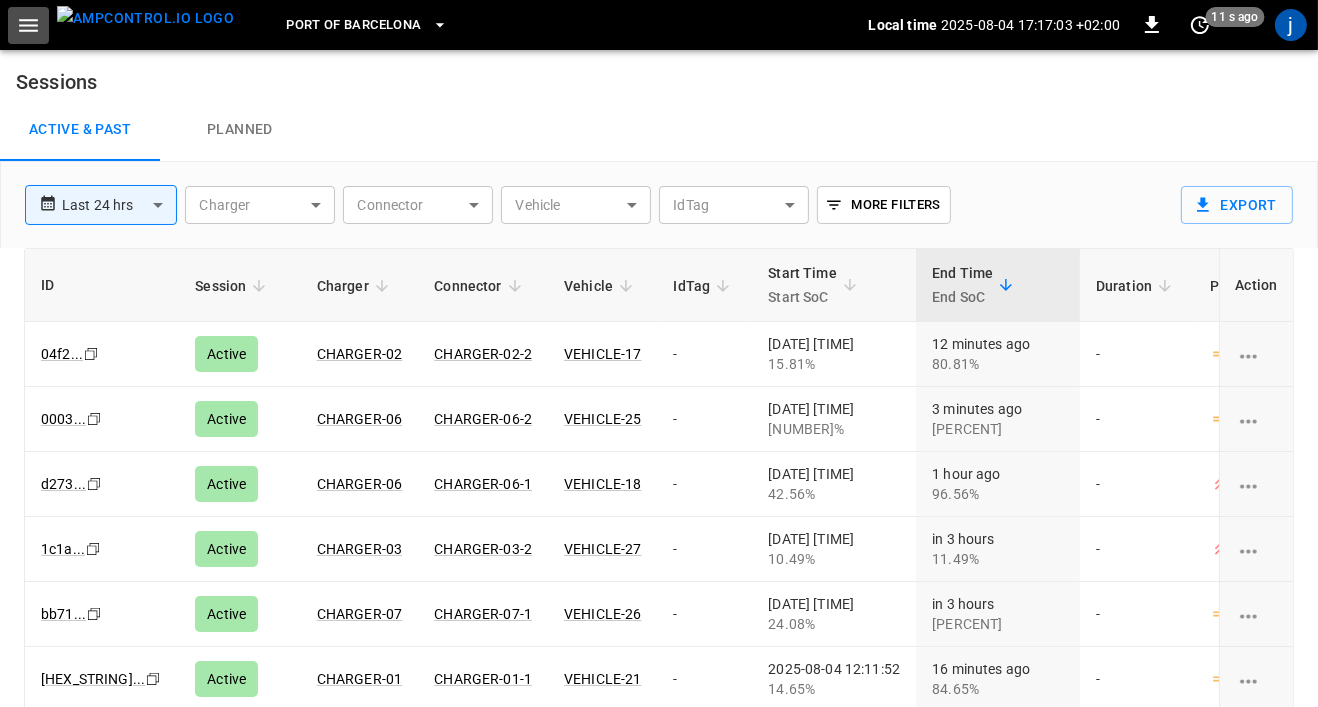 click 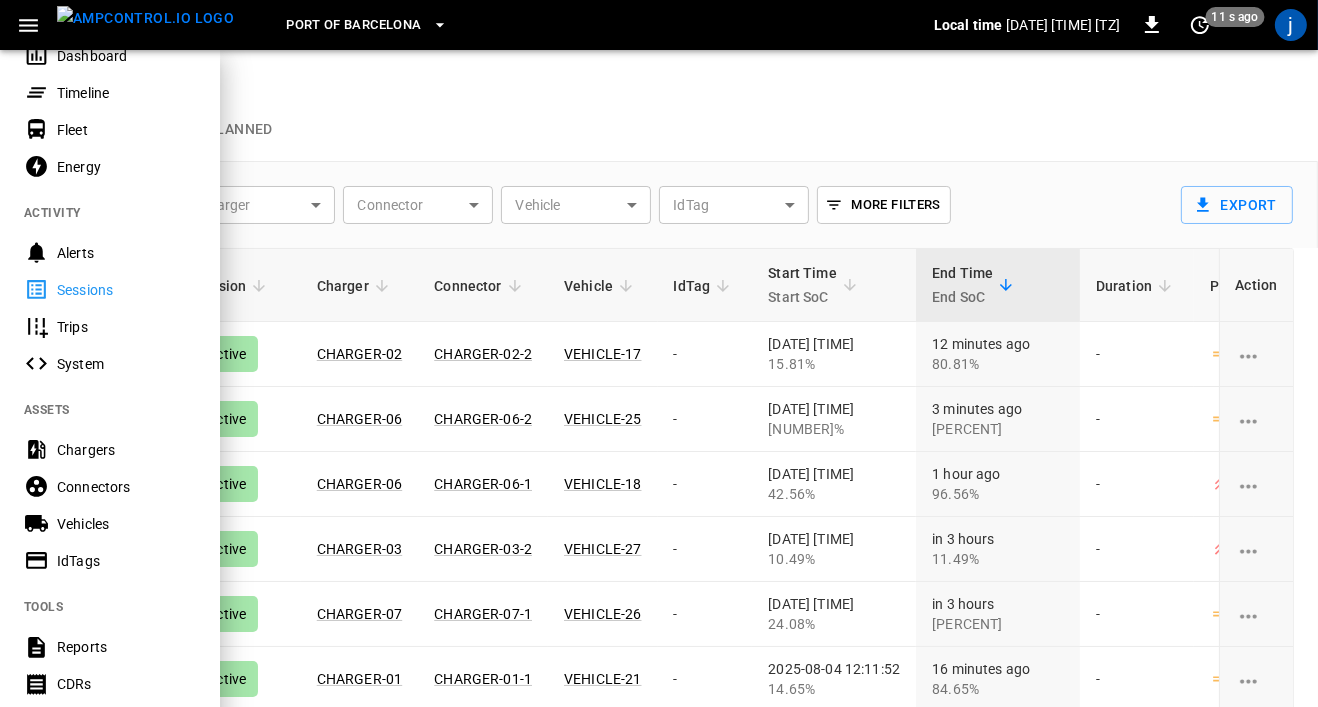 scroll, scrollTop: 128, scrollLeft: 0, axis: vertical 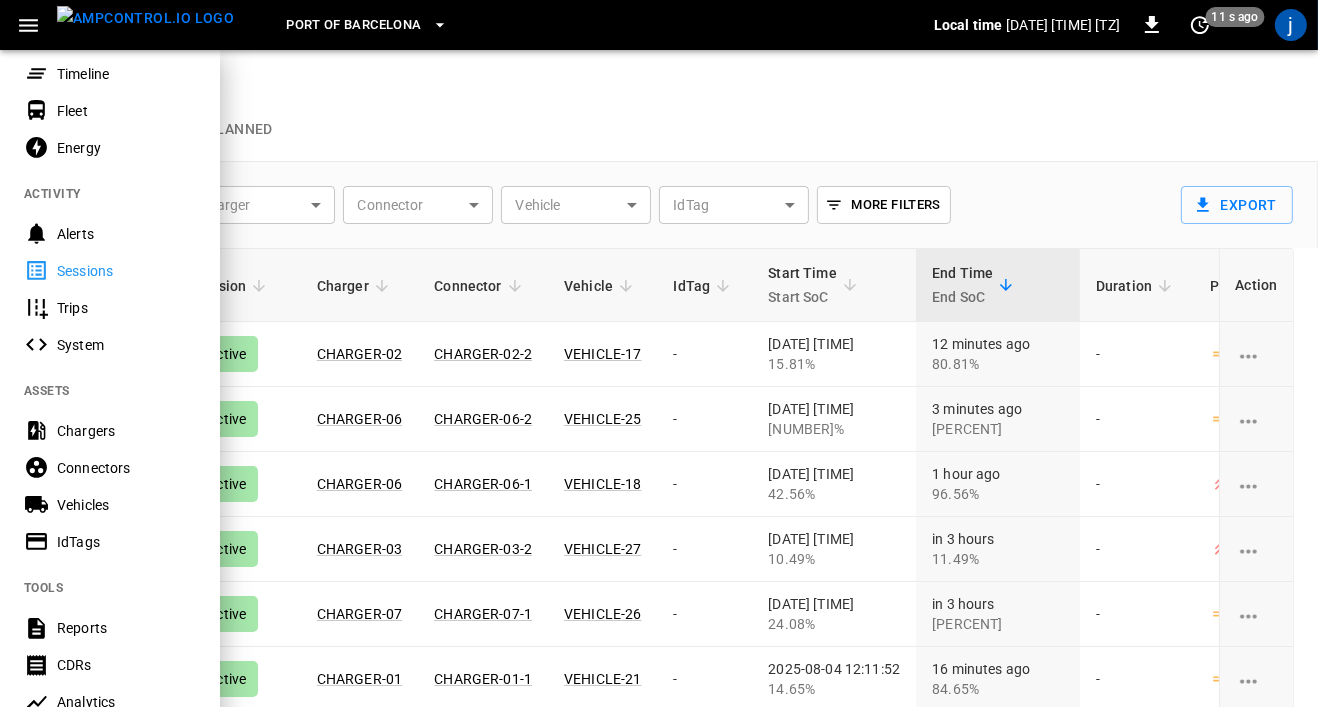click on "Trips" at bounding box center (126, 308) 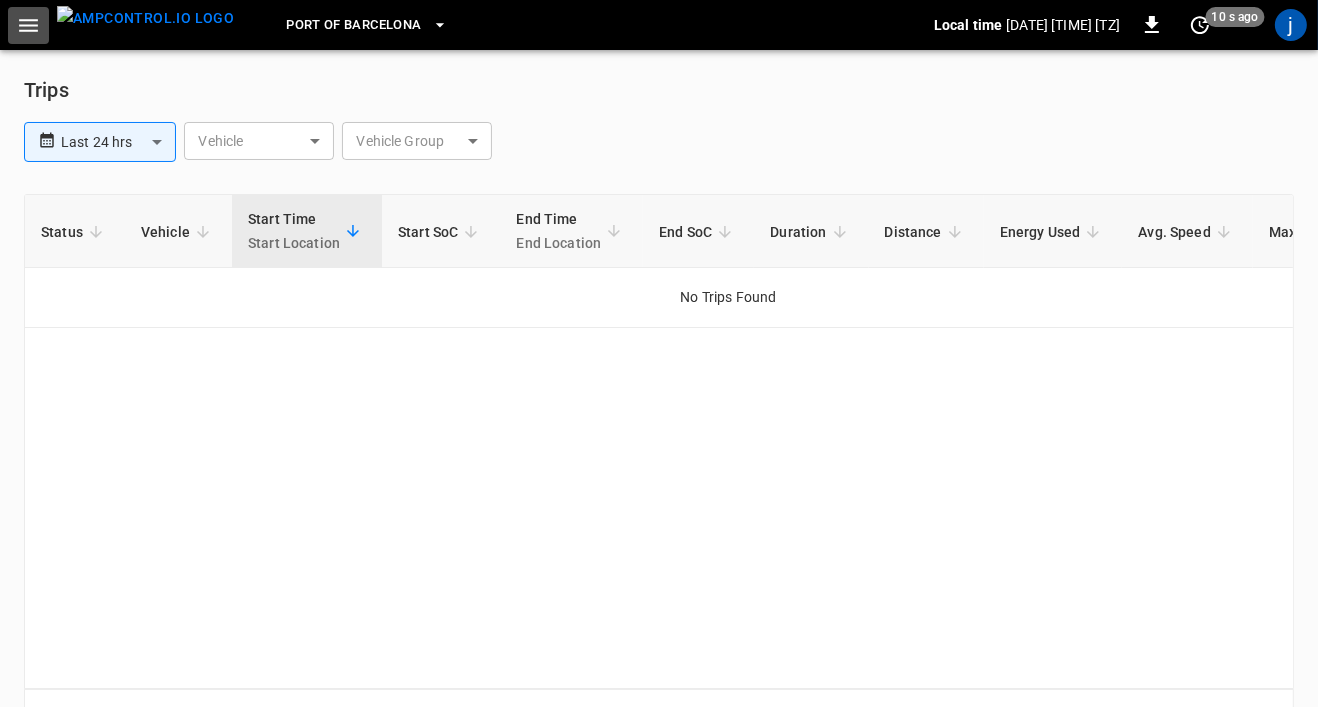 click at bounding box center [28, 25] 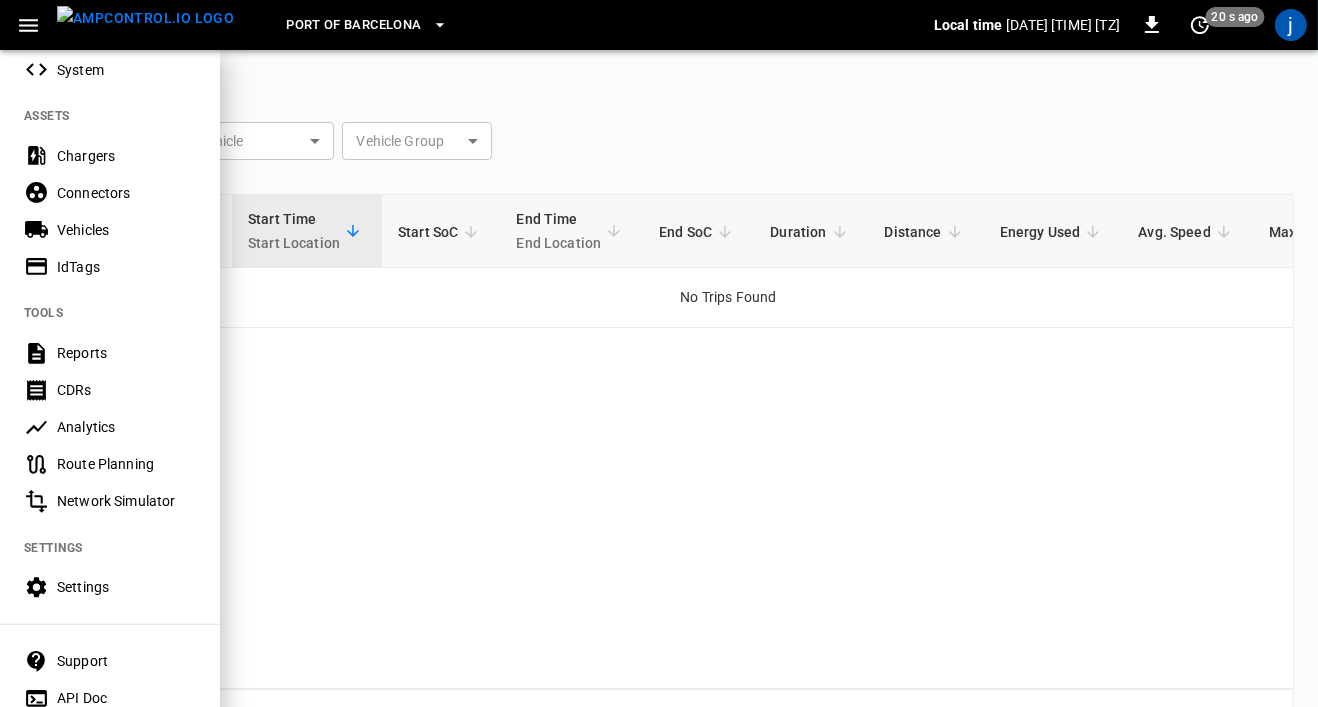 scroll, scrollTop: 455, scrollLeft: 0, axis: vertical 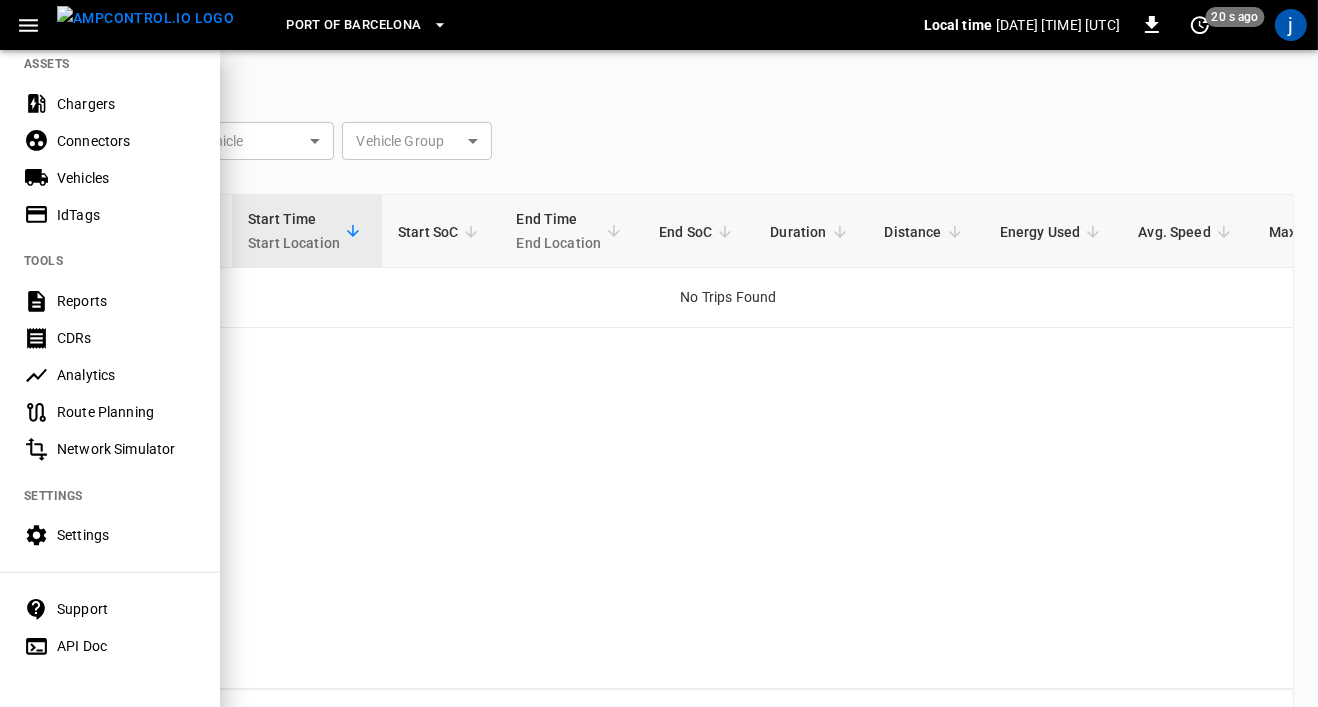 click on "Settings" at bounding box center (126, 535) 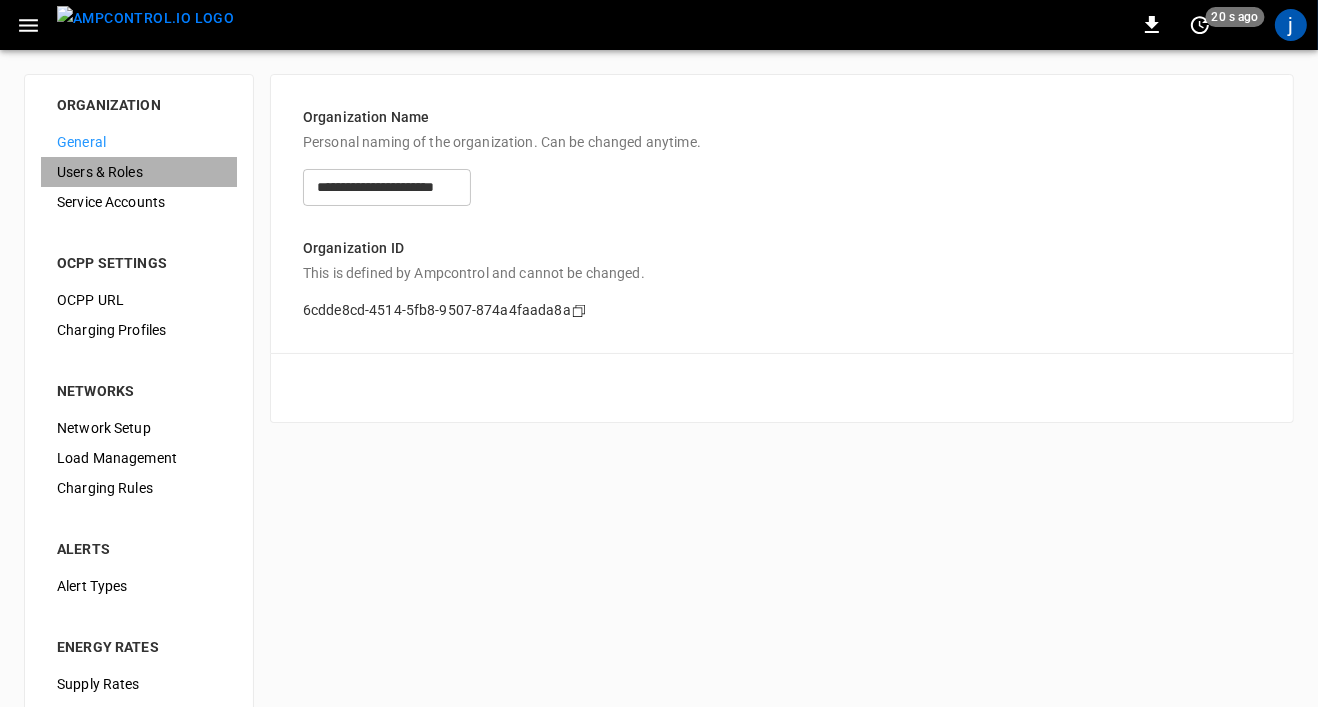 click on "Users & Roles" at bounding box center (139, 172) 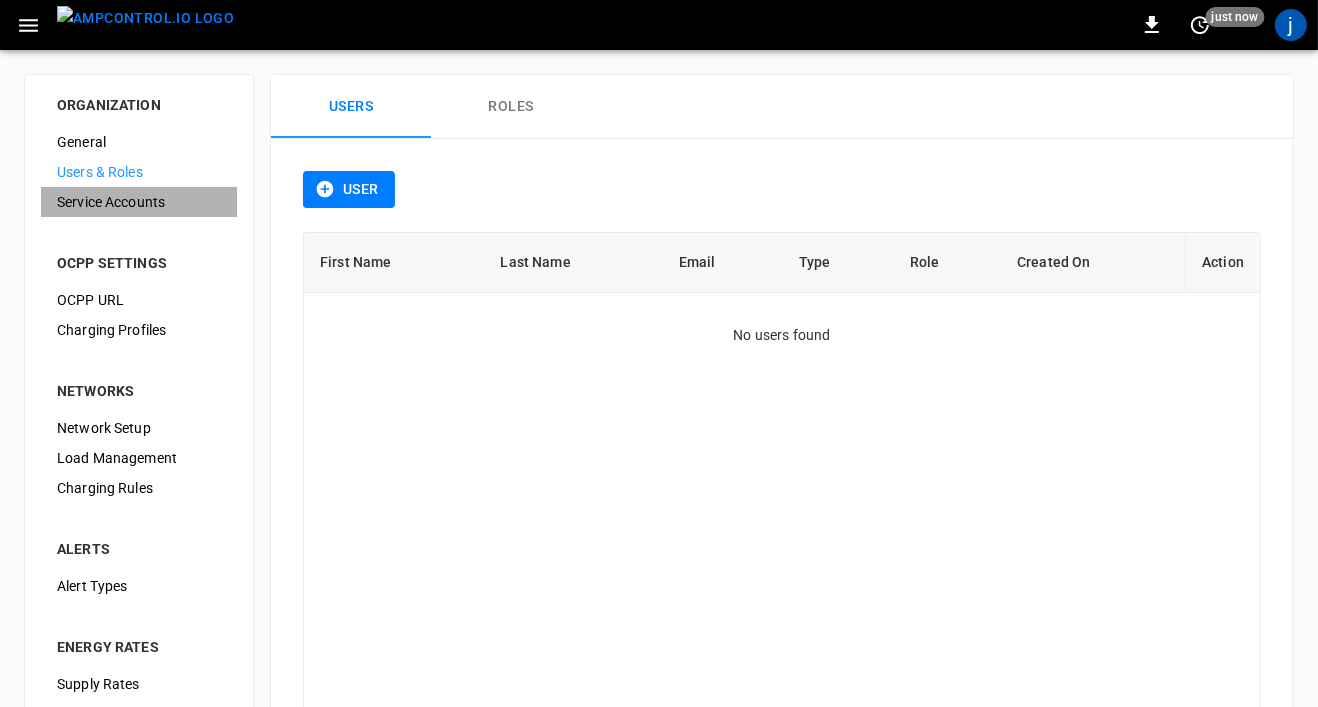 click on "Service Accounts" at bounding box center (139, 202) 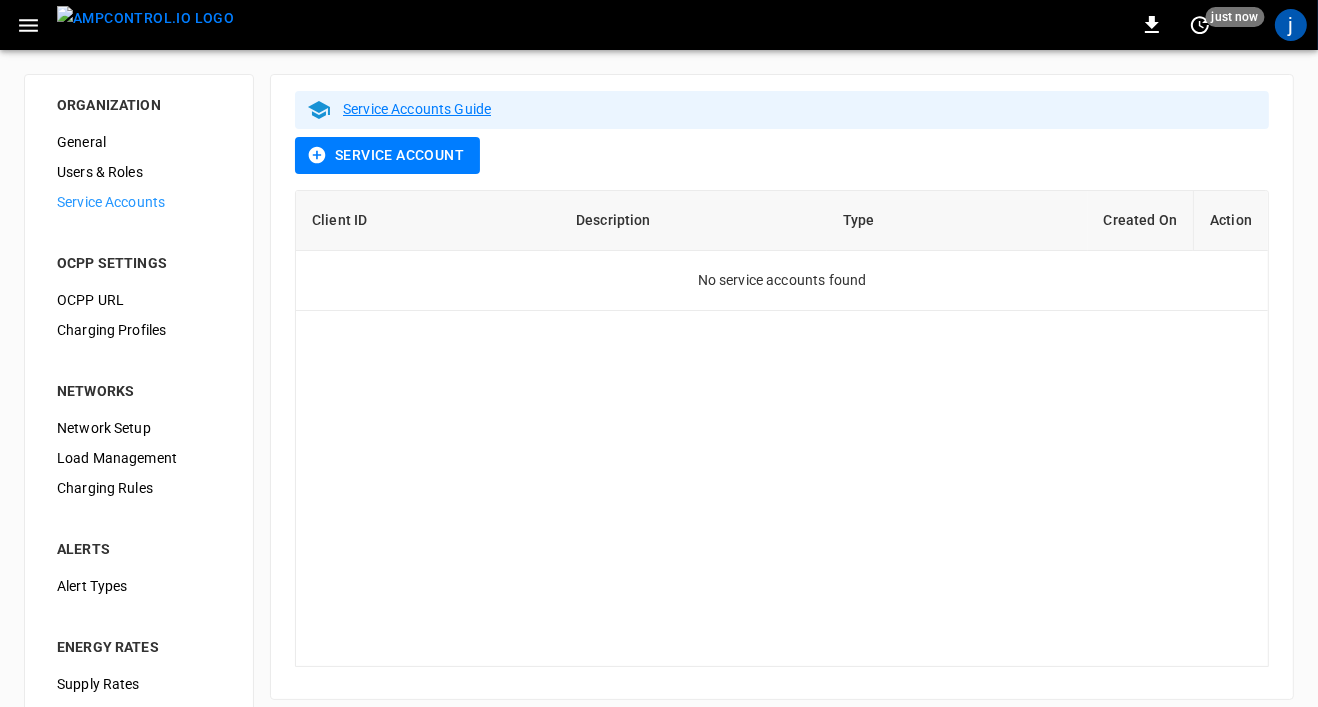 click on "0 just now j" at bounding box center (659, 25) 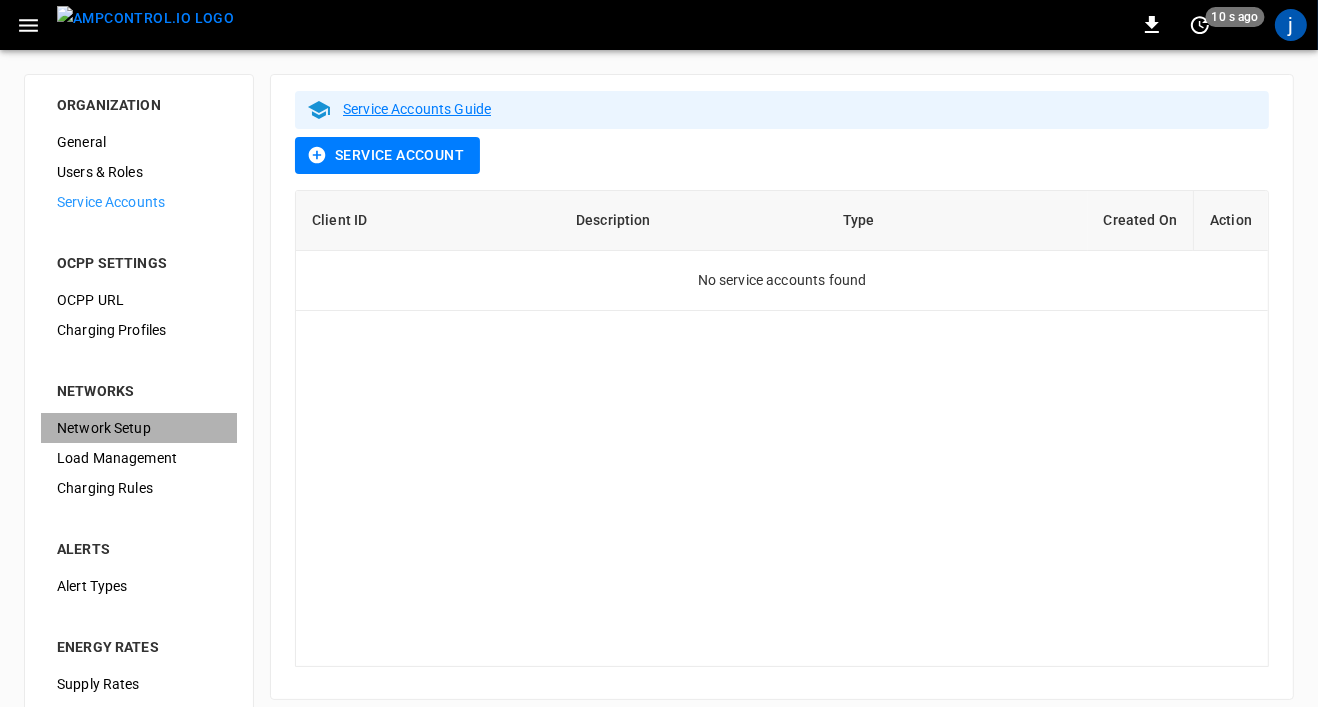 click on "Network Setup" at bounding box center [139, 428] 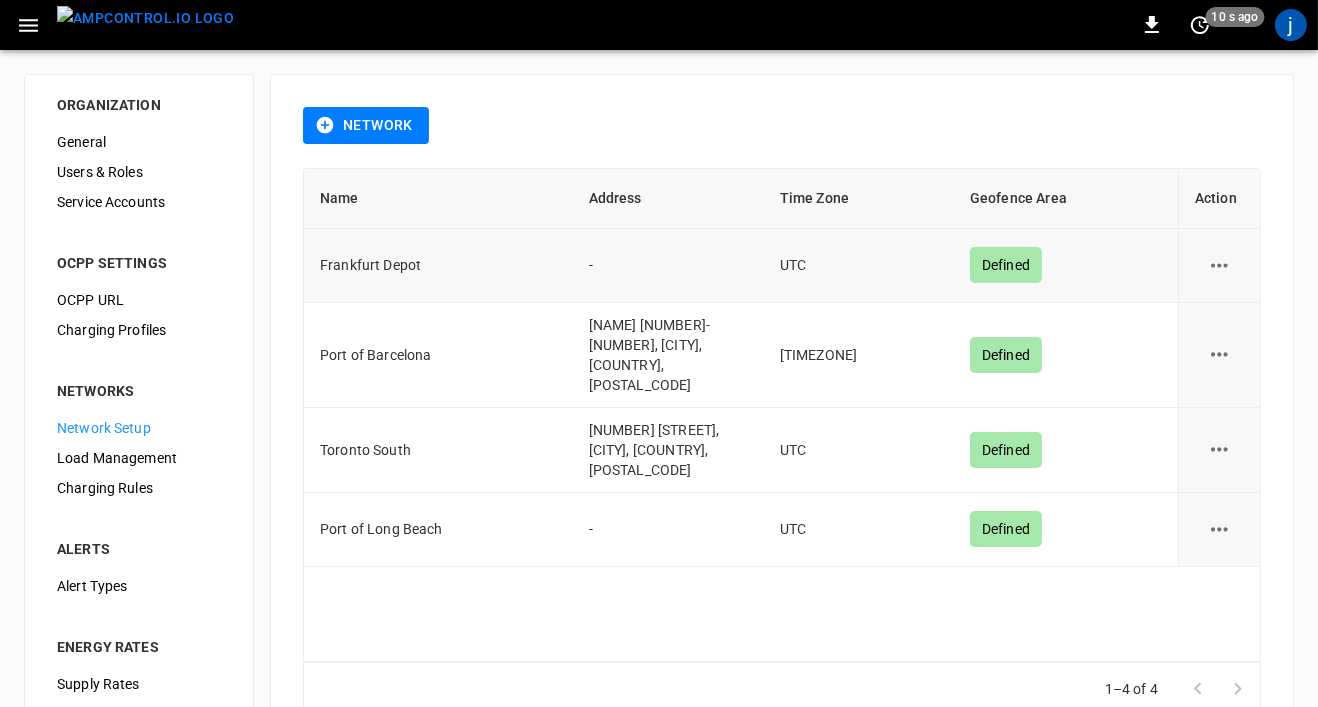 click 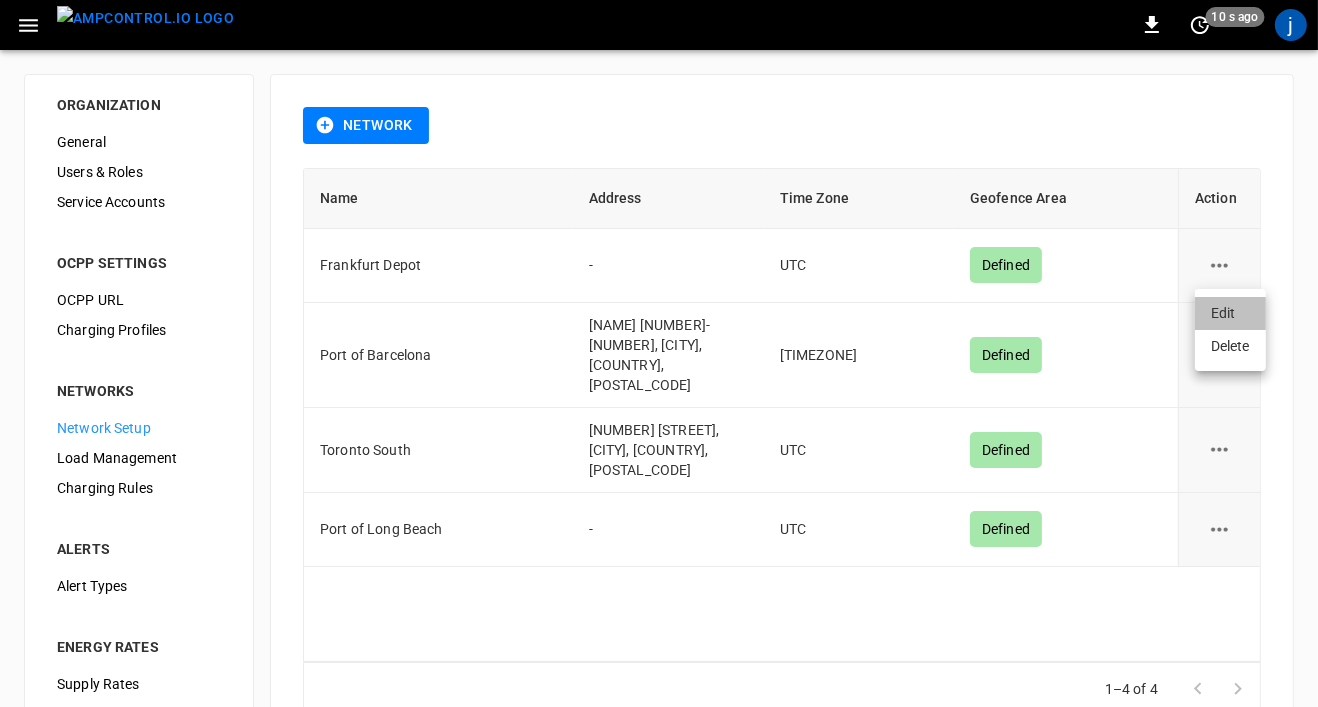 click on "Edit" at bounding box center [1230, 313] 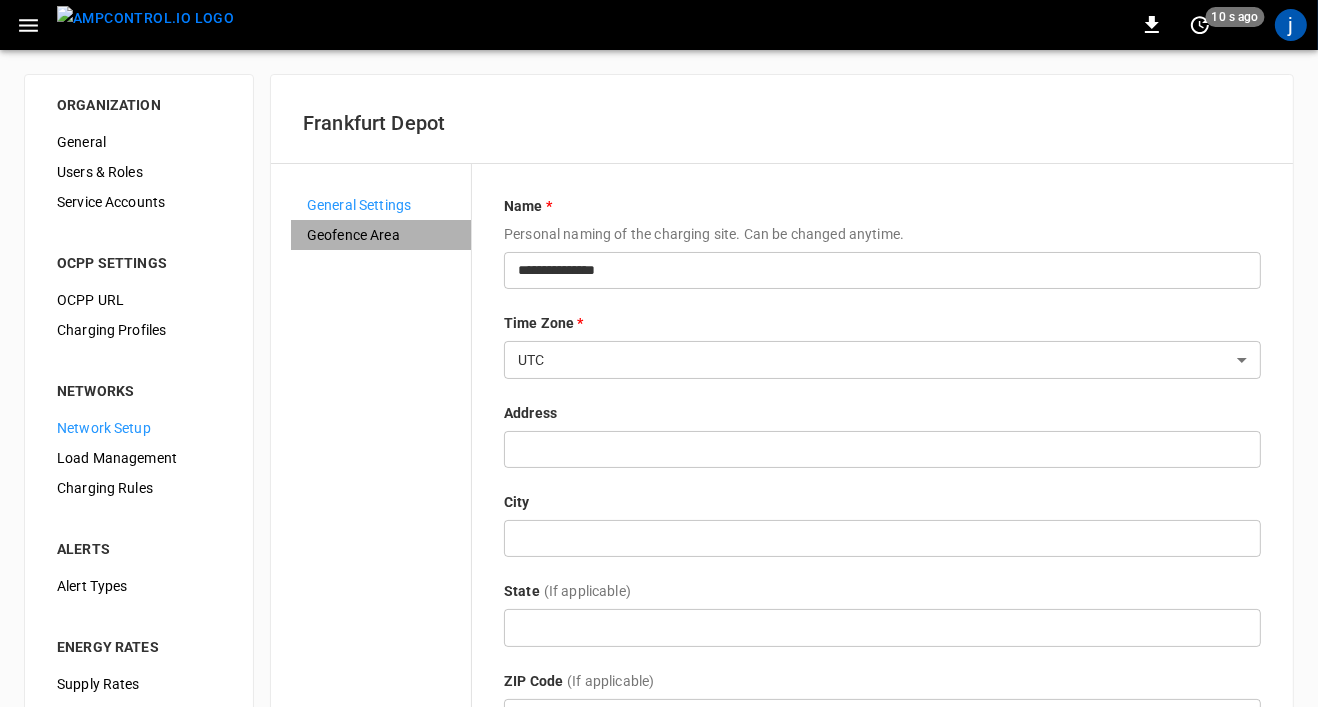 click on "Geofence Area" at bounding box center (381, 235) 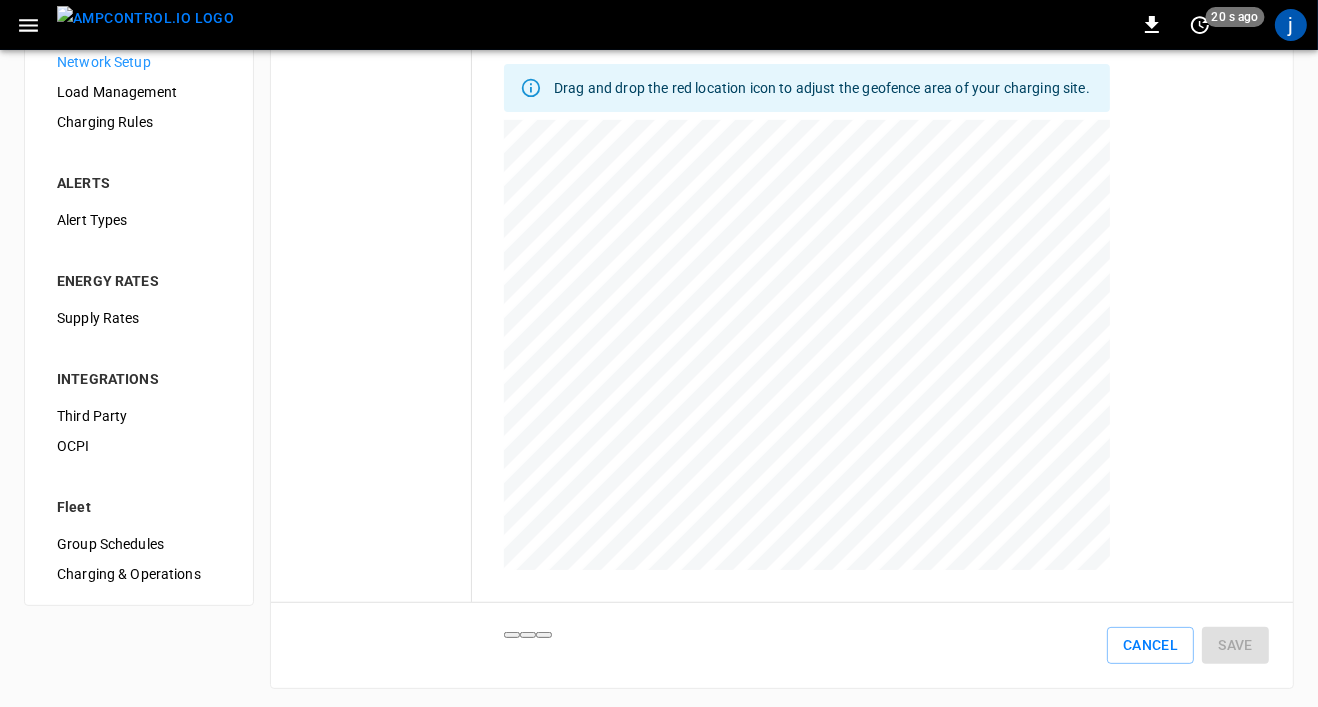 scroll, scrollTop: 370, scrollLeft: 0, axis: vertical 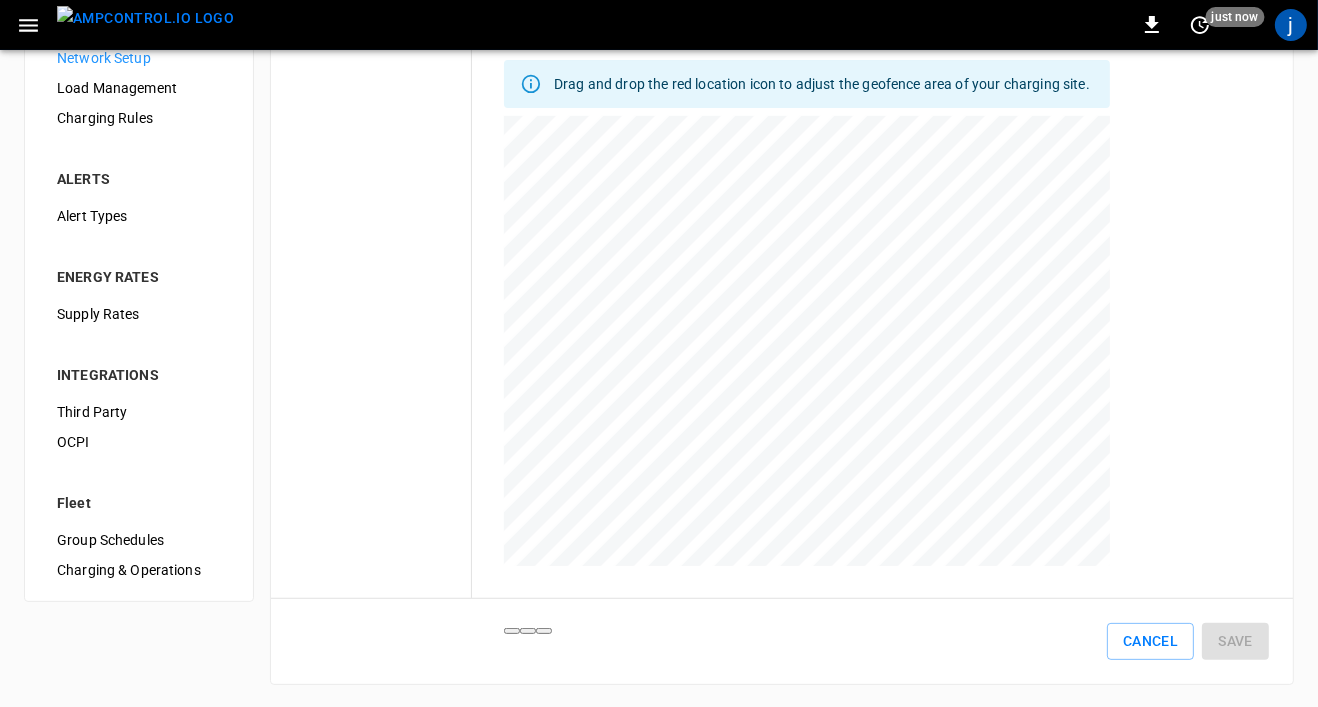 click at bounding box center (807, 366) 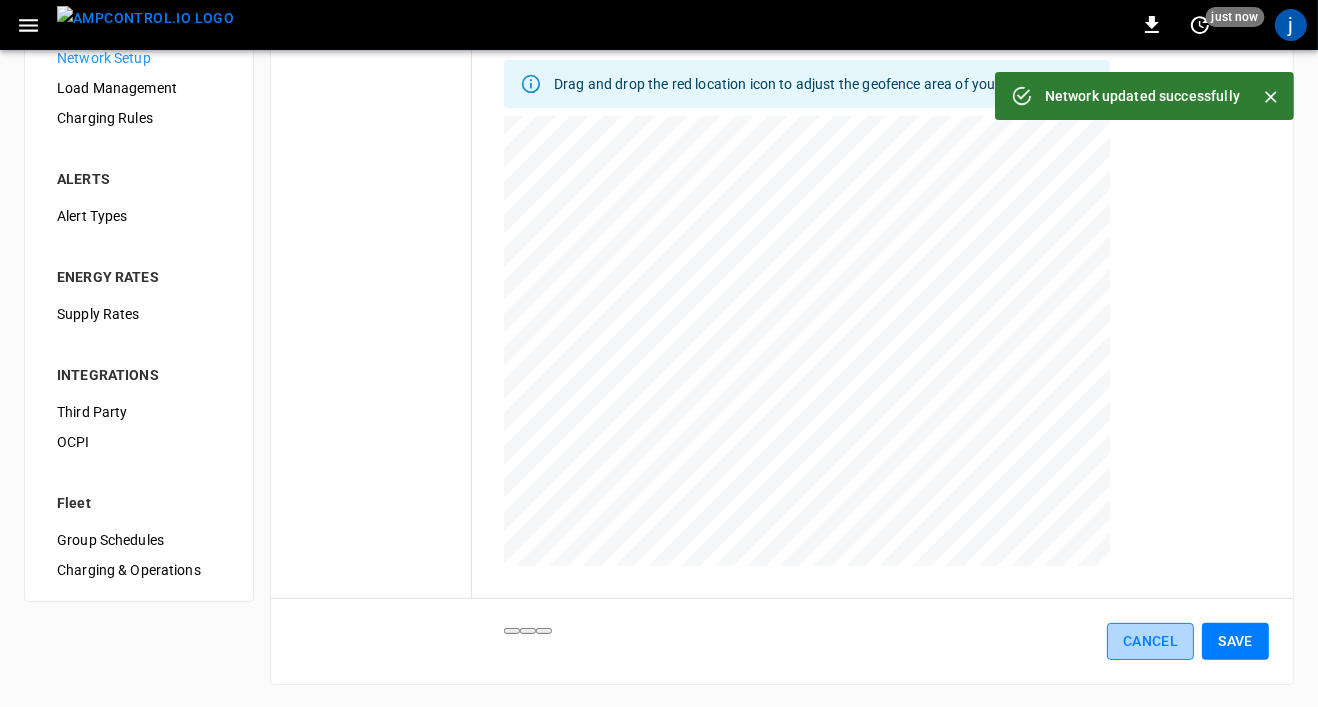 click on "Cancel" at bounding box center (1150, 641) 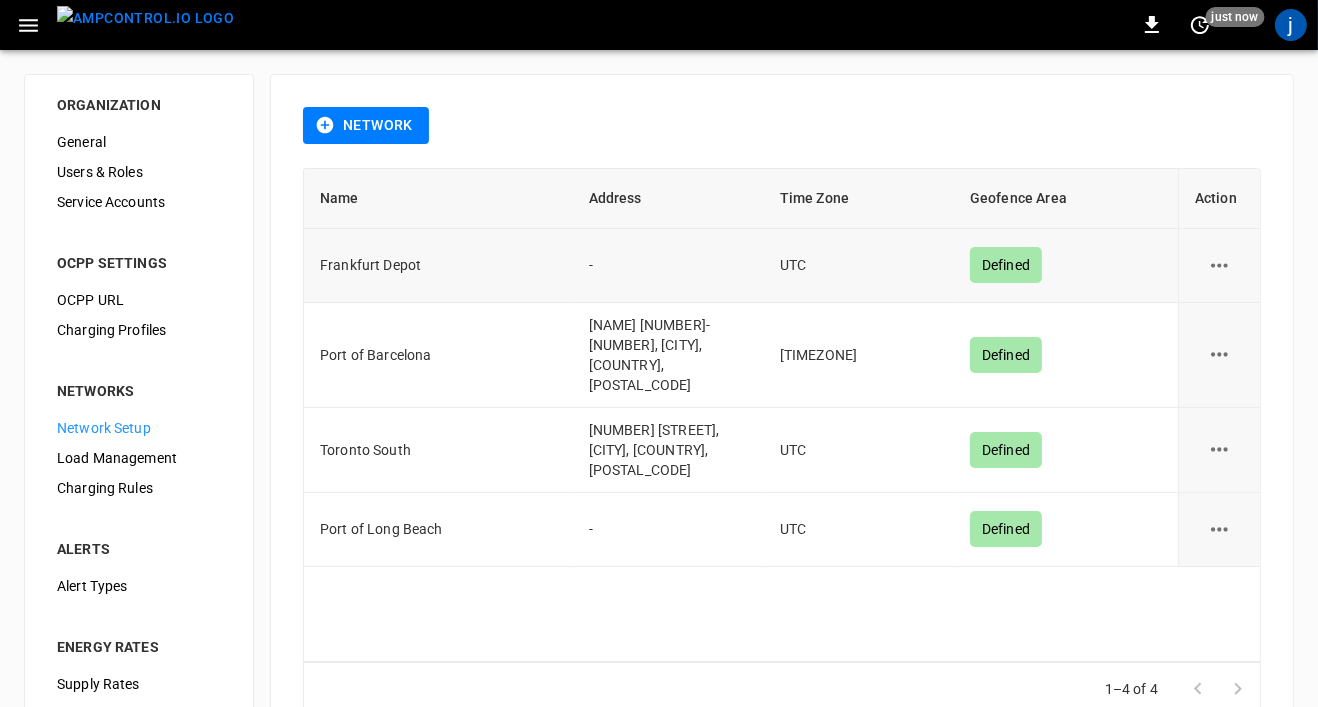 click 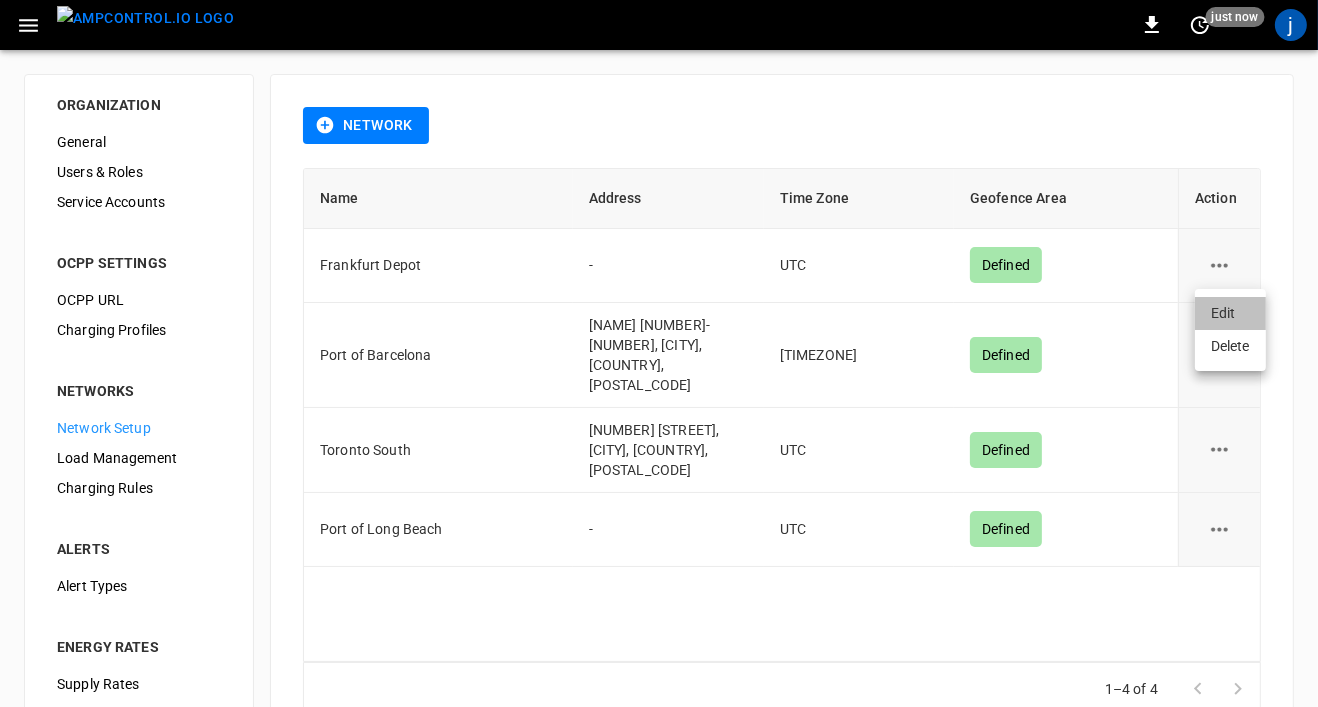 click on "Edit" at bounding box center [1230, 313] 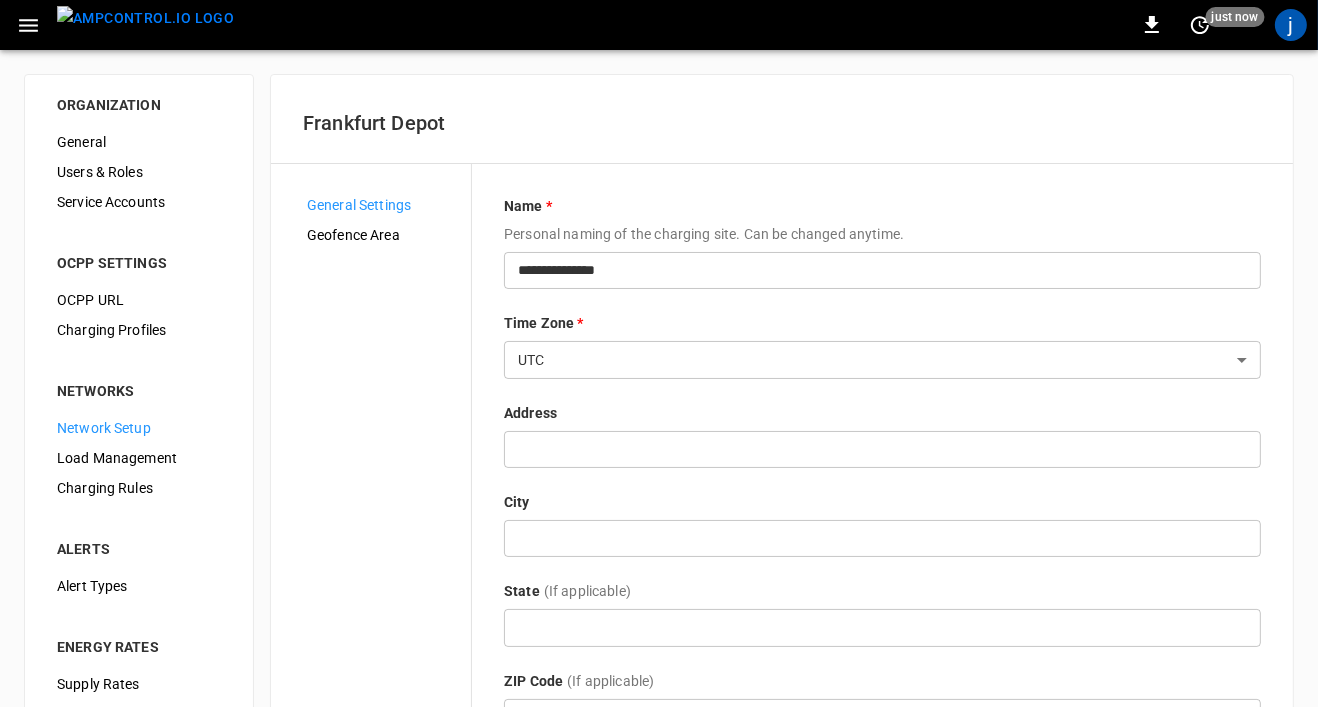 click on "Geofence Area" at bounding box center (381, 235) 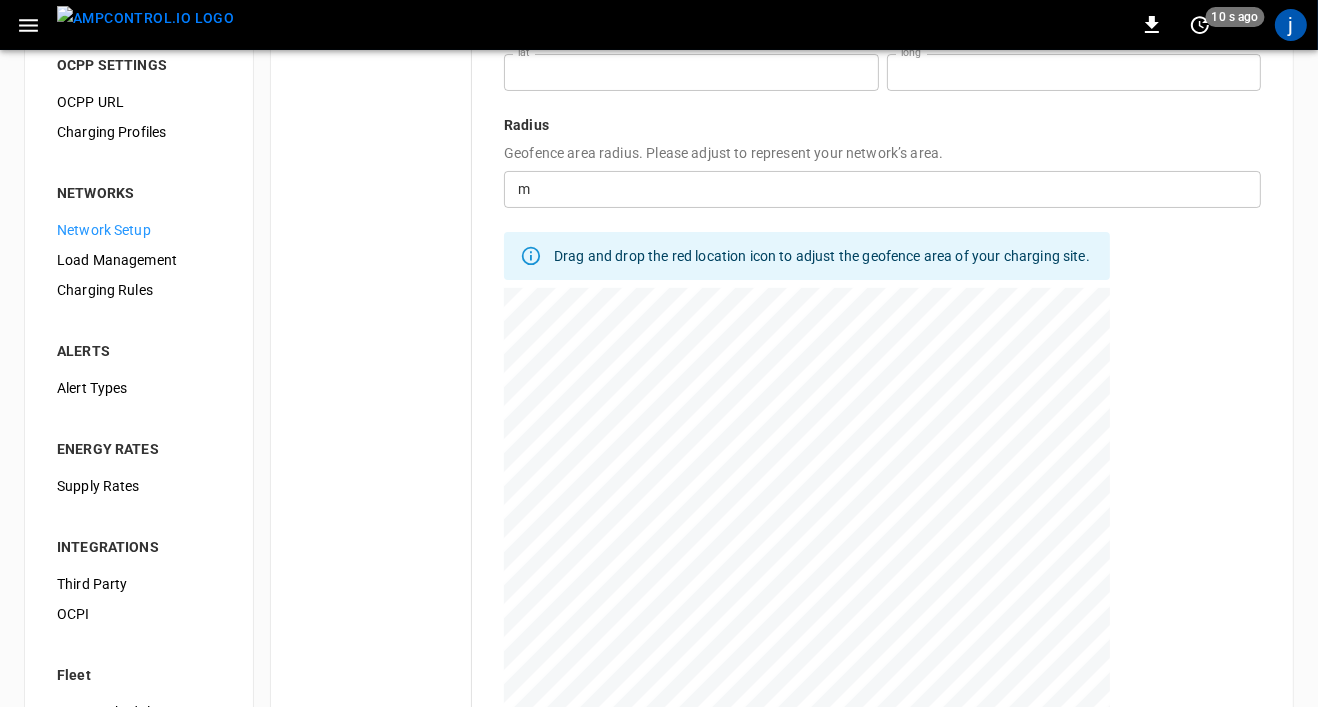 scroll, scrollTop: 129, scrollLeft: 0, axis: vertical 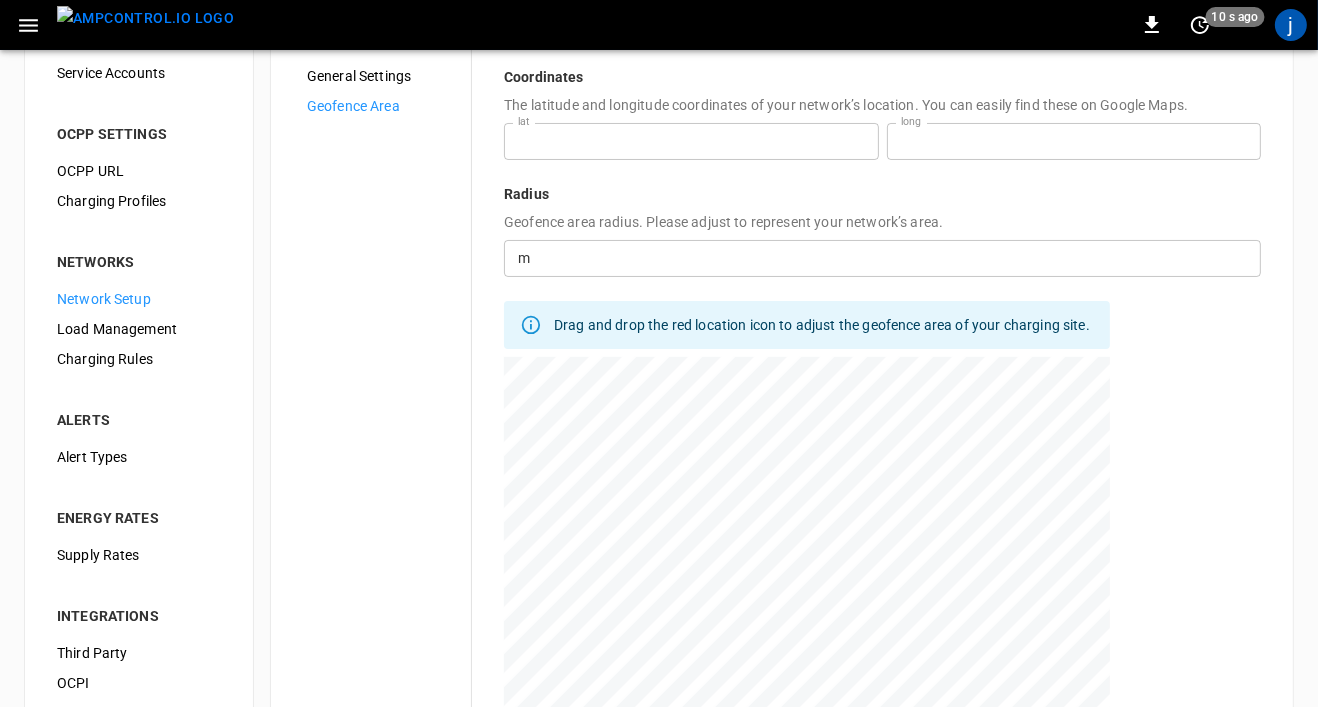 click on "***" at bounding box center [899, 258] 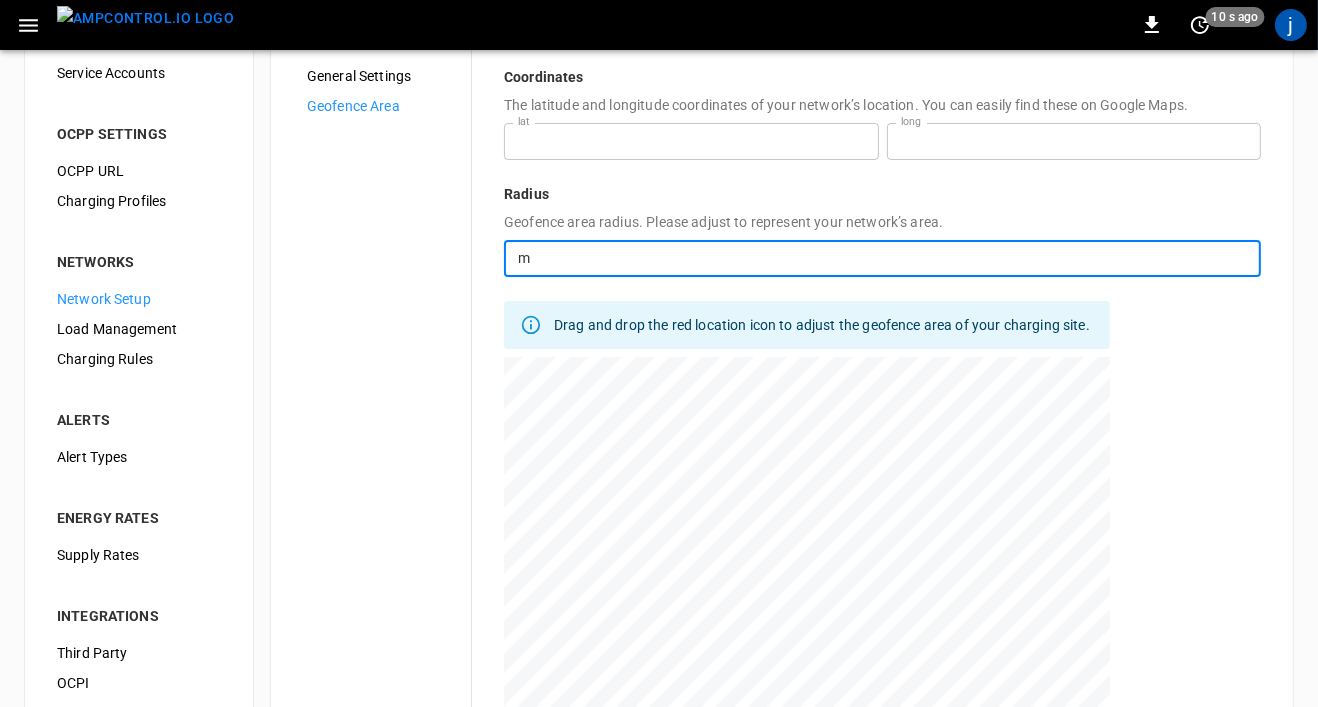 click on "***" at bounding box center (899, 258) 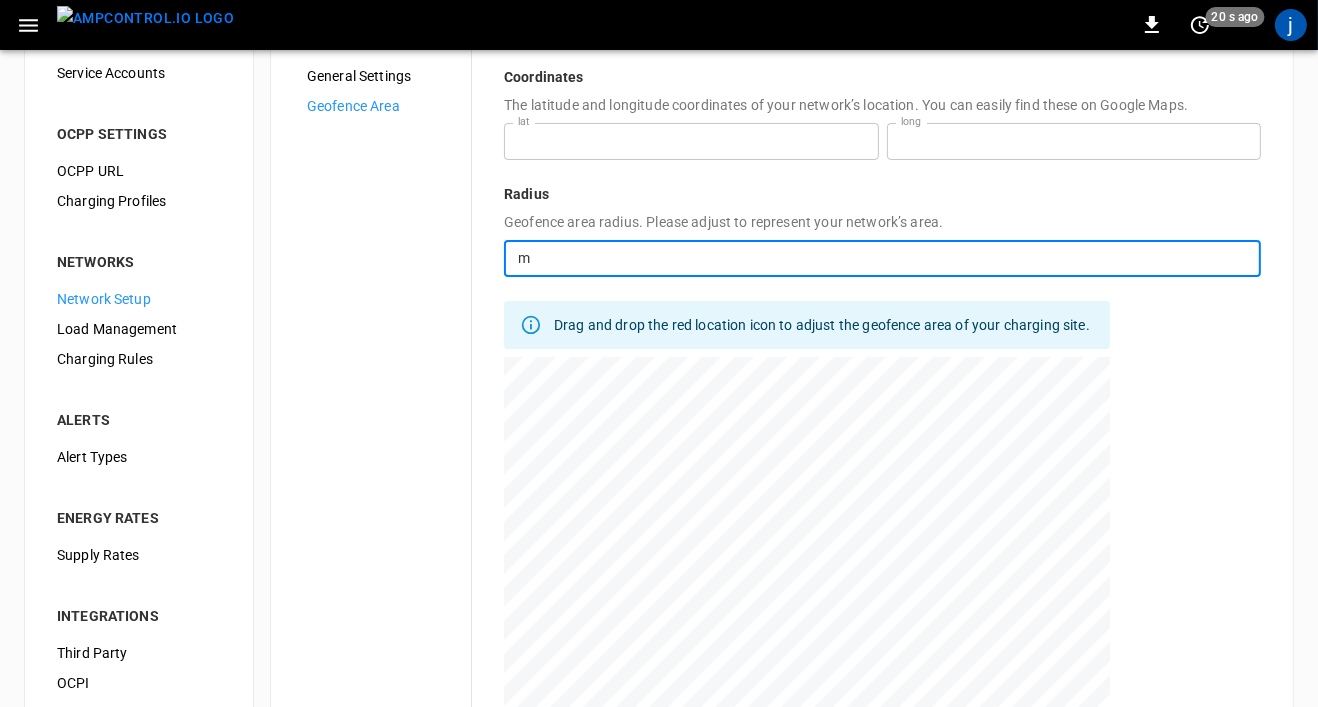 type on "***" 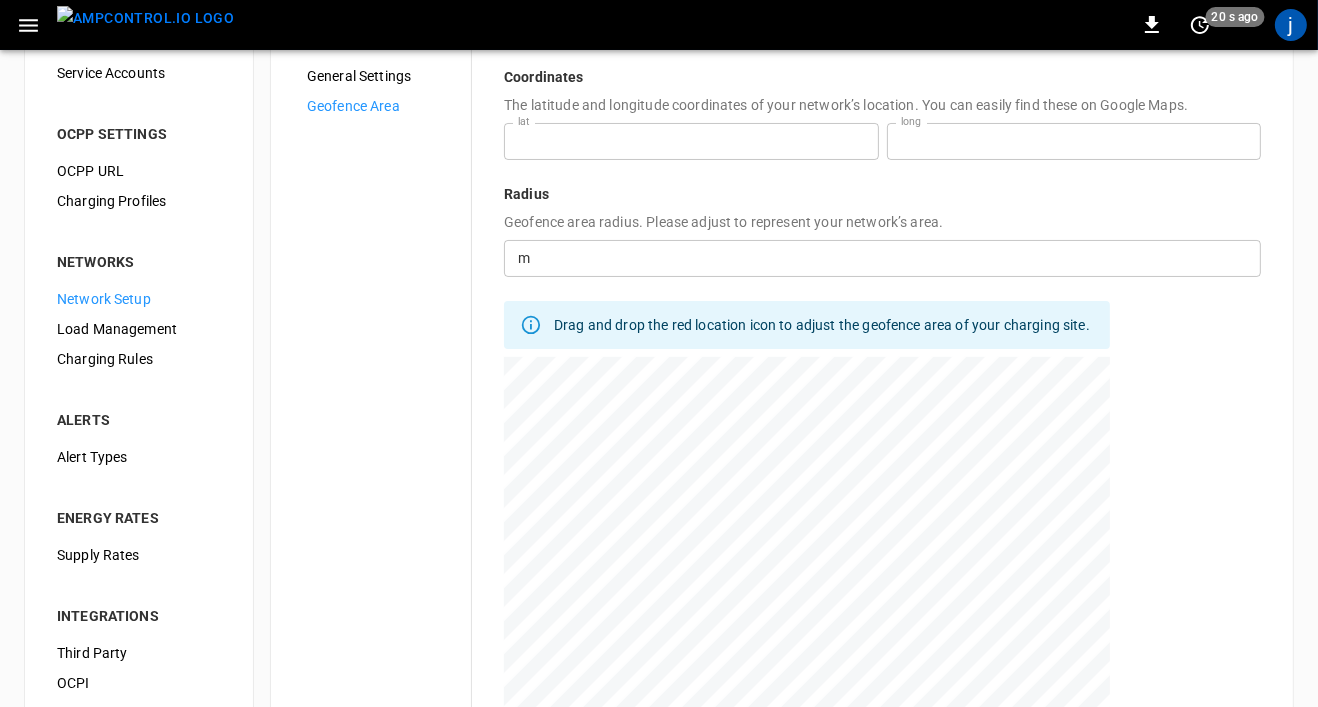 click on "General Settings Geofence Area" at bounding box center (381, 434) 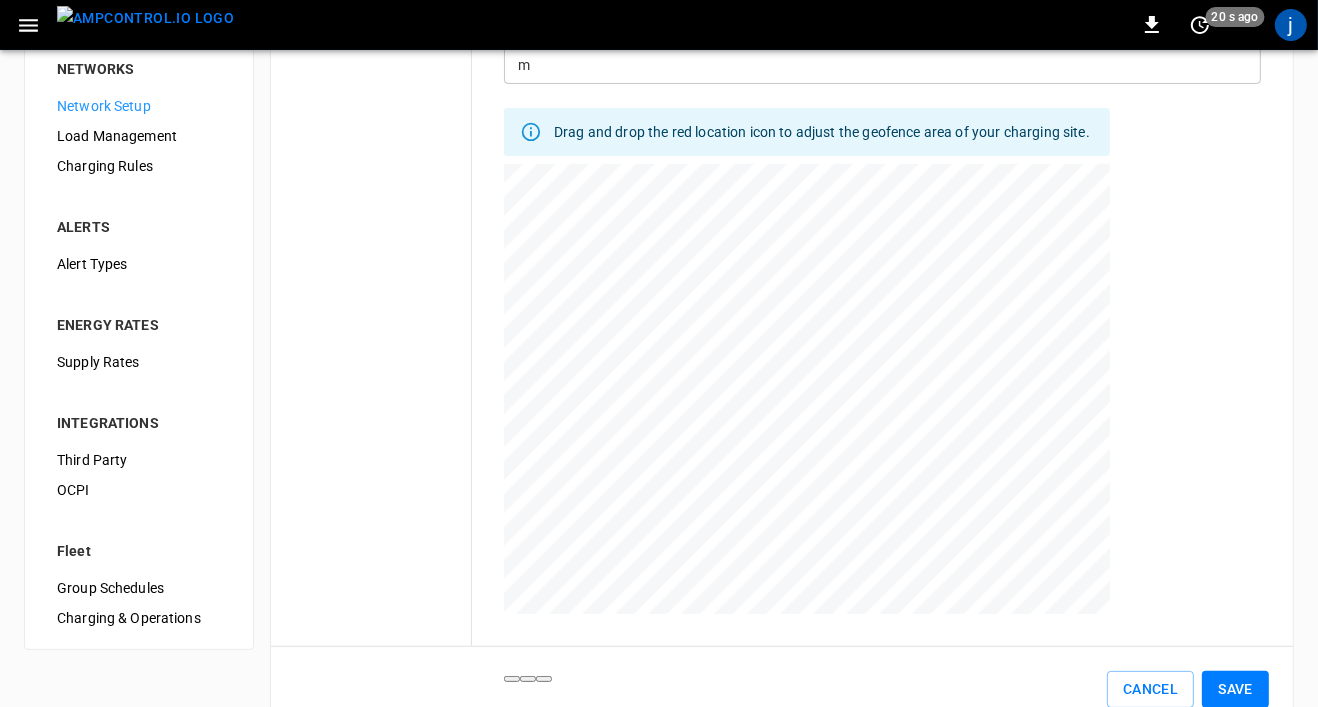 scroll, scrollTop: 370, scrollLeft: 0, axis: vertical 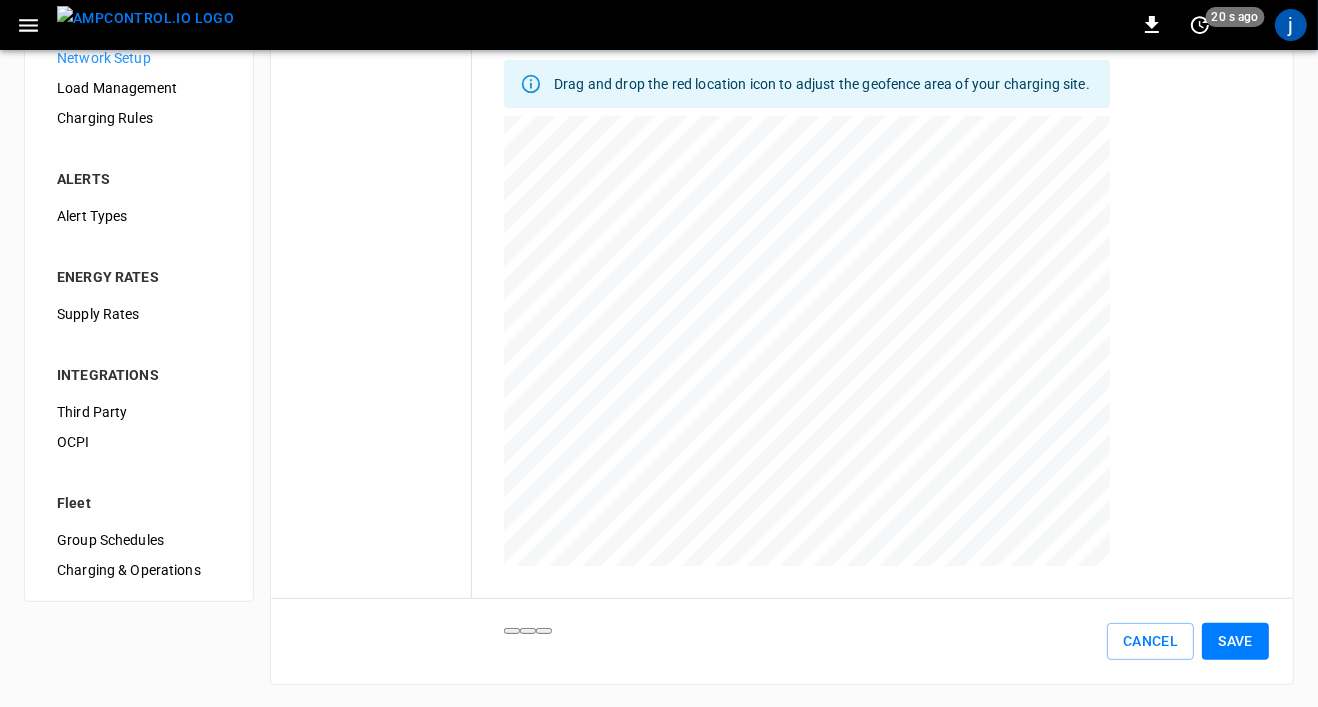 click on "Save" at bounding box center (1235, 641) 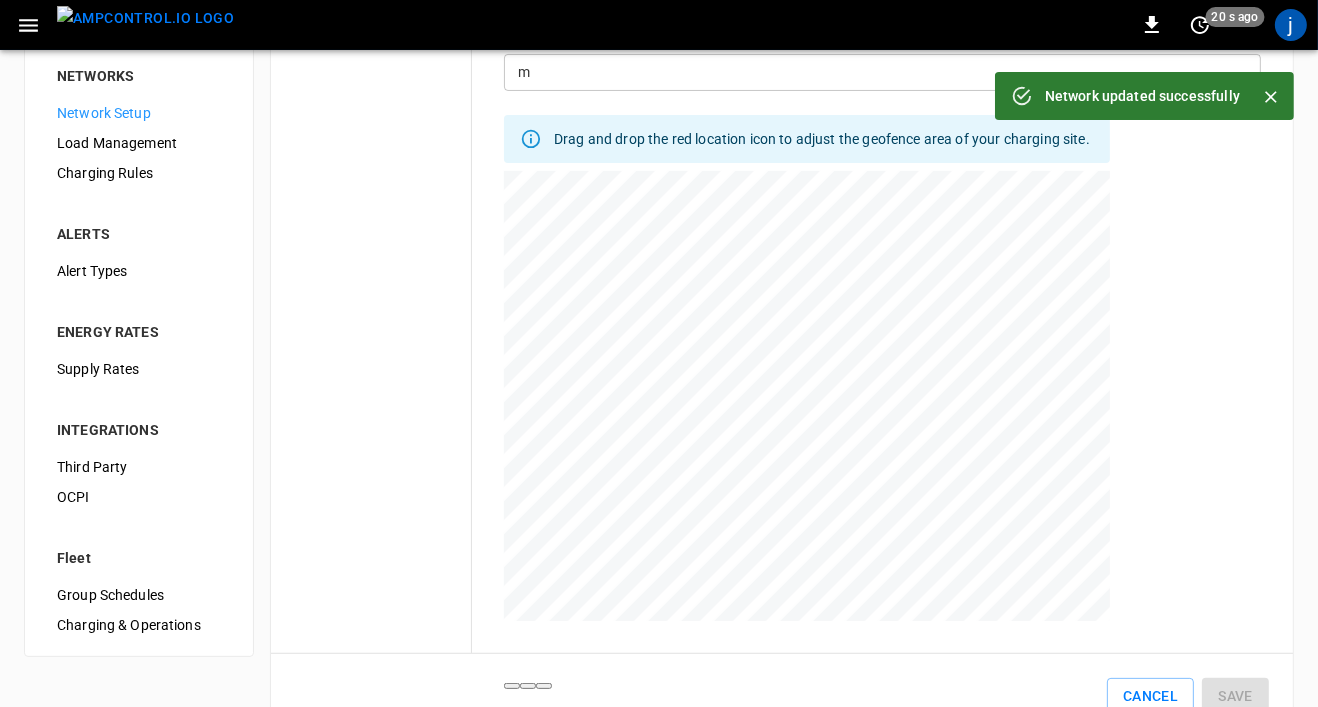 scroll, scrollTop: 0, scrollLeft: 0, axis: both 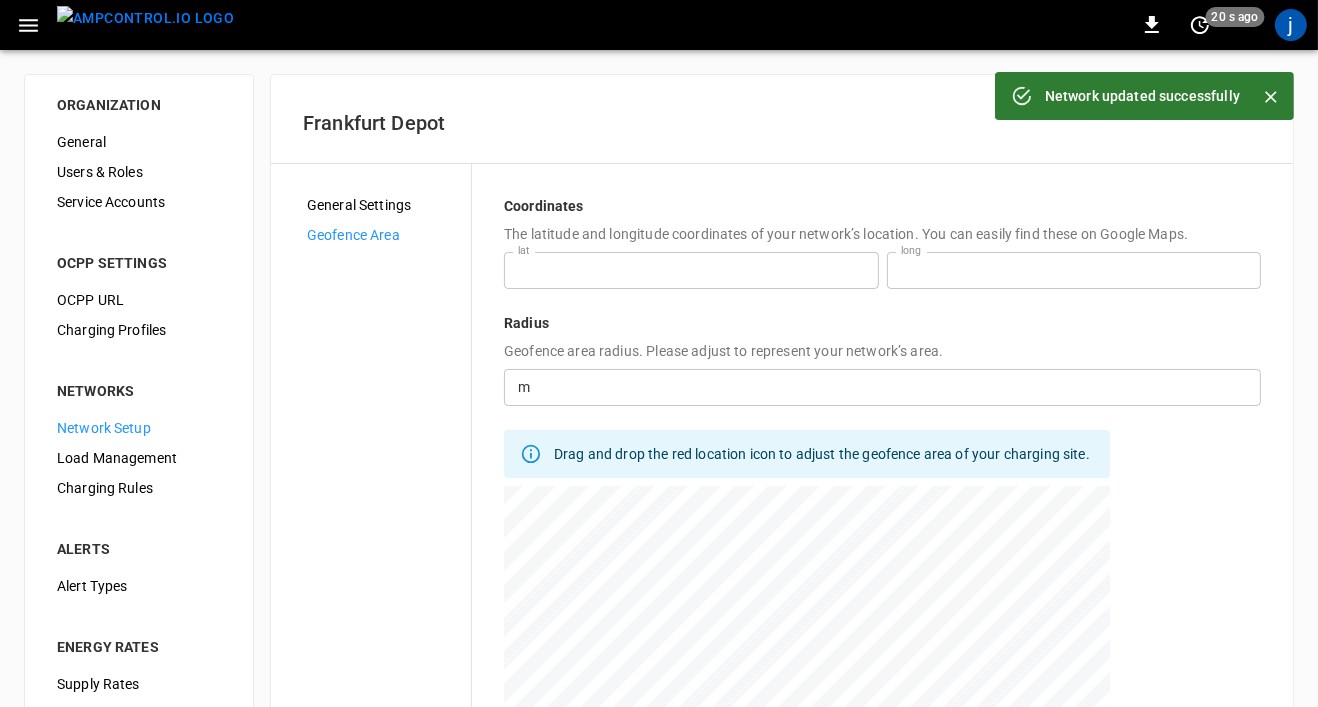 click on "Network Setup" at bounding box center [139, 428] 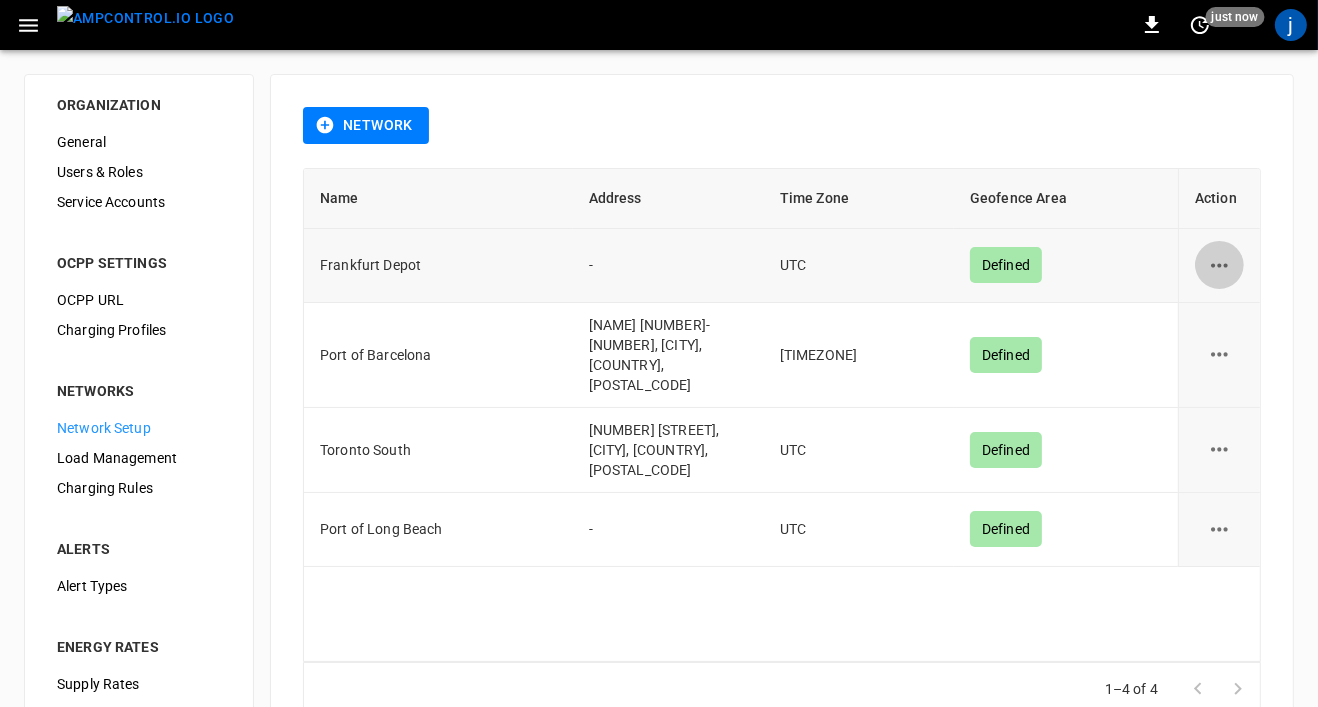 click 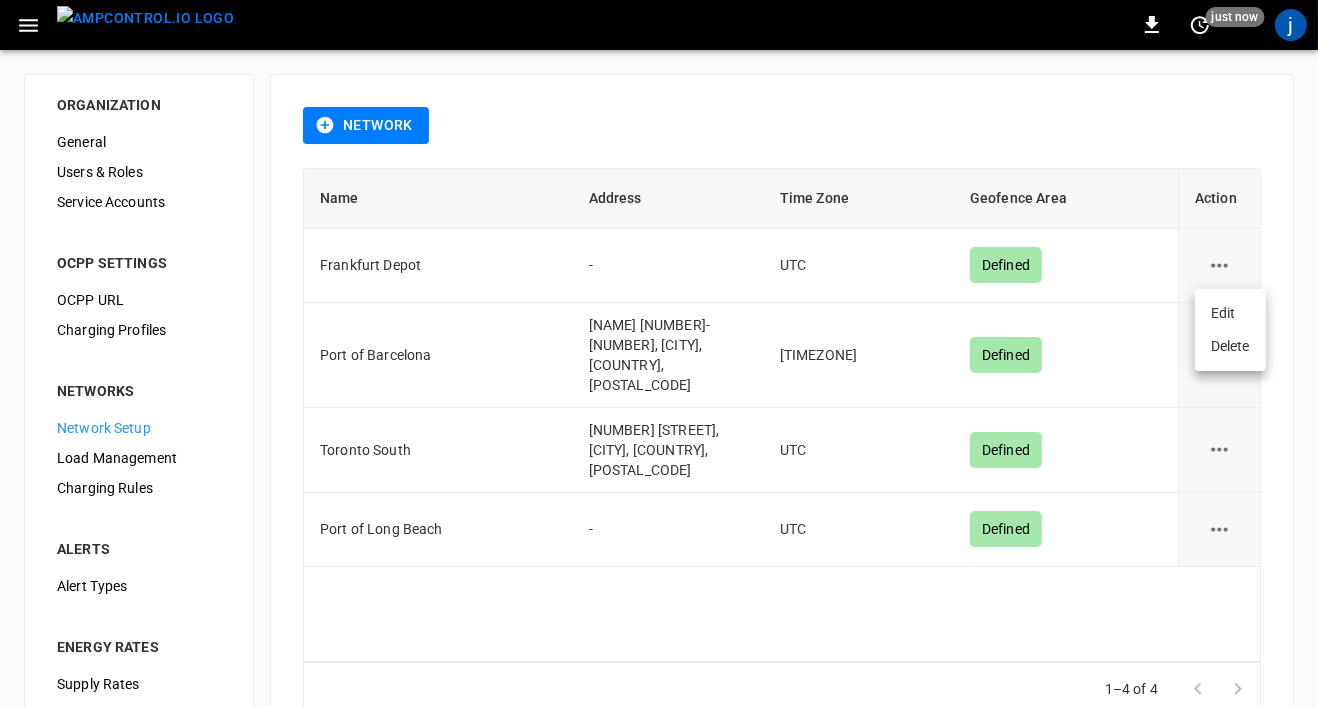 click on "Edit" at bounding box center (1230, 313) 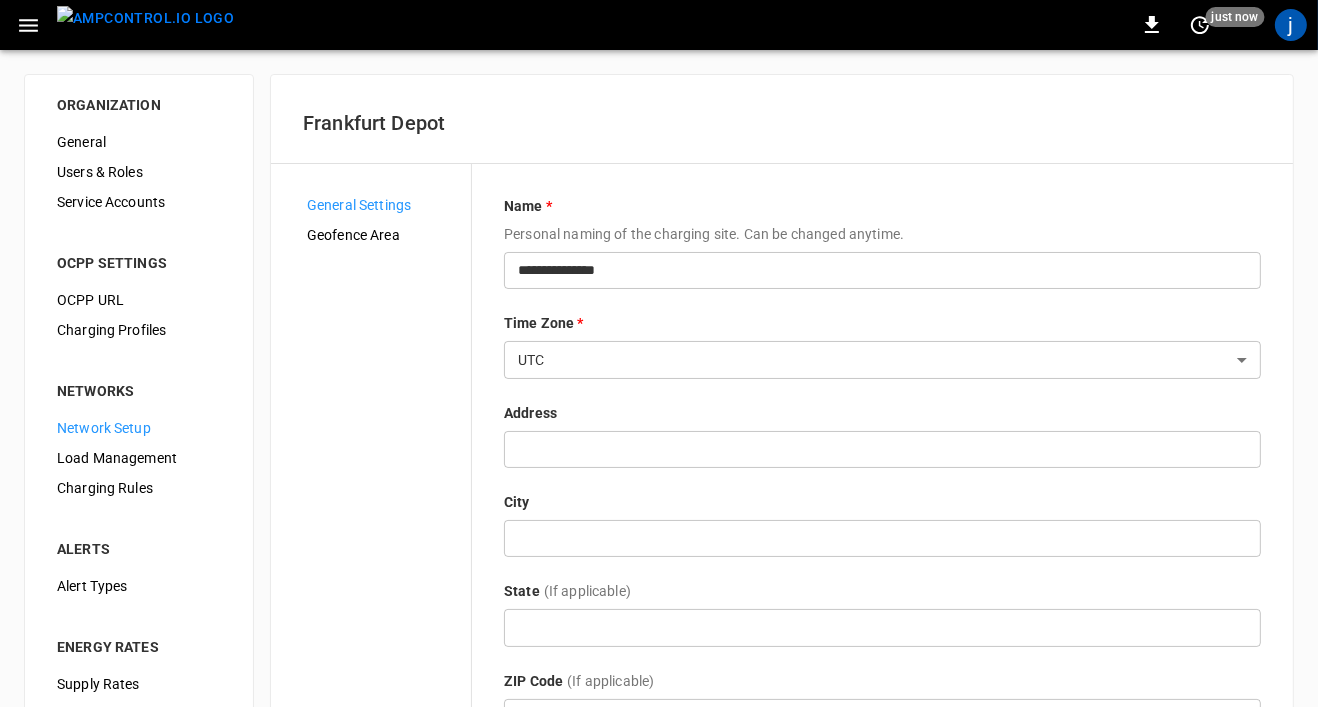 click on "Geofence Area" at bounding box center [381, 235] 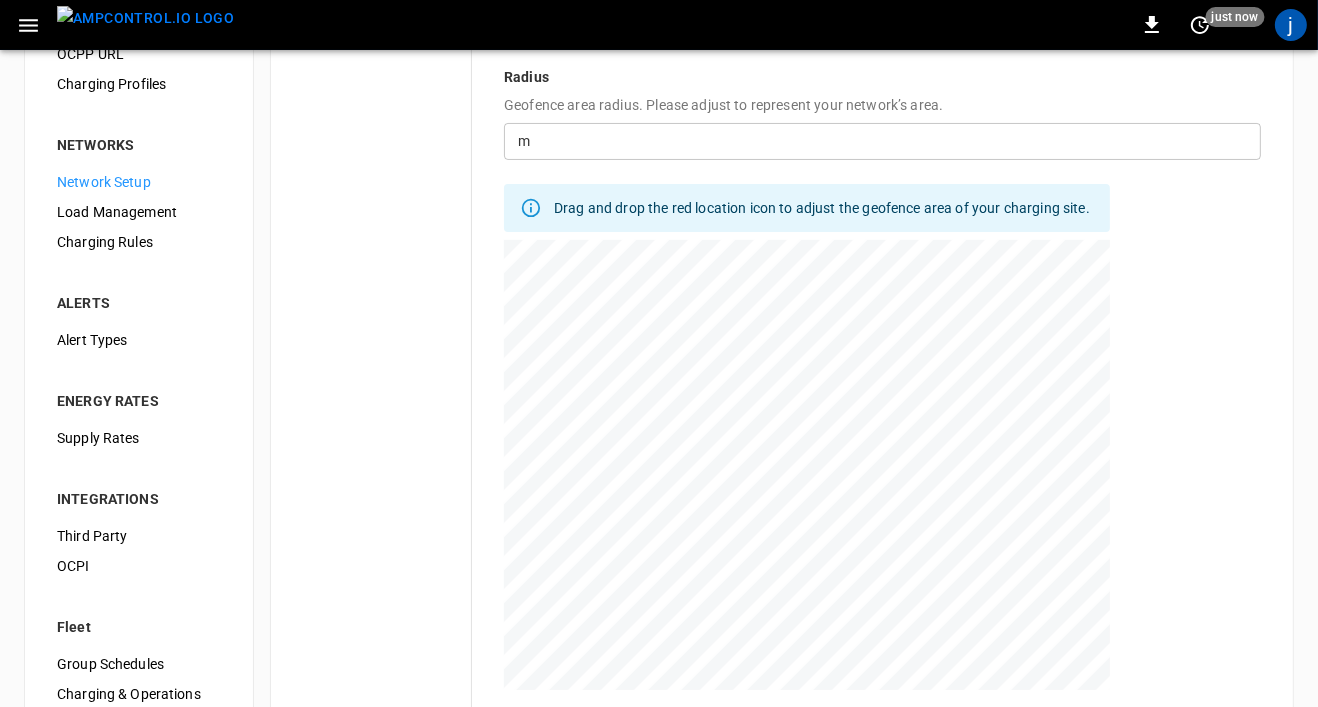 scroll, scrollTop: 370, scrollLeft: 0, axis: vertical 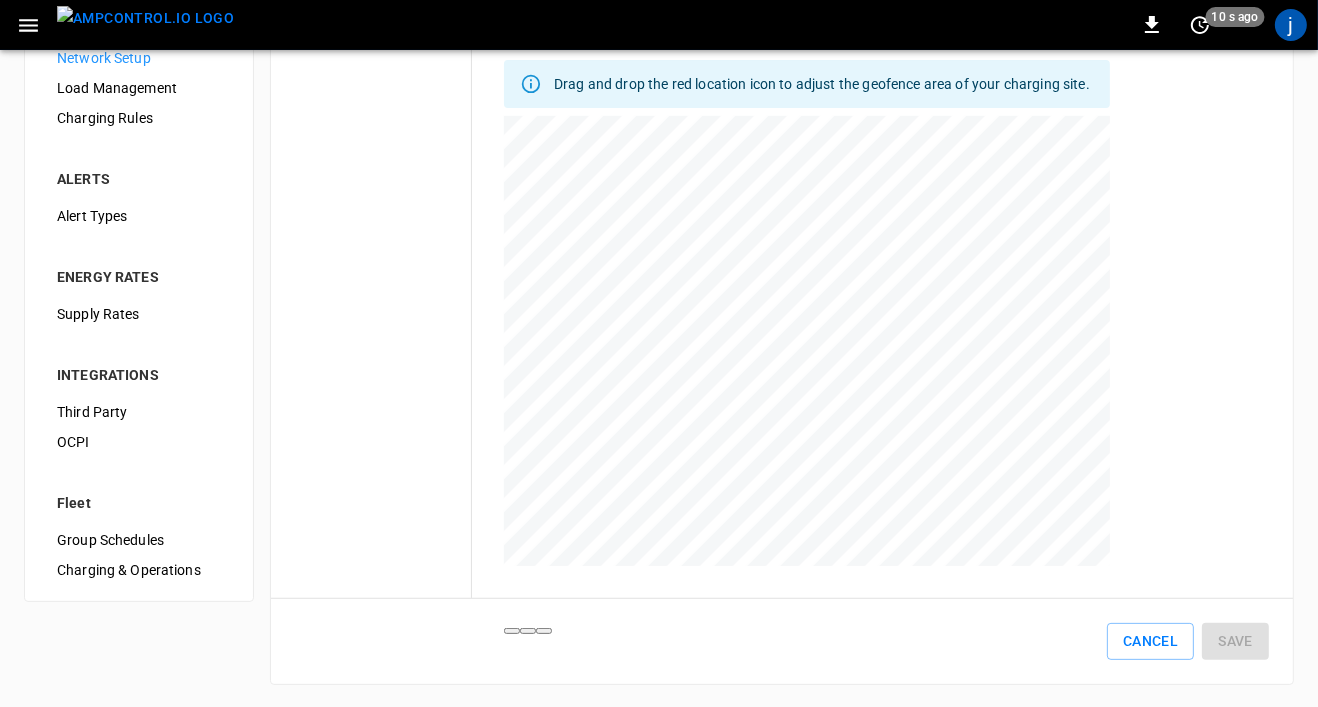 click at bounding box center [807, 366] 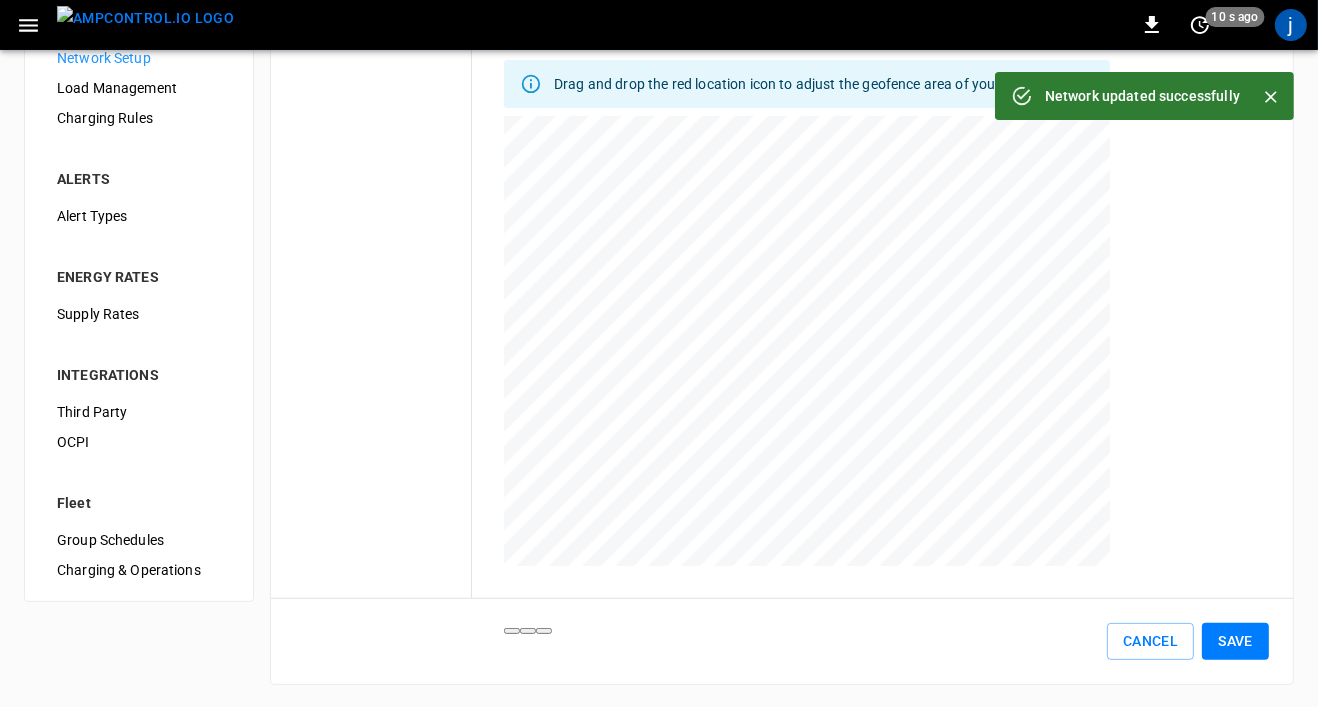 click on "Save" at bounding box center (1235, 641) 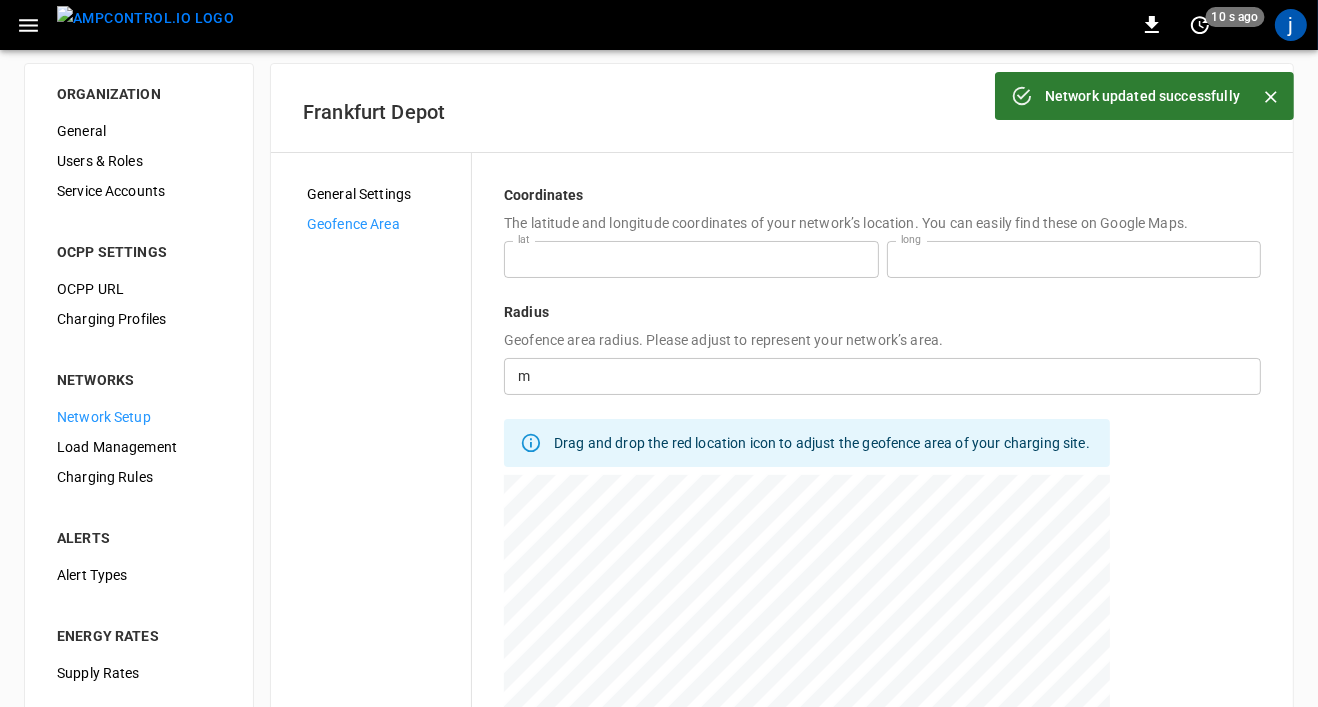 scroll, scrollTop: 0, scrollLeft: 0, axis: both 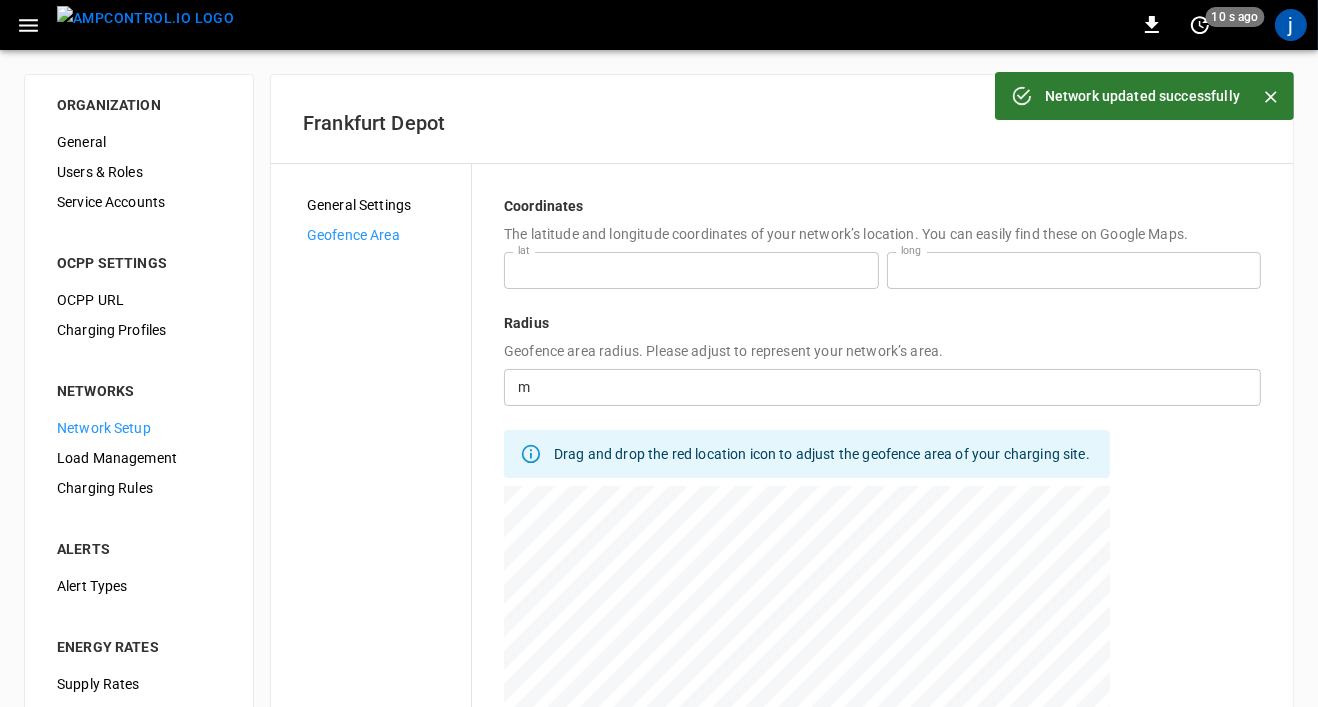 click on "Network Setup" at bounding box center [139, 428] 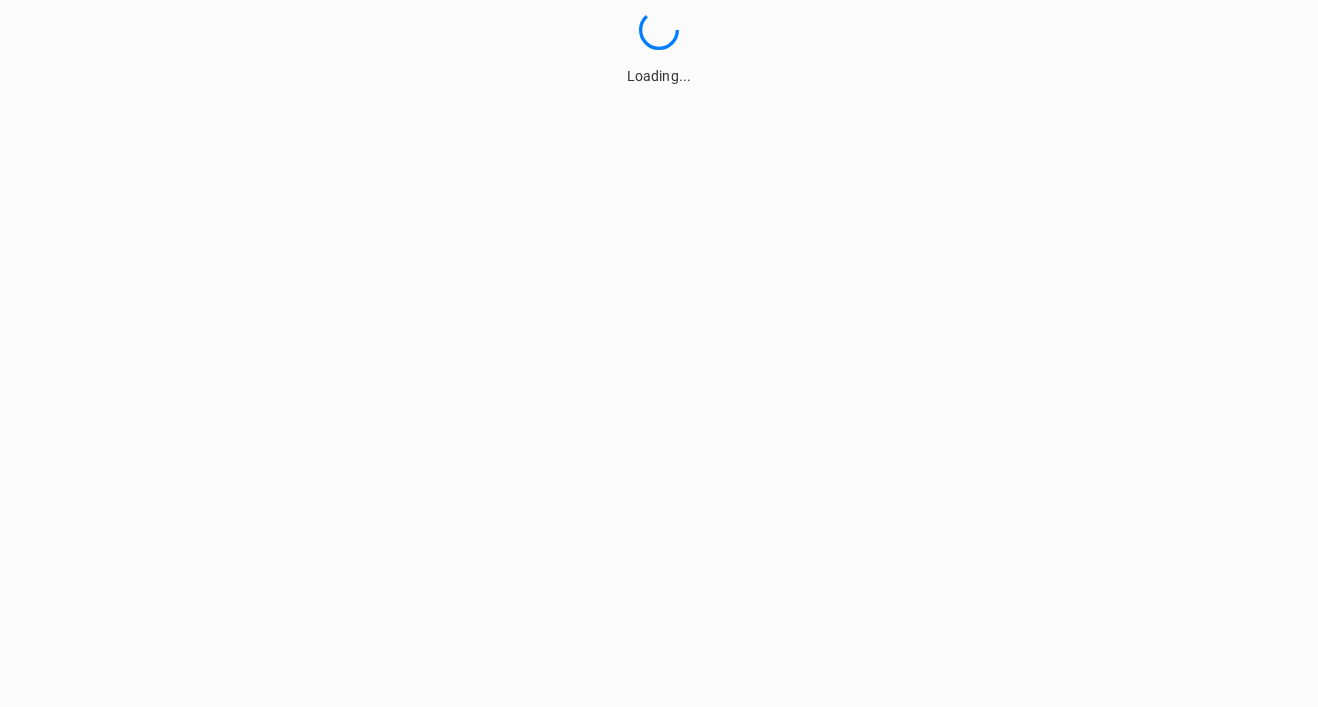 scroll, scrollTop: 0, scrollLeft: 0, axis: both 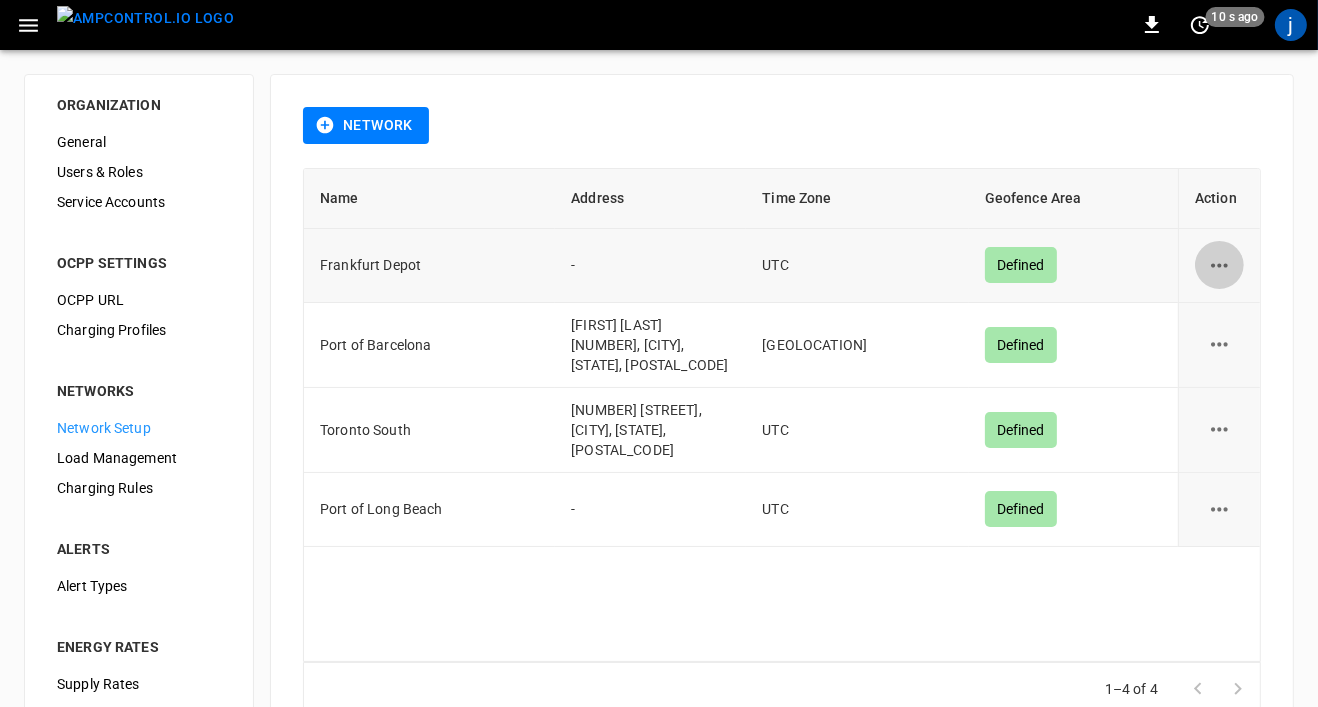 click 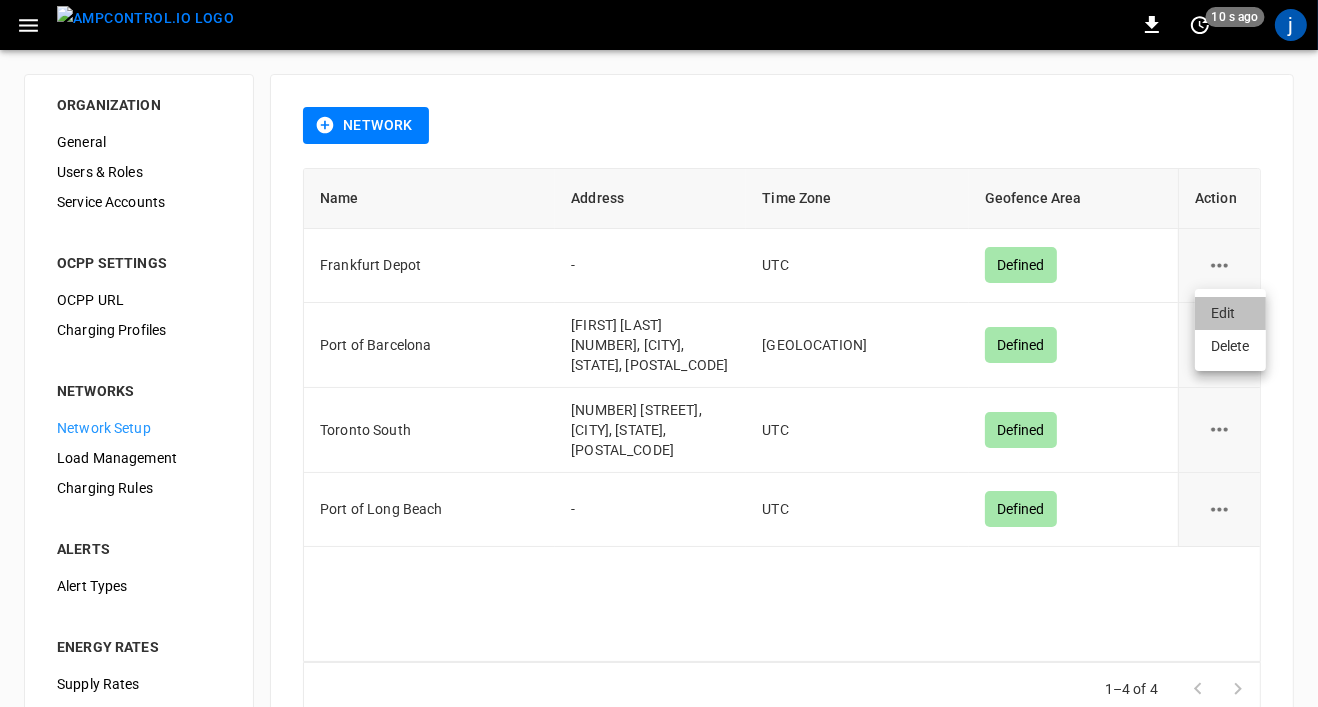 click on "Edit" at bounding box center [1230, 313] 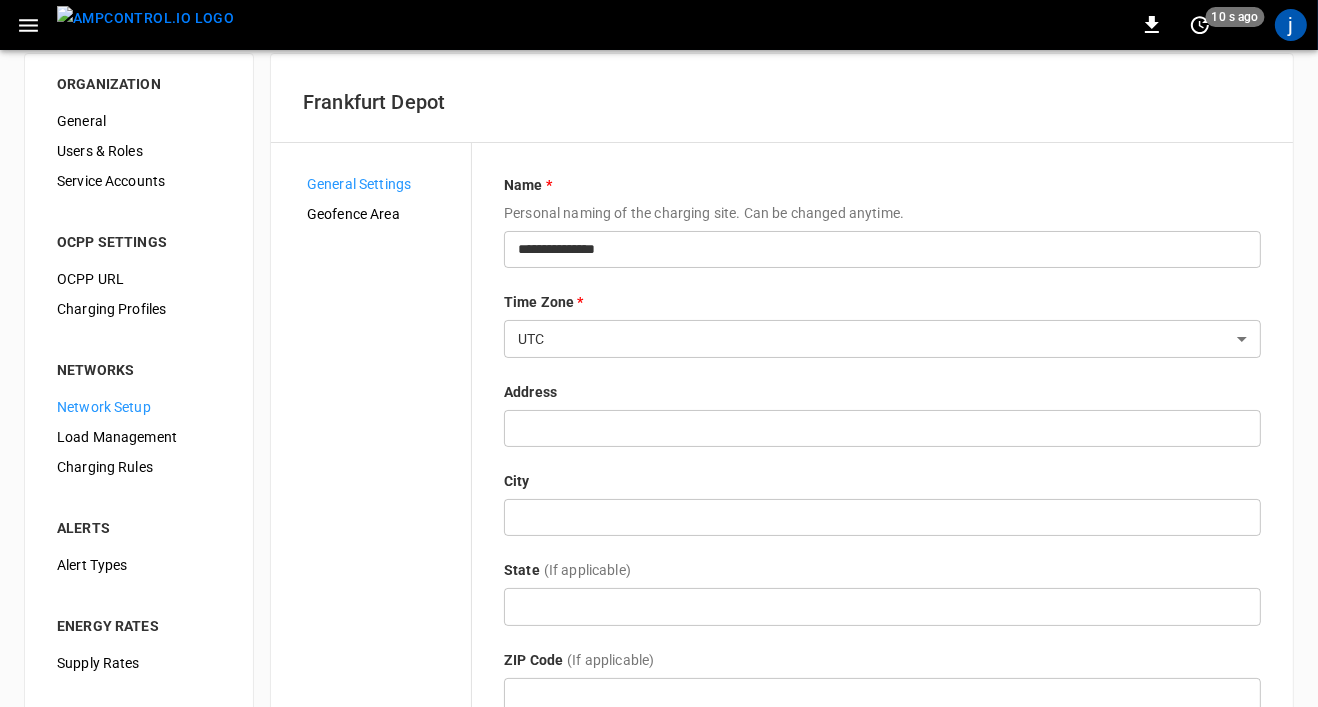 scroll, scrollTop: 15, scrollLeft: 0, axis: vertical 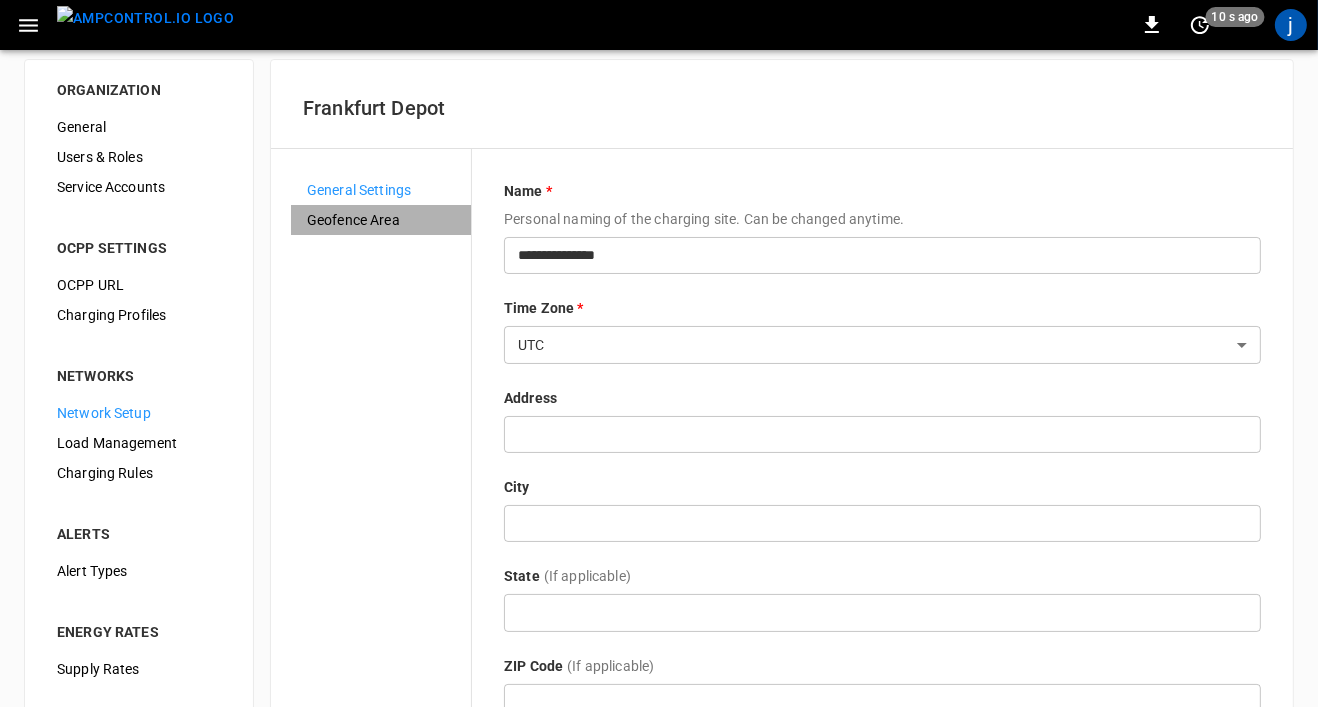 click on "Geofence Area" at bounding box center [381, 220] 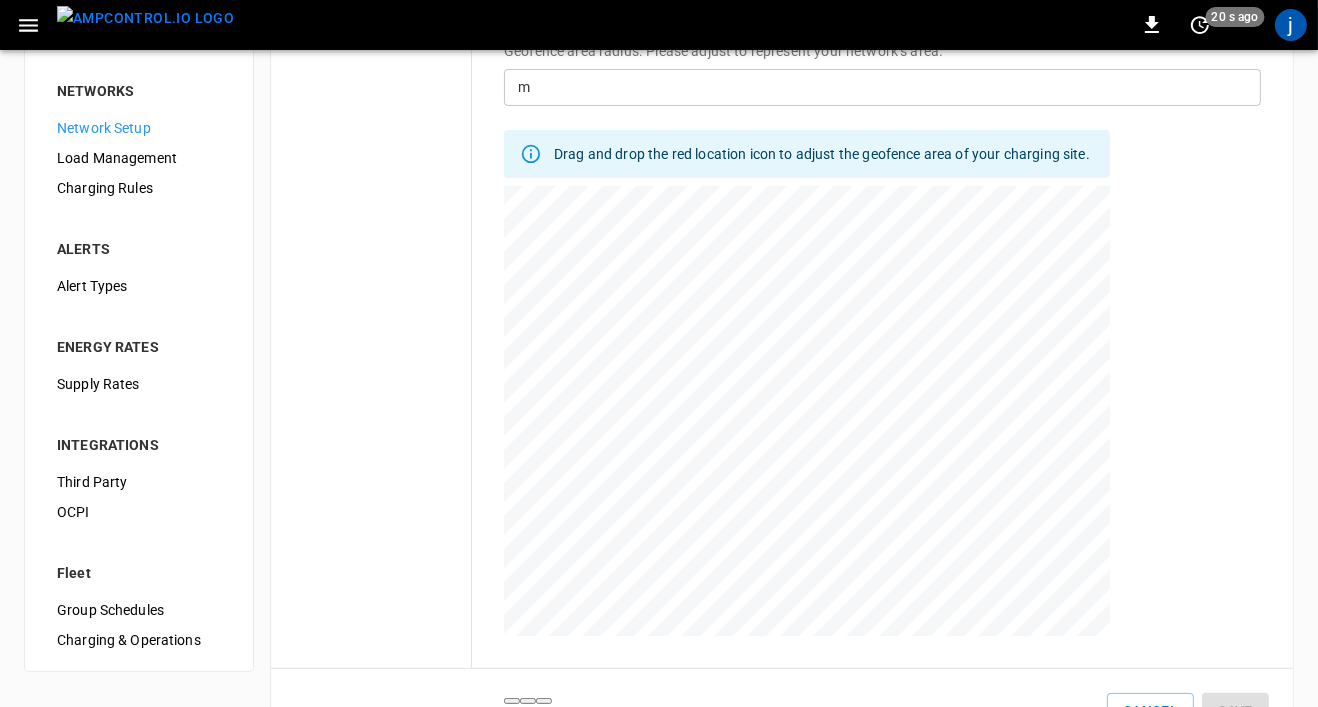 scroll, scrollTop: 307, scrollLeft: 0, axis: vertical 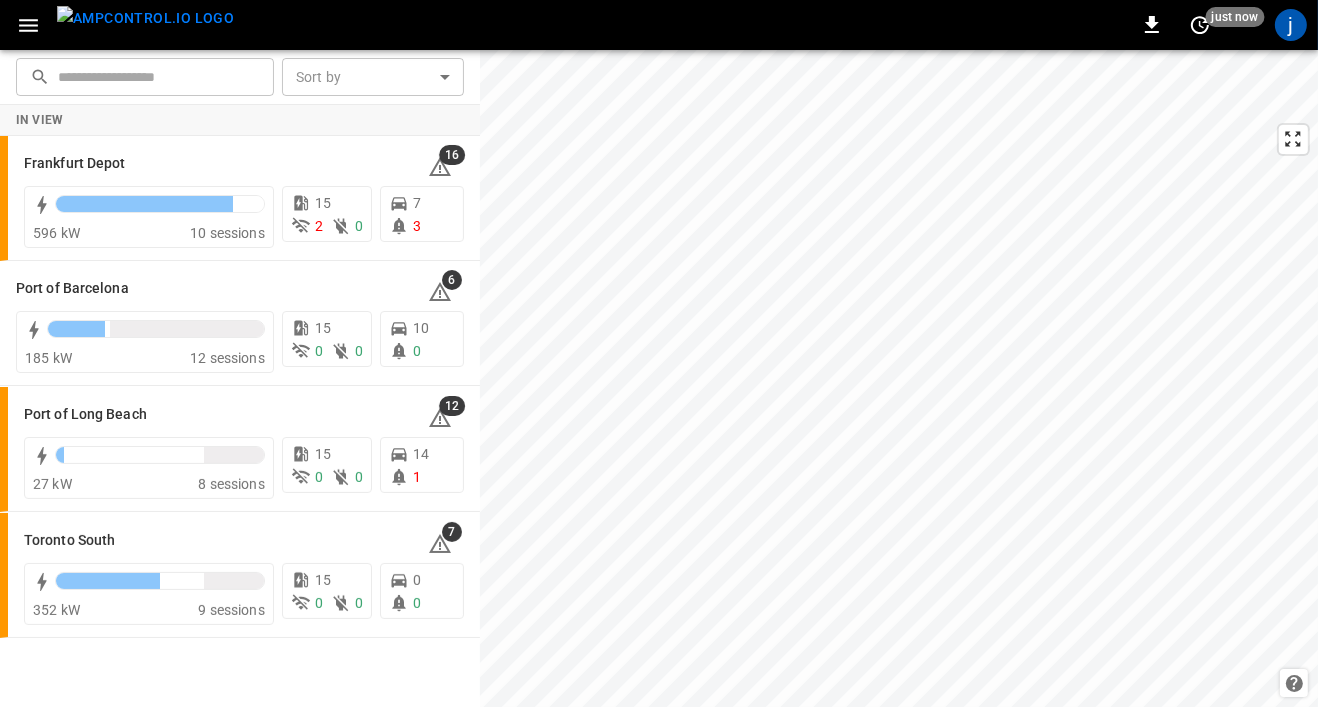 click 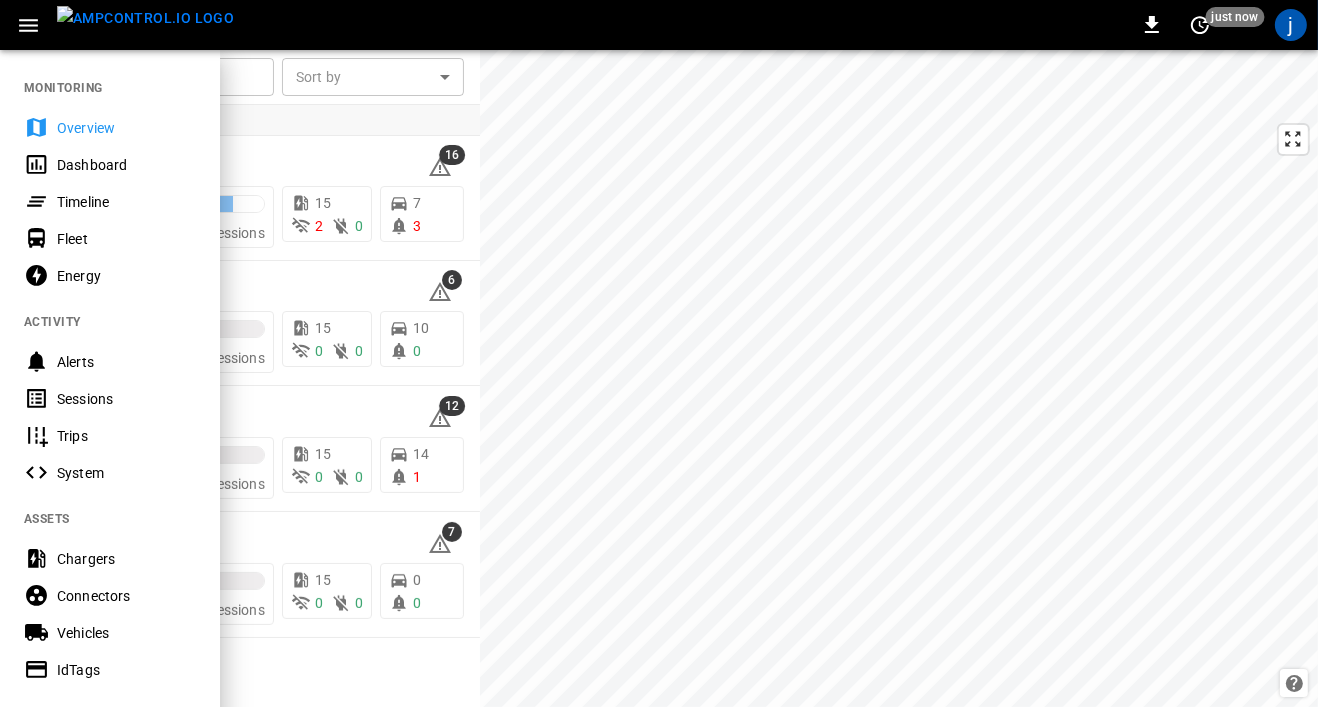 scroll, scrollTop: 455, scrollLeft: 0, axis: vertical 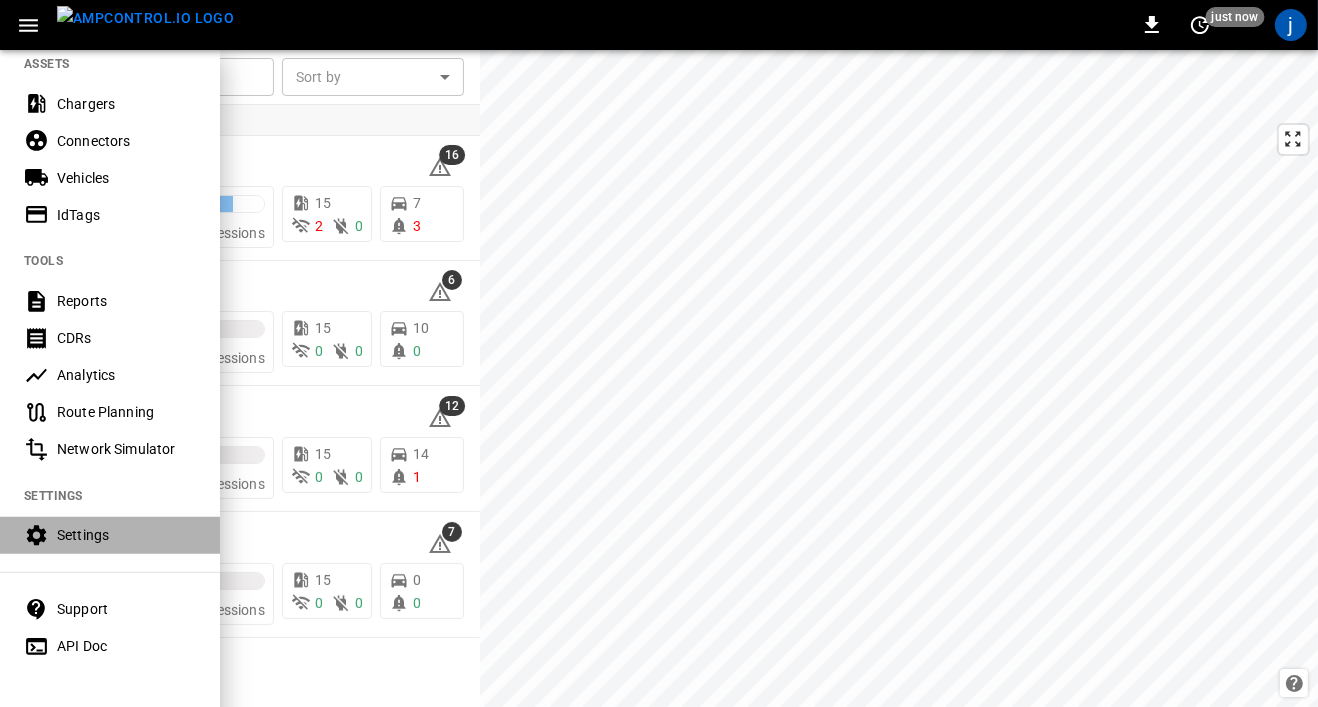 click on "Settings" at bounding box center (126, 535) 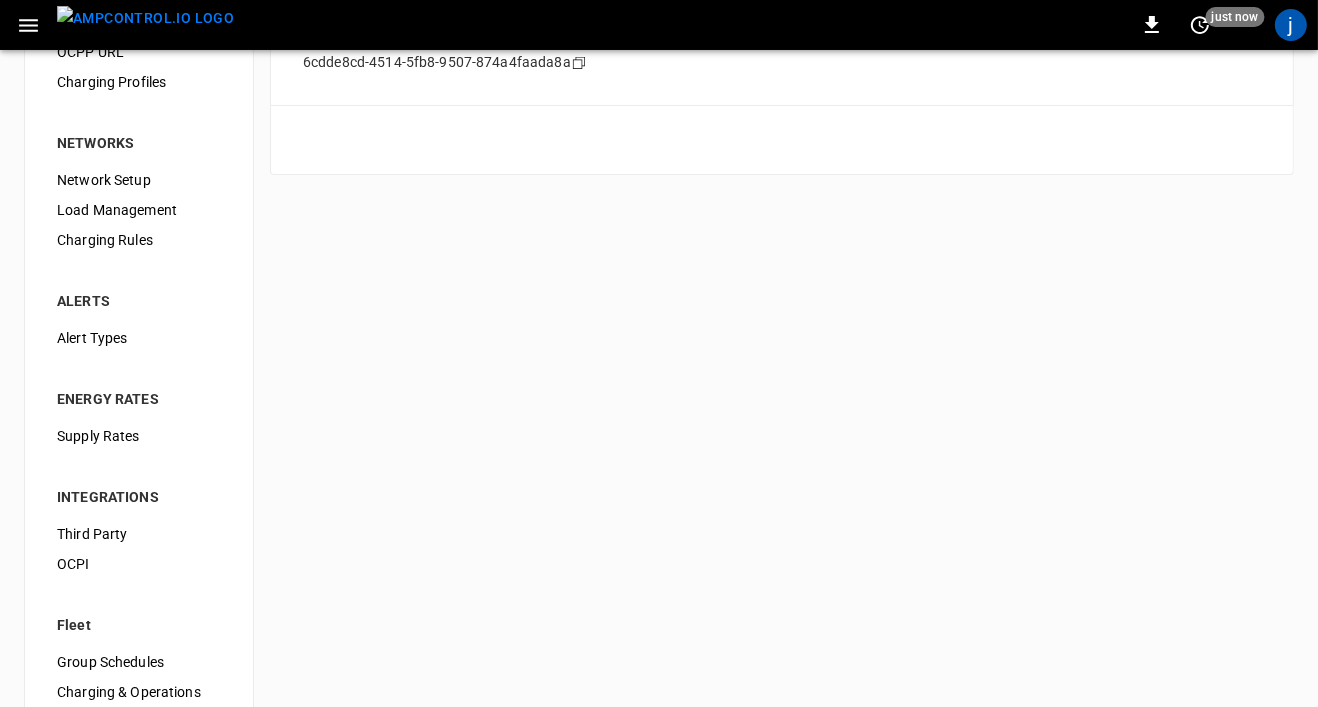 scroll, scrollTop: 288, scrollLeft: 0, axis: vertical 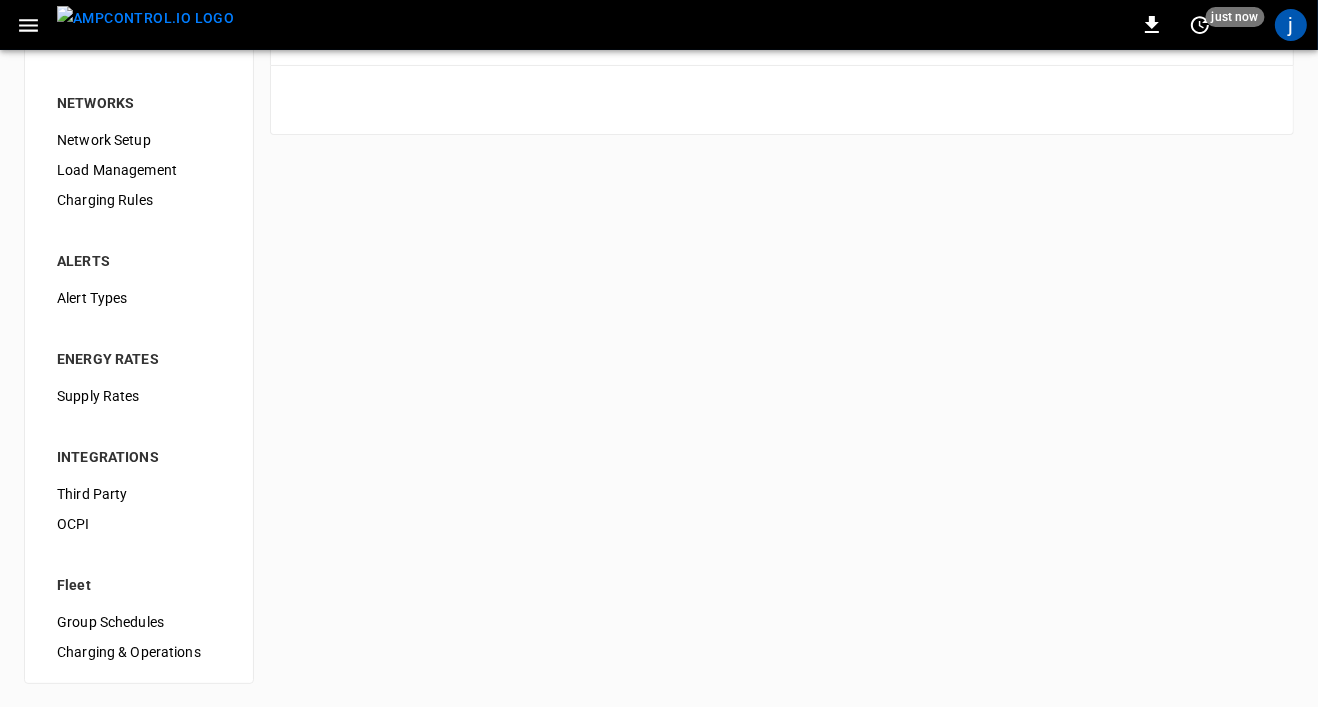 click on "Alert Types" at bounding box center (139, 298) 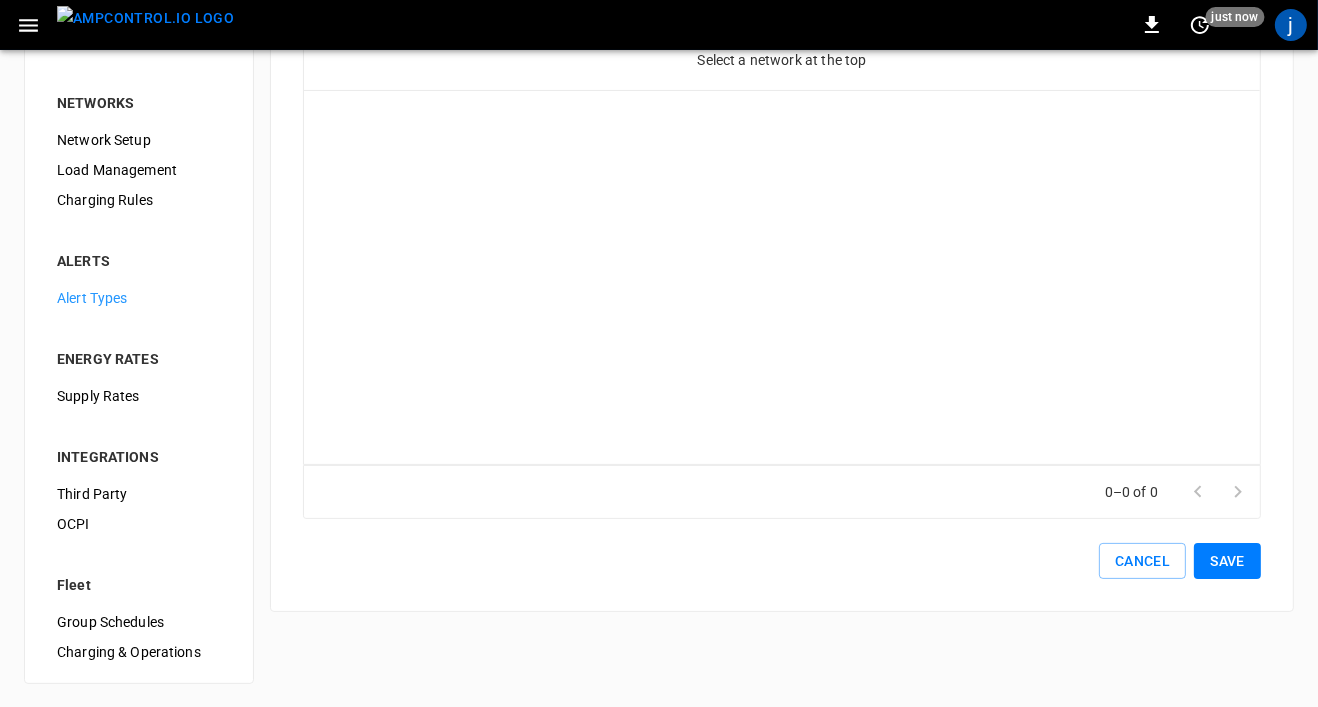 scroll, scrollTop: 0, scrollLeft: 0, axis: both 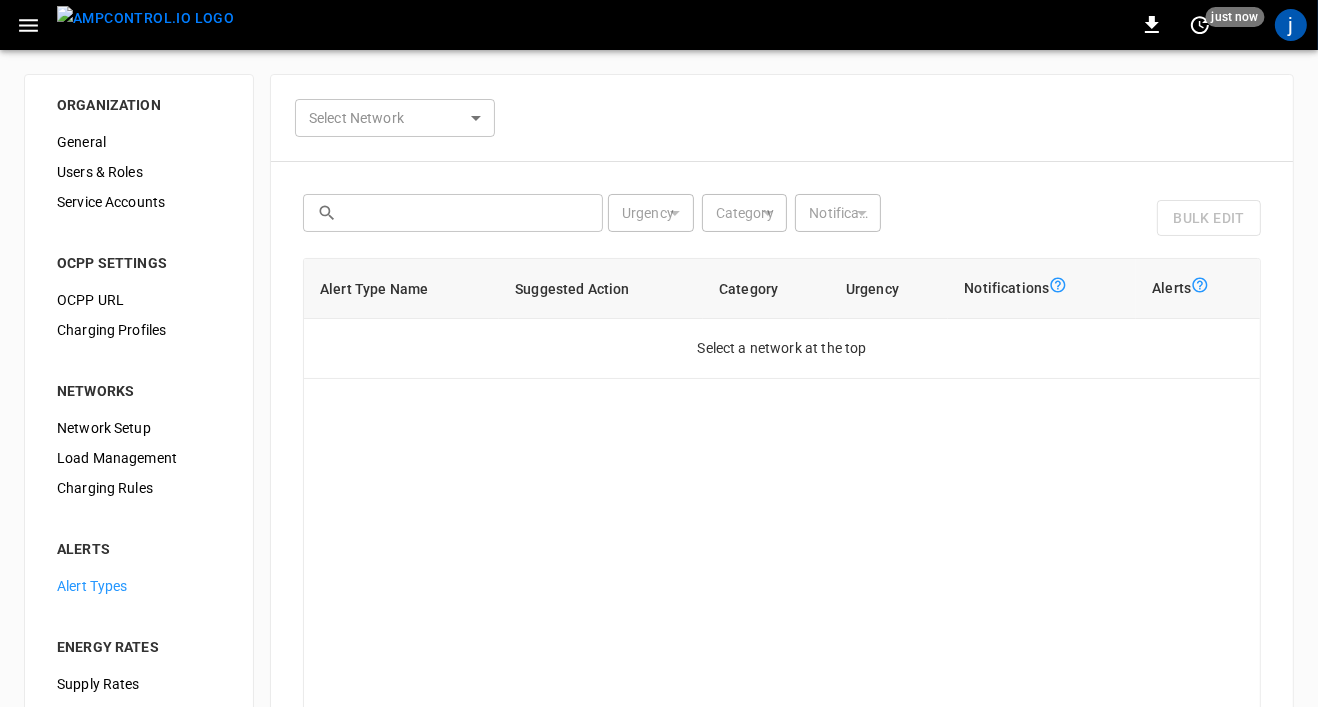 click on "Select Network ​ Select Network ​ ​ Urgency ​ Urgency Category ​ Category Notifications ​ Notifications Bulk Edit Alert Type Name Suggested Action Category Urgency Notifications Alerts Select a network at the top 0–0 of 0 Cancel Save" at bounding box center [782, 487] 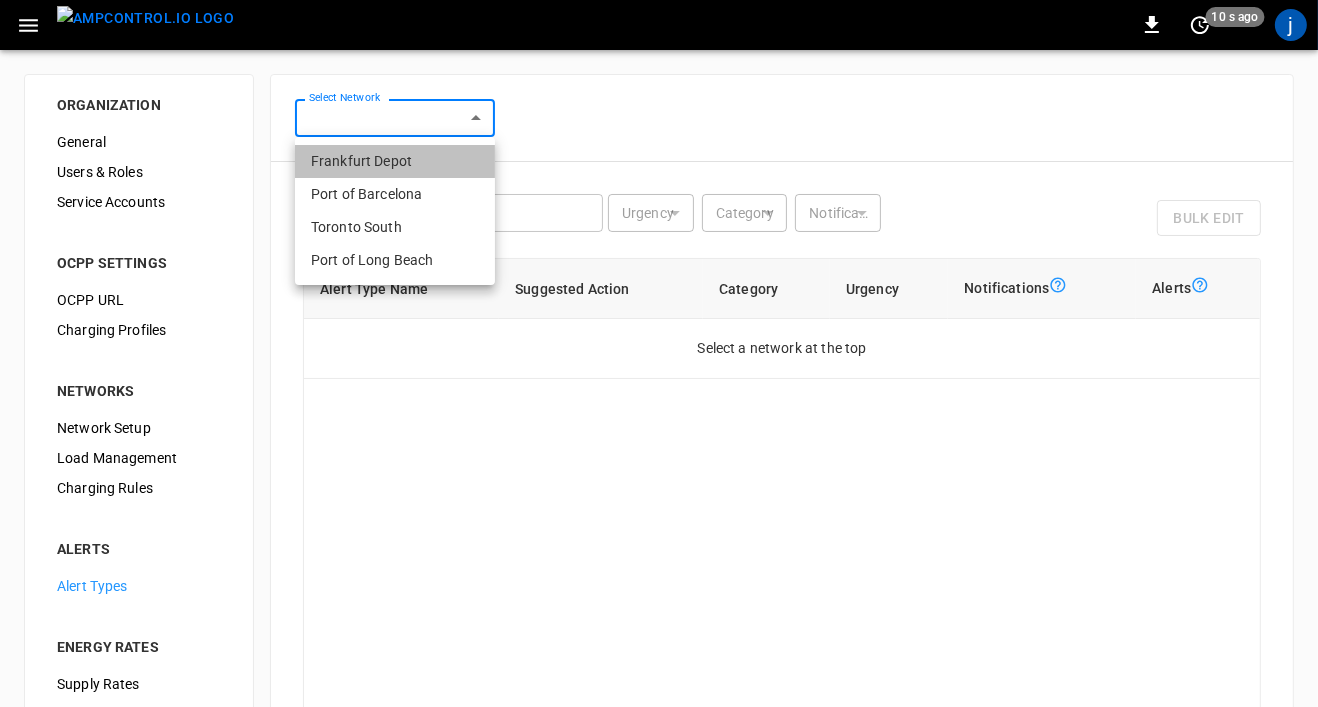 click on "Frankfurt Depot" at bounding box center [395, 161] 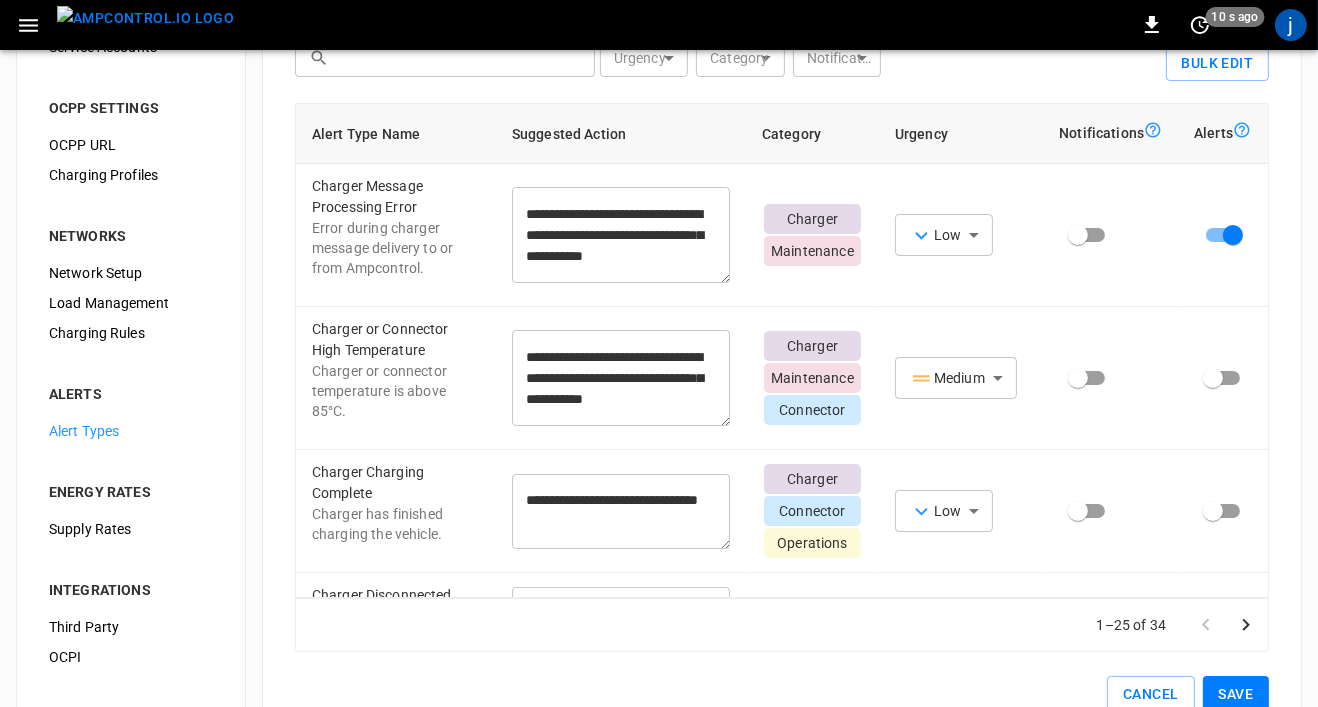 scroll, scrollTop: 161, scrollLeft: 0, axis: vertical 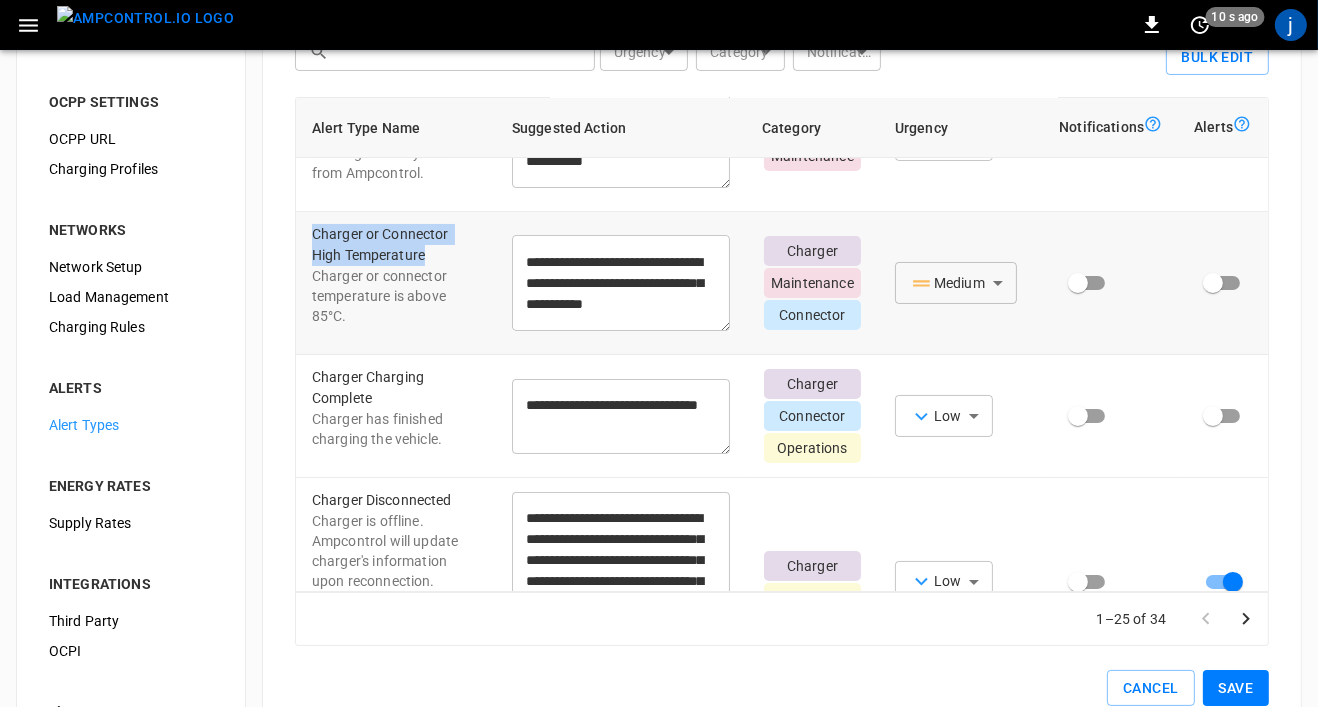 drag, startPoint x: 434, startPoint y: 258, endPoint x: 315, endPoint y: 236, distance: 121.016525 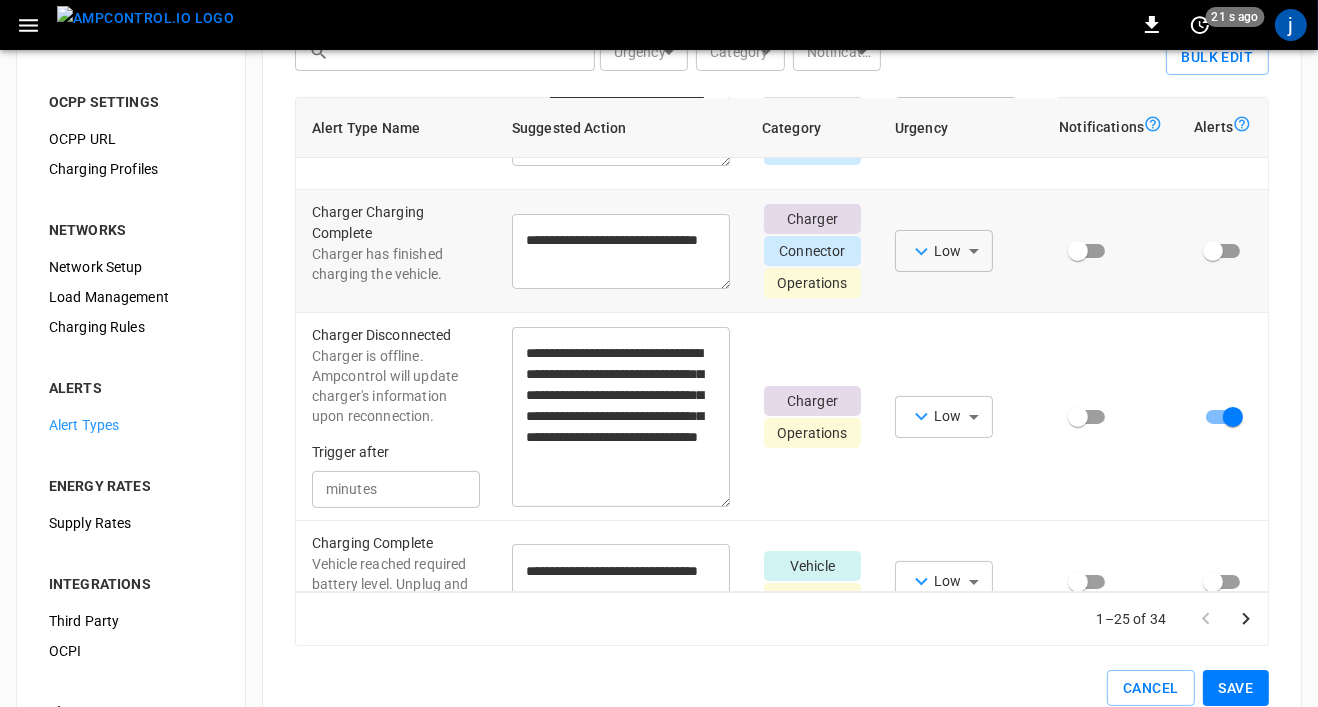 scroll, scrollTop: 283, scrollLeft: 0, axis: vertical 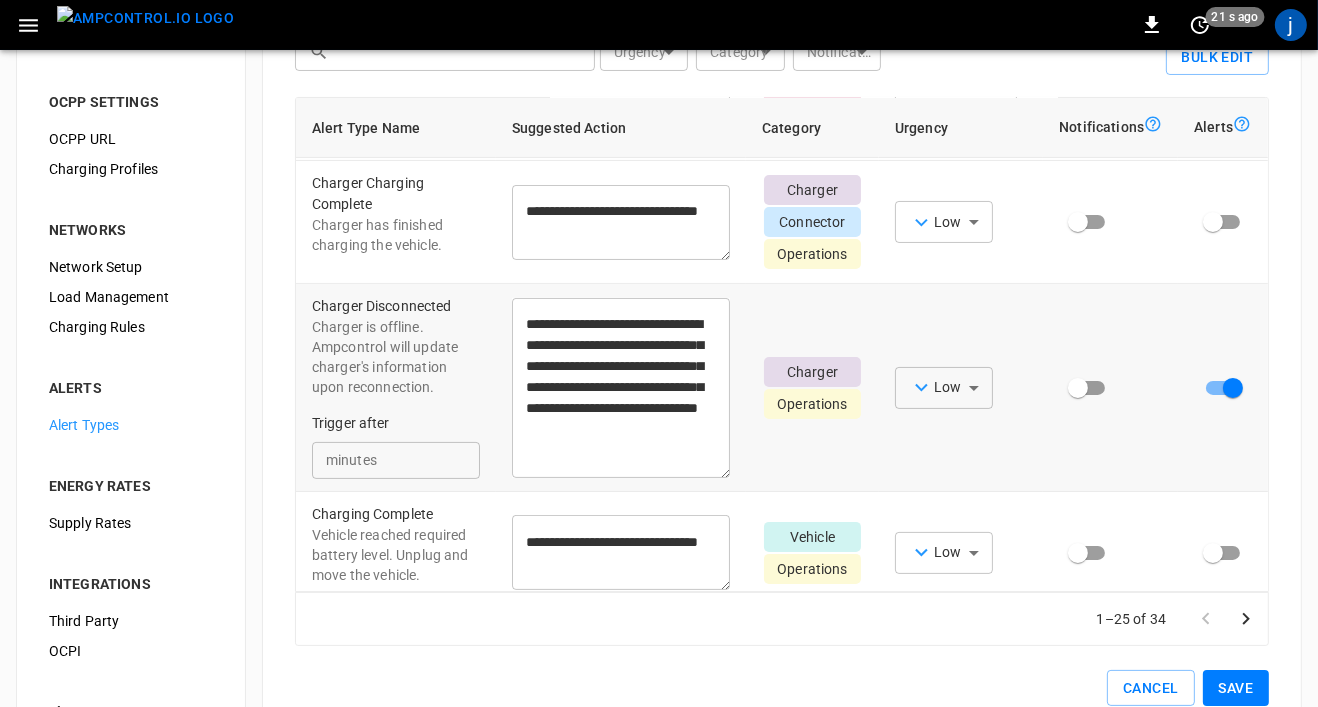 click on "Charger Disconnected" at bounding box center [396, 306] 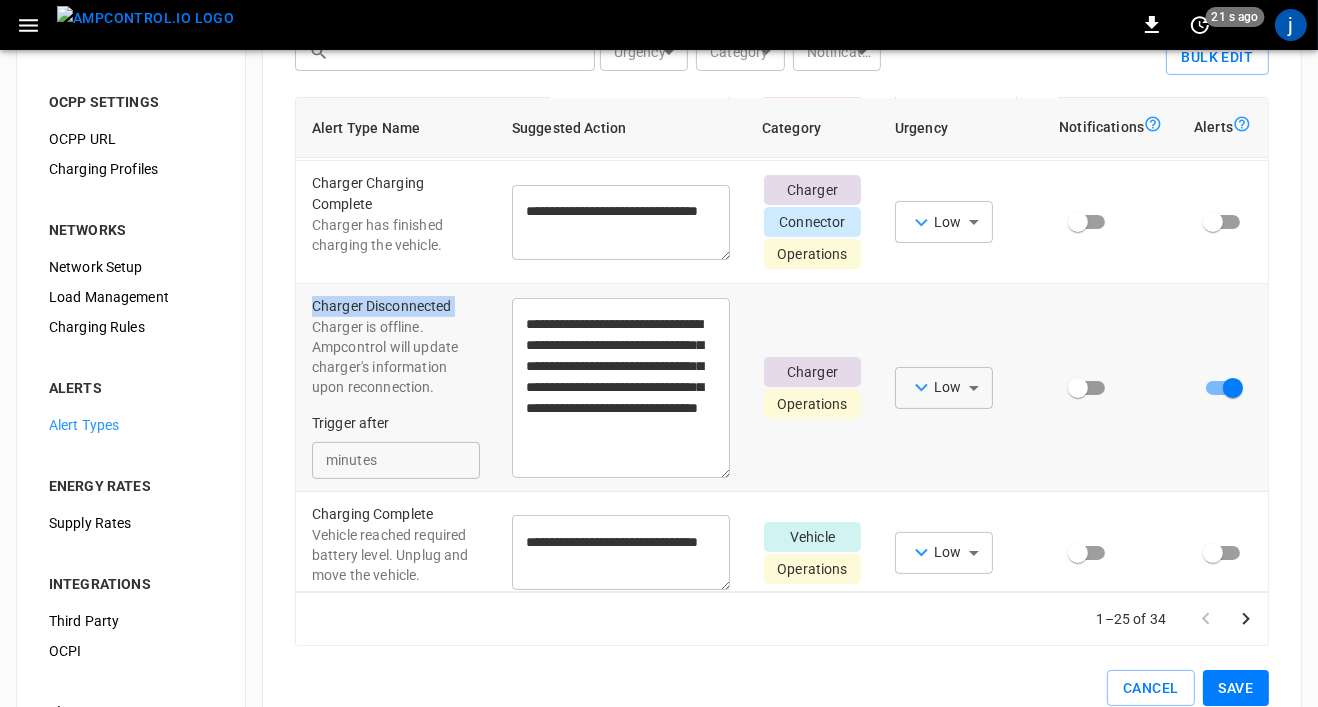 click on "Charger Disconnected" at bounding box center [396, 306] 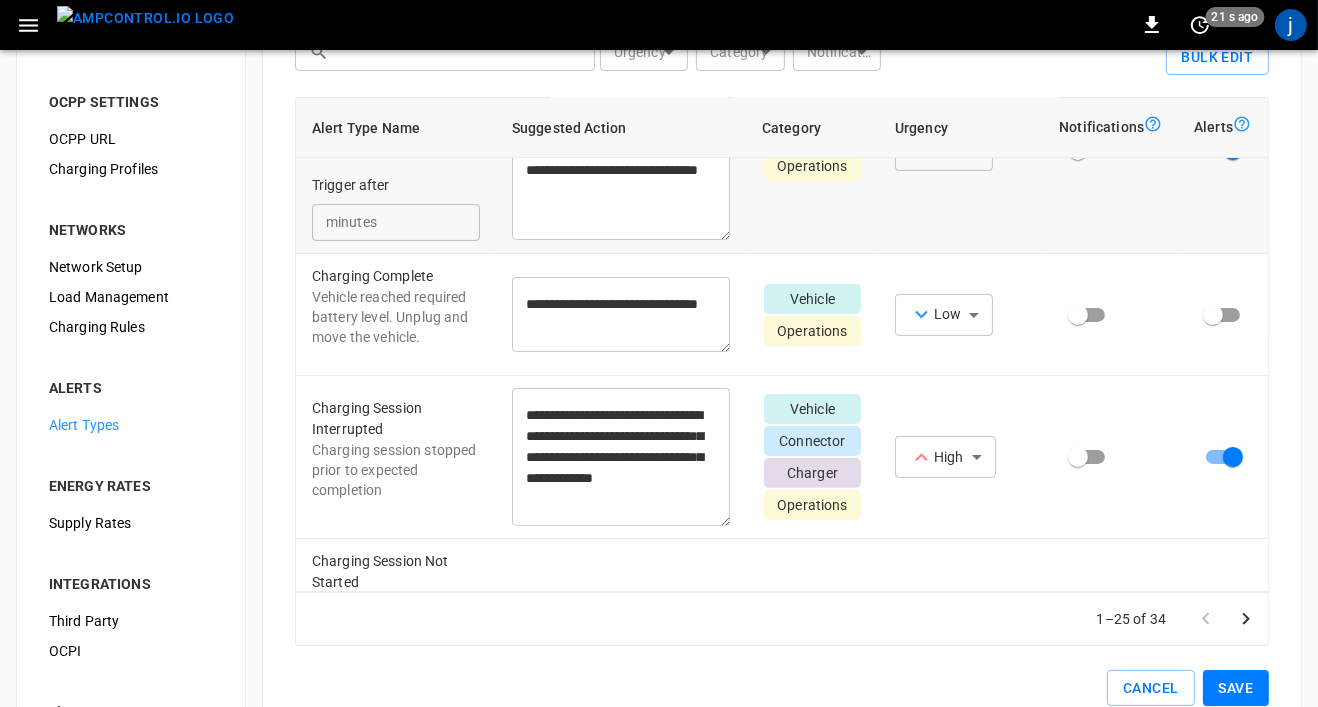 scroll, scrollTop: 534, scrollLeft: 0, axis: vertical 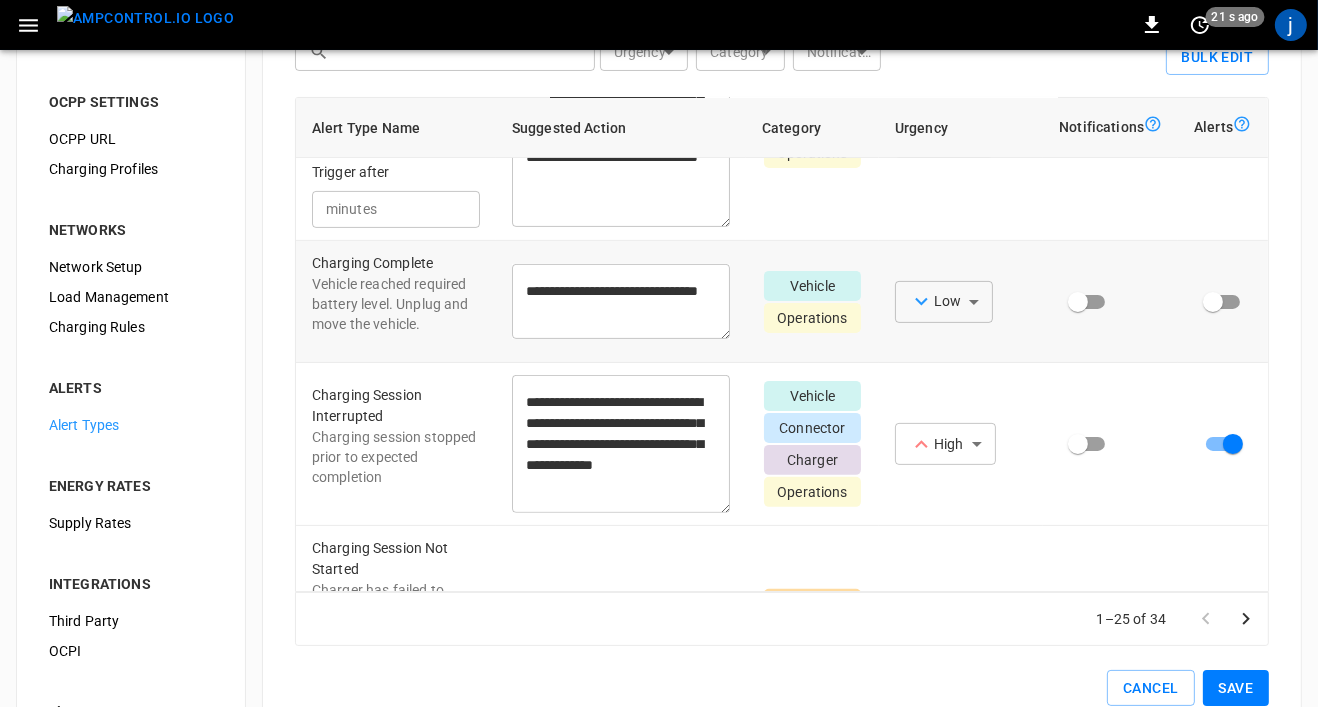 click on "Charging Complete" at bounding box center (396, 263) 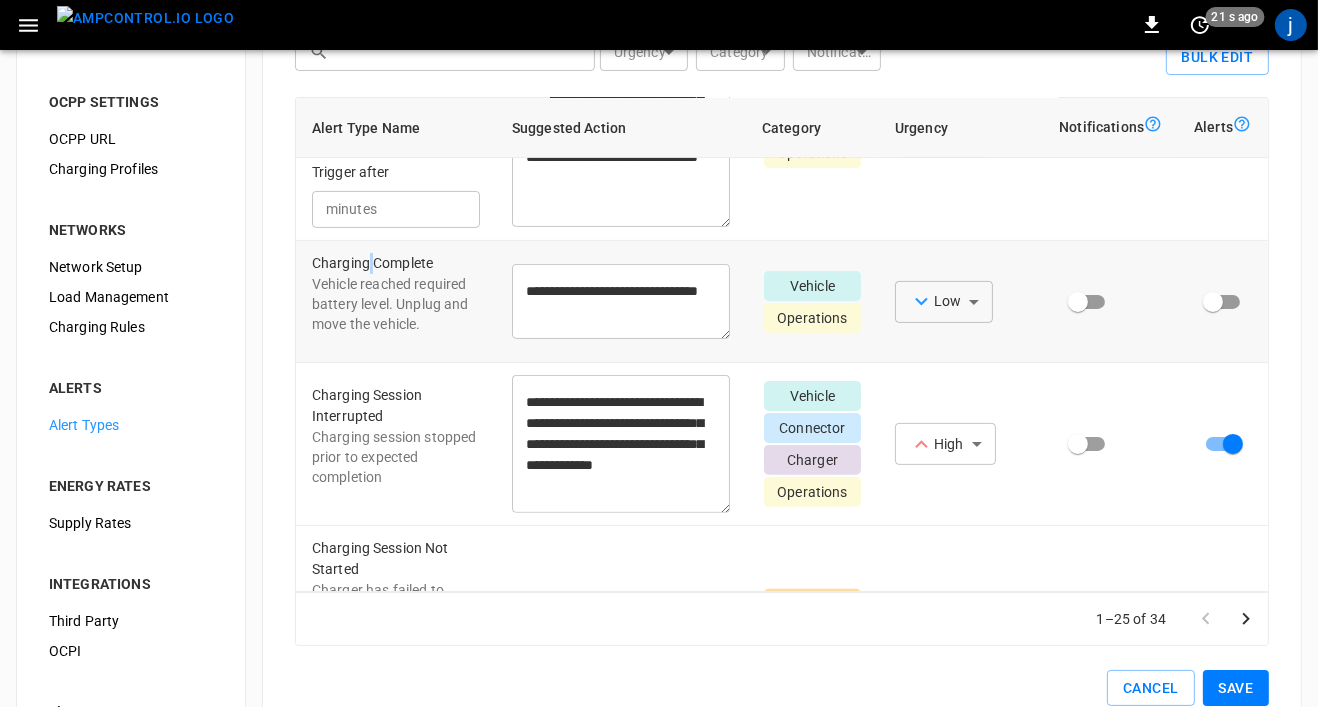 click on "Charging Complete" at bounding box center (396, 263) 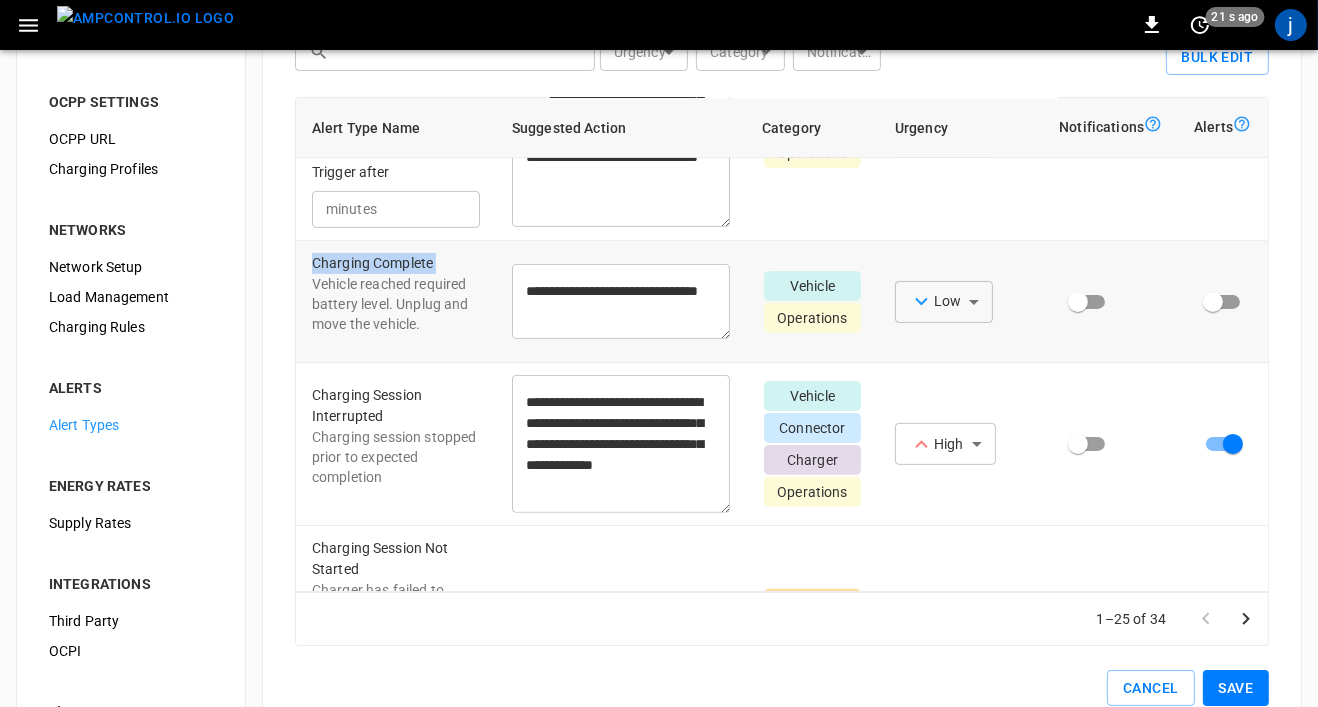 click on "Charging Complete" at bounding box center [396, 263] 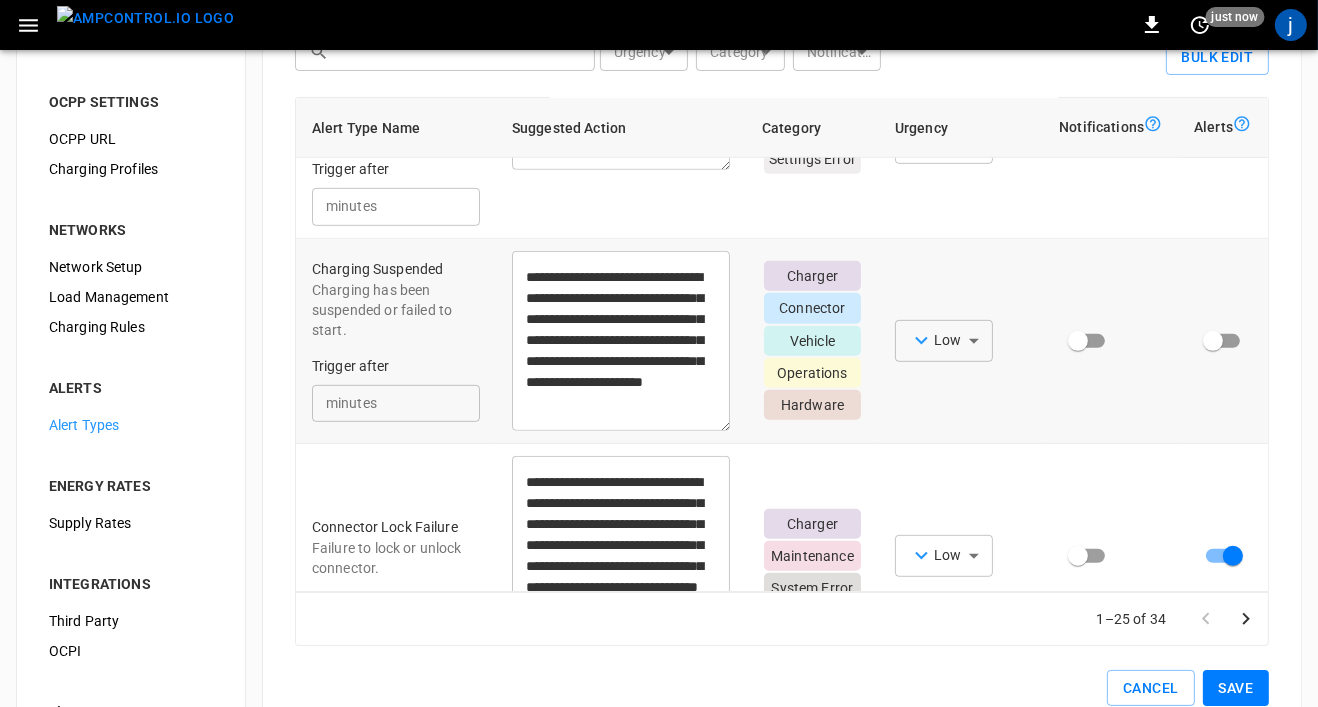 scroll, scrollTop: 1036, scrollLeft: 0, axis: vertical 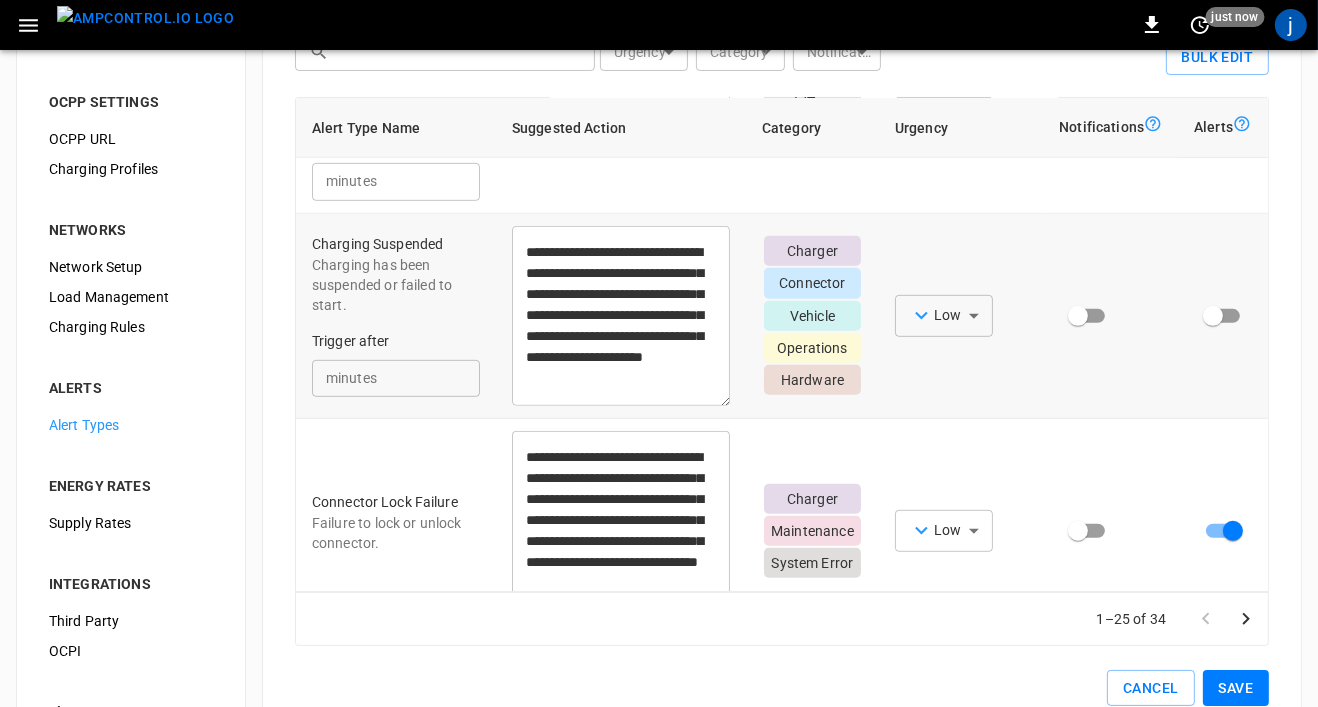 click on "Charging Suspended" at bounding box center [396, 244] 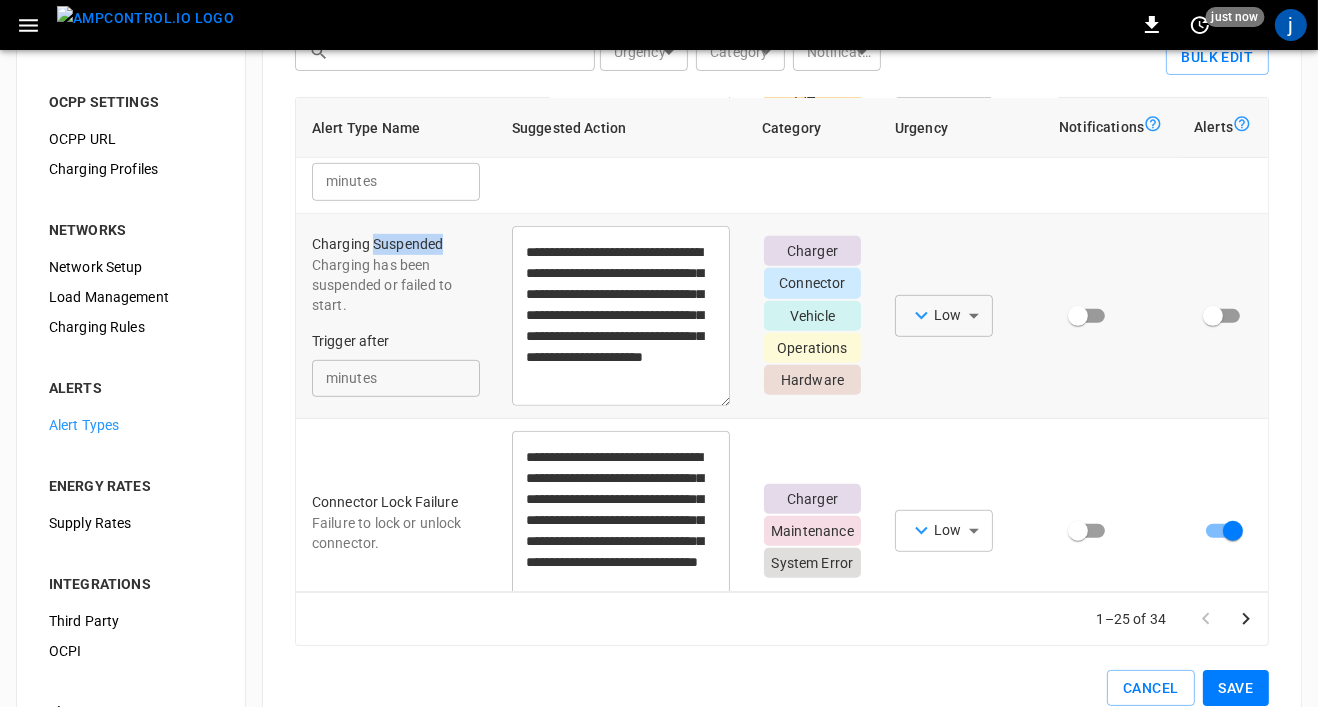 click on "Charging Suspended" at bounding box center (396, 244) 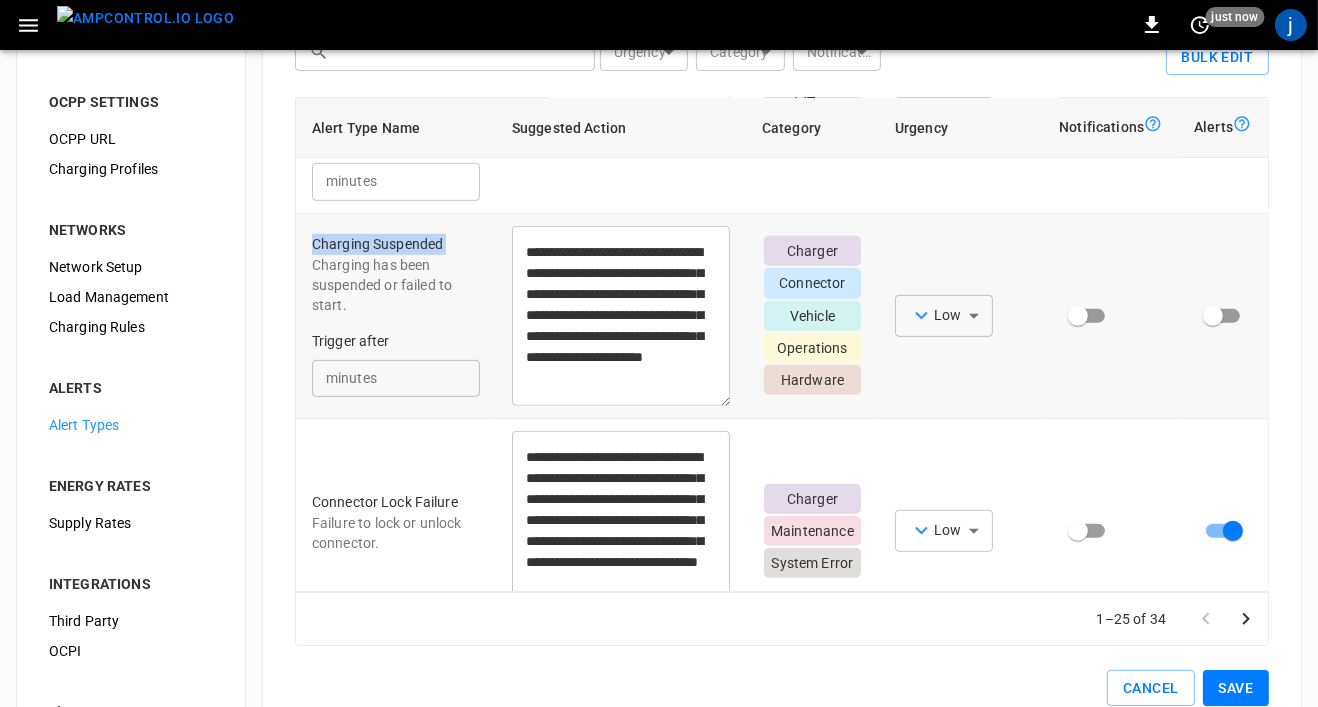 copy on "Charging Suspended" 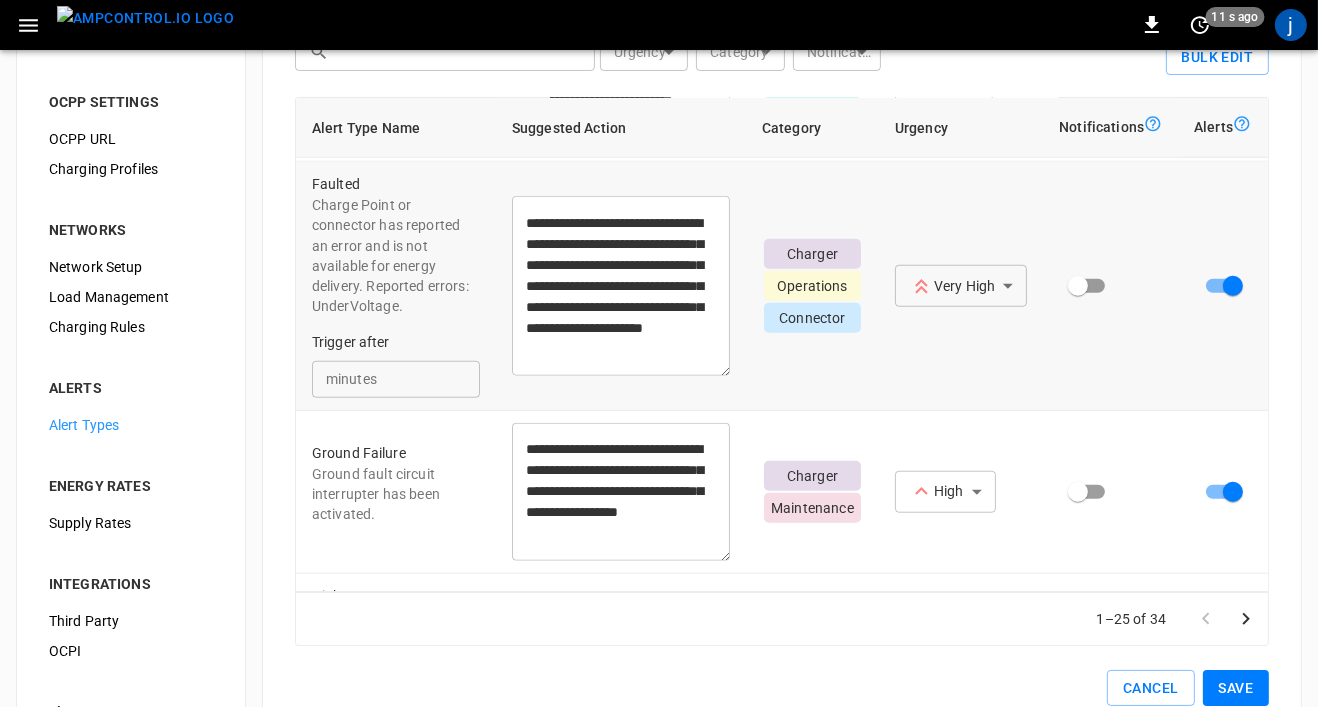 scroll, scrollTop: 1640, scrollLeft: 0, axis: vertical 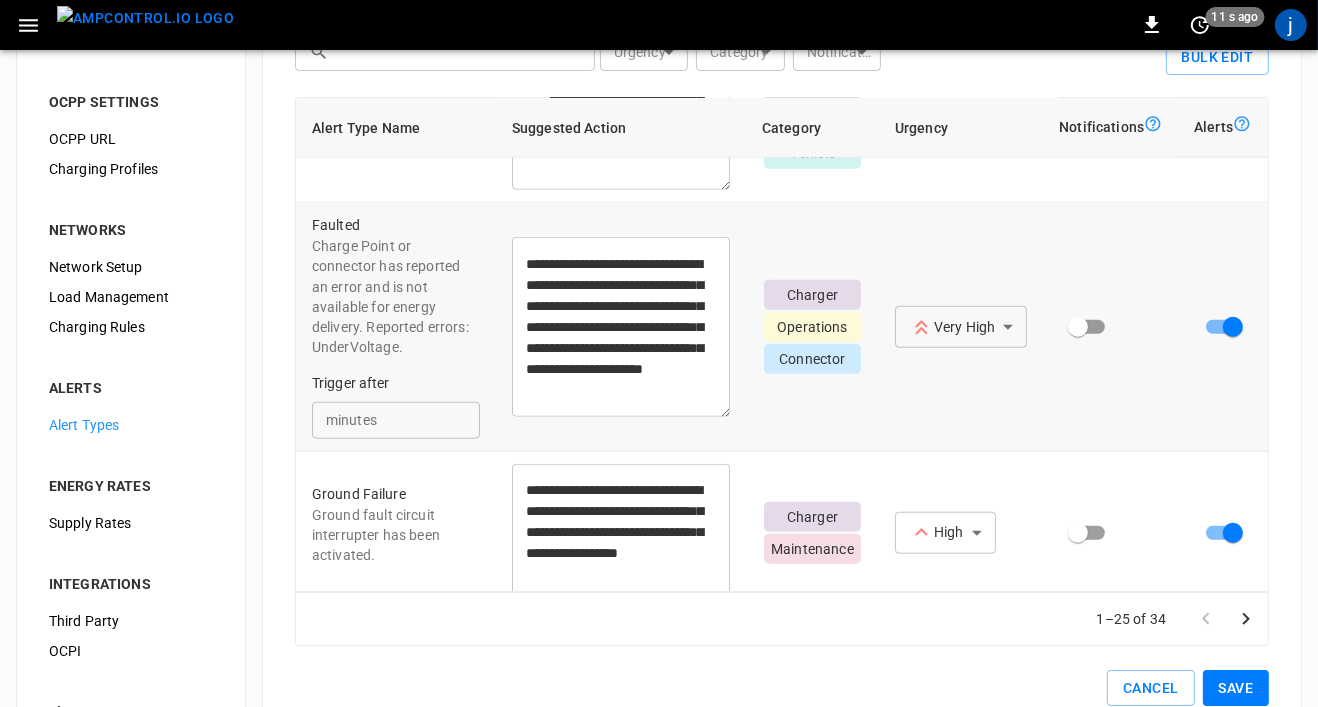 click on "Faulted" at bounding box center (396, 225) 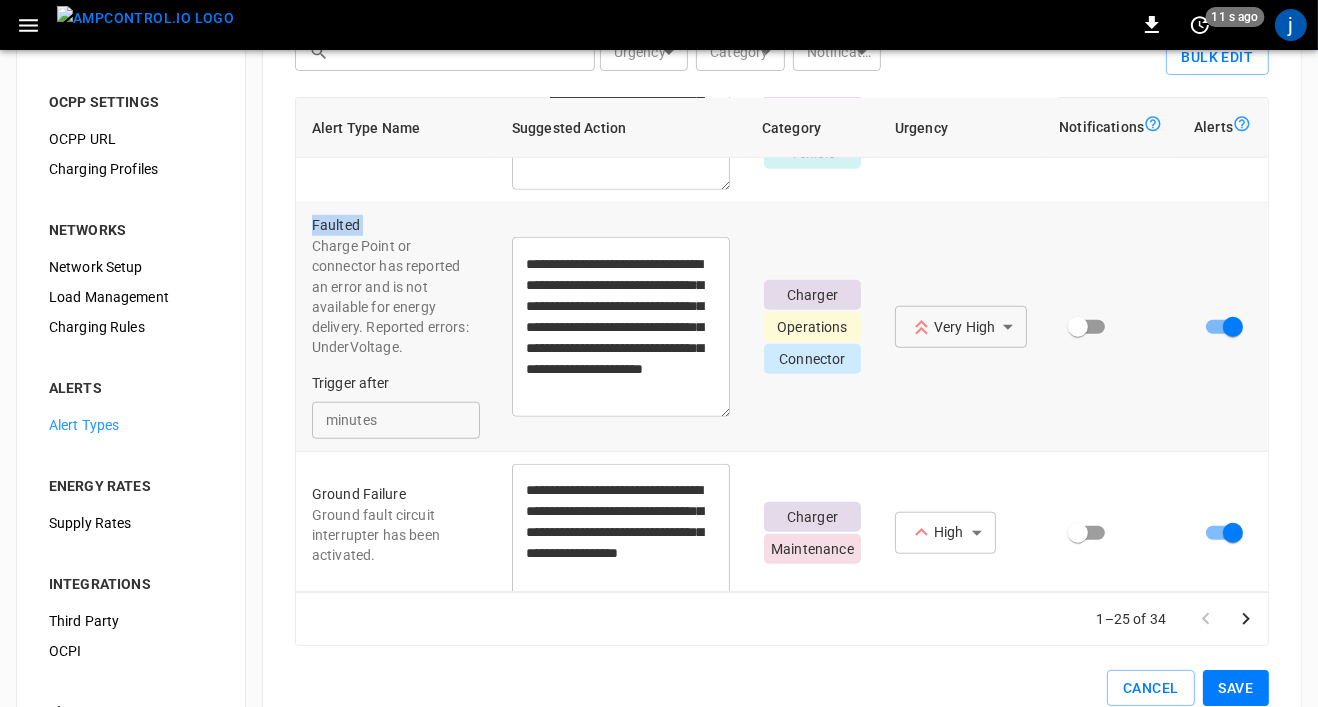click on "Faulted" at bounding box center (396, 225) 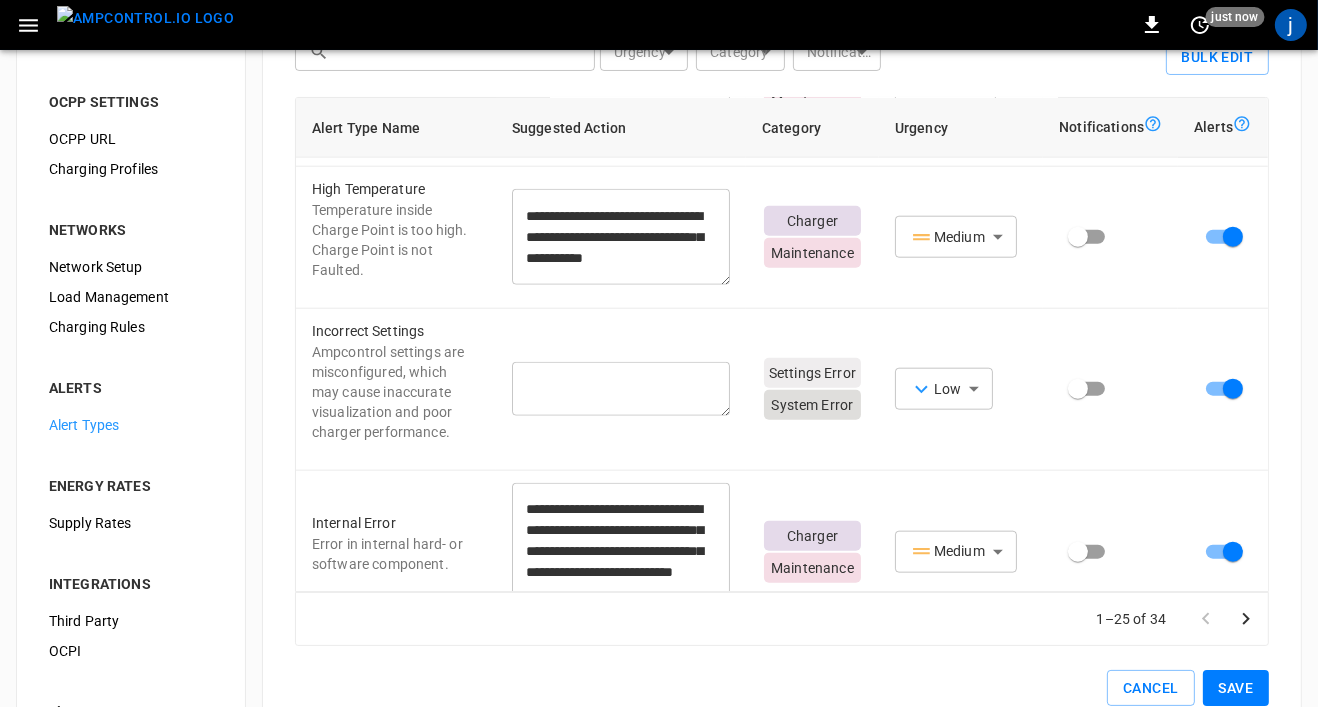 scroll, scrollTop: 2075, scrollLeft: 0, axis: vertical 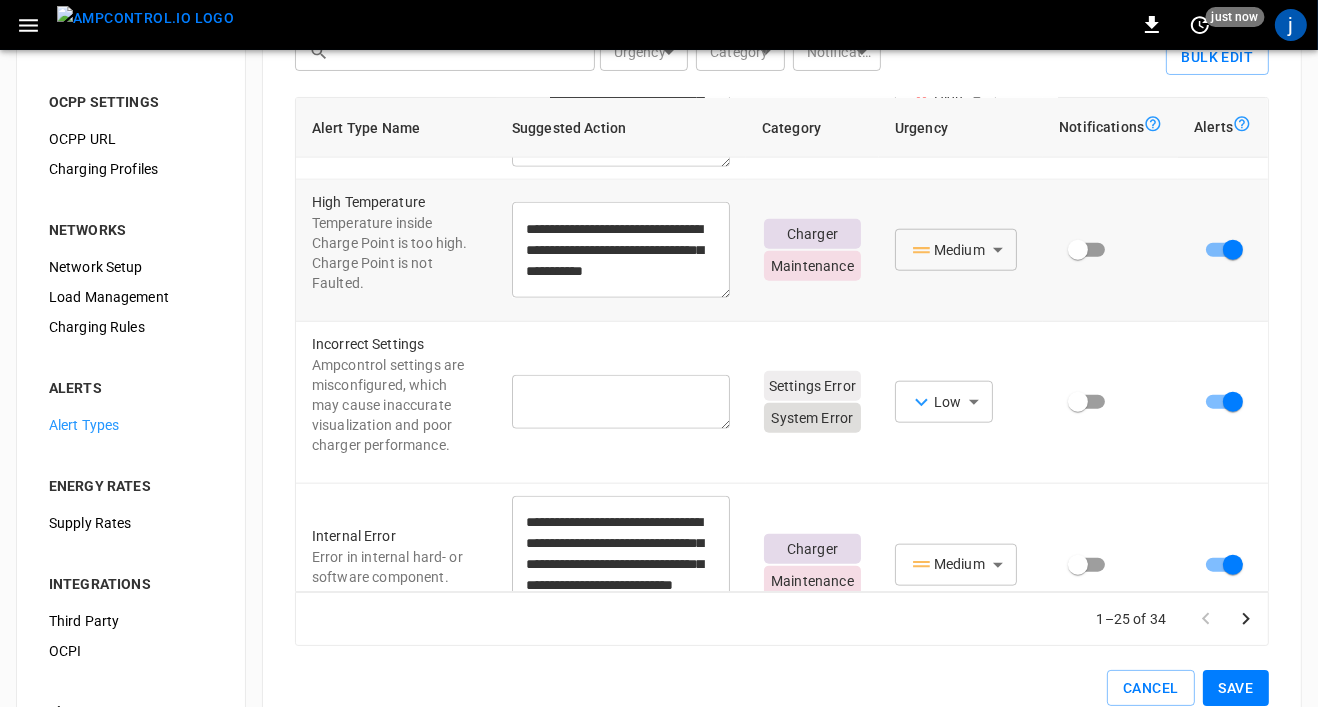 click on "High Temperature" at bounding box center [396, 202] 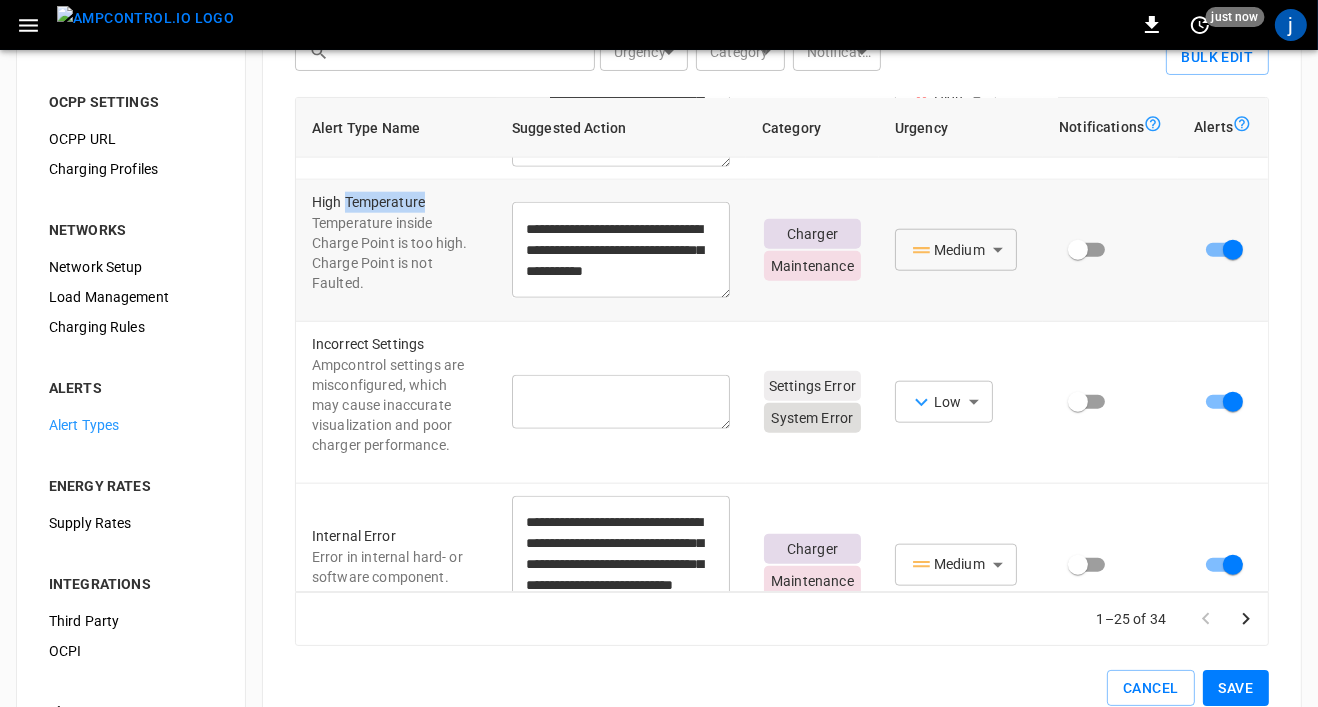click on "High Temperature" at bounding box center [396, 202] 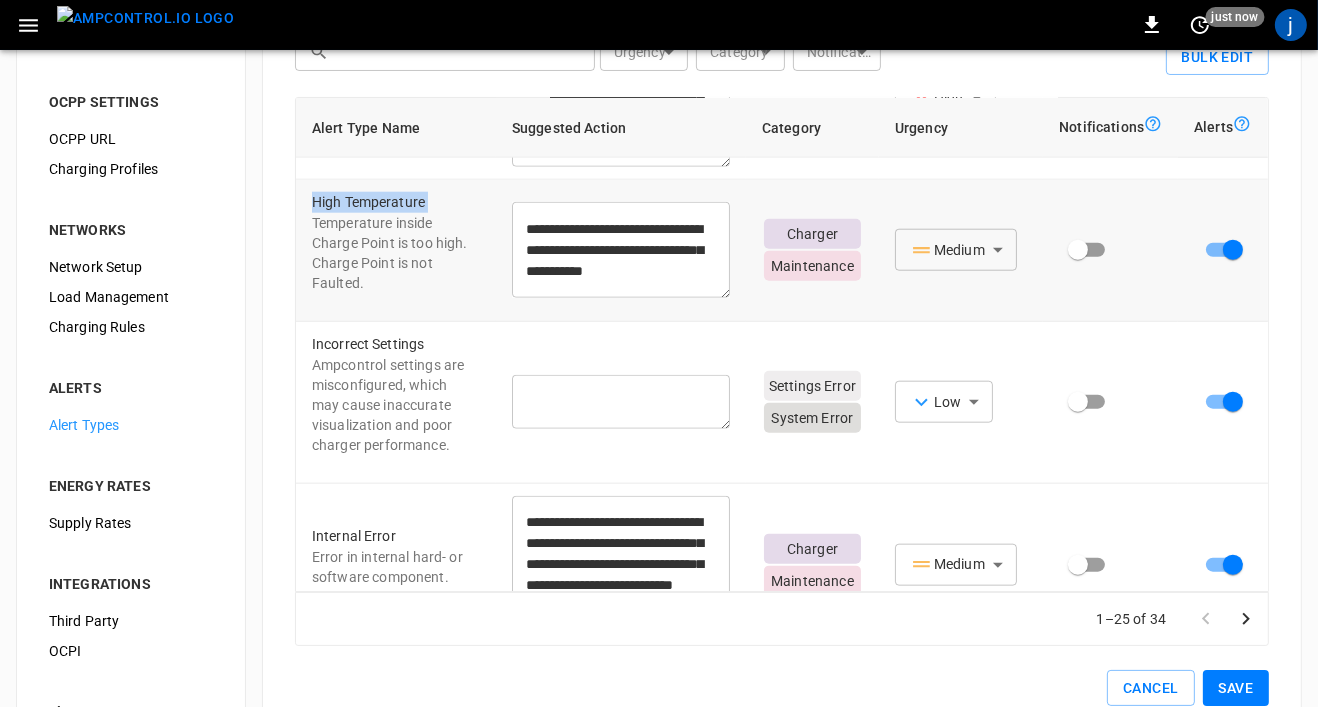 click on "High Temperature" at bounding box center (396, 202) 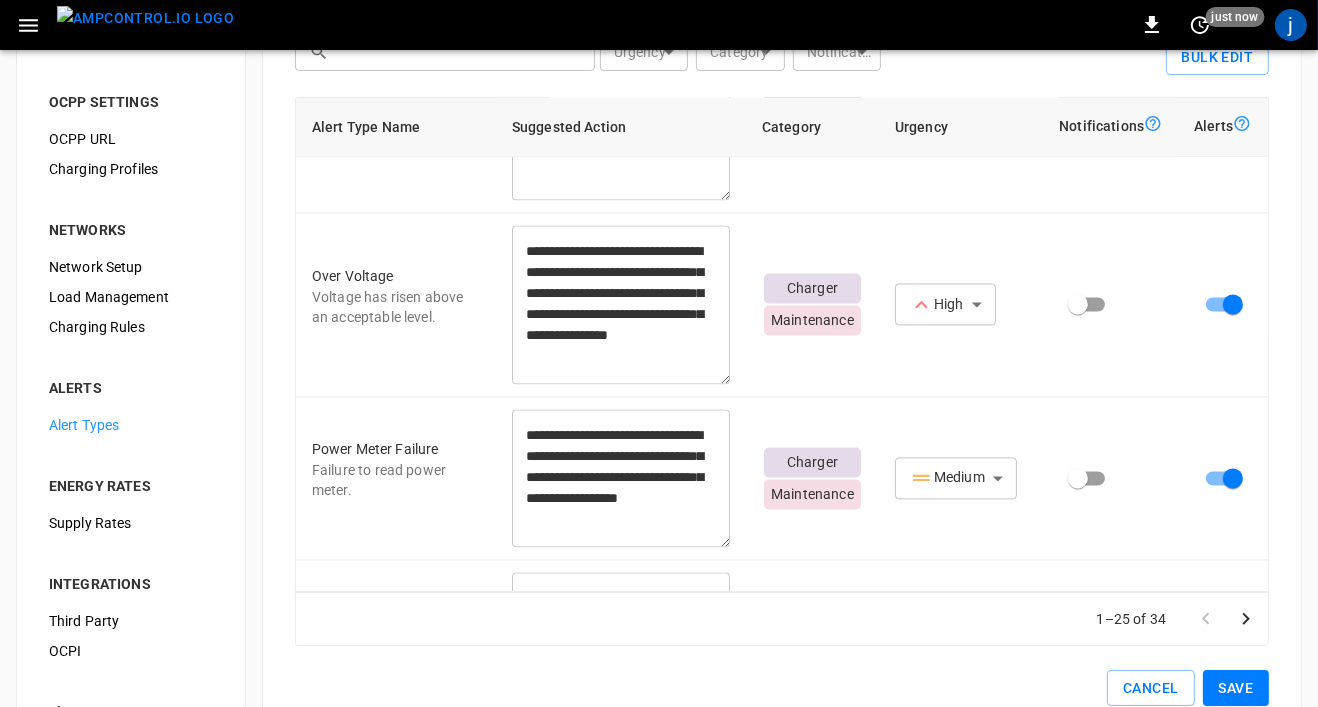 scroll, scrollTop: 3819, scrollLeft: 0, axis: vertical 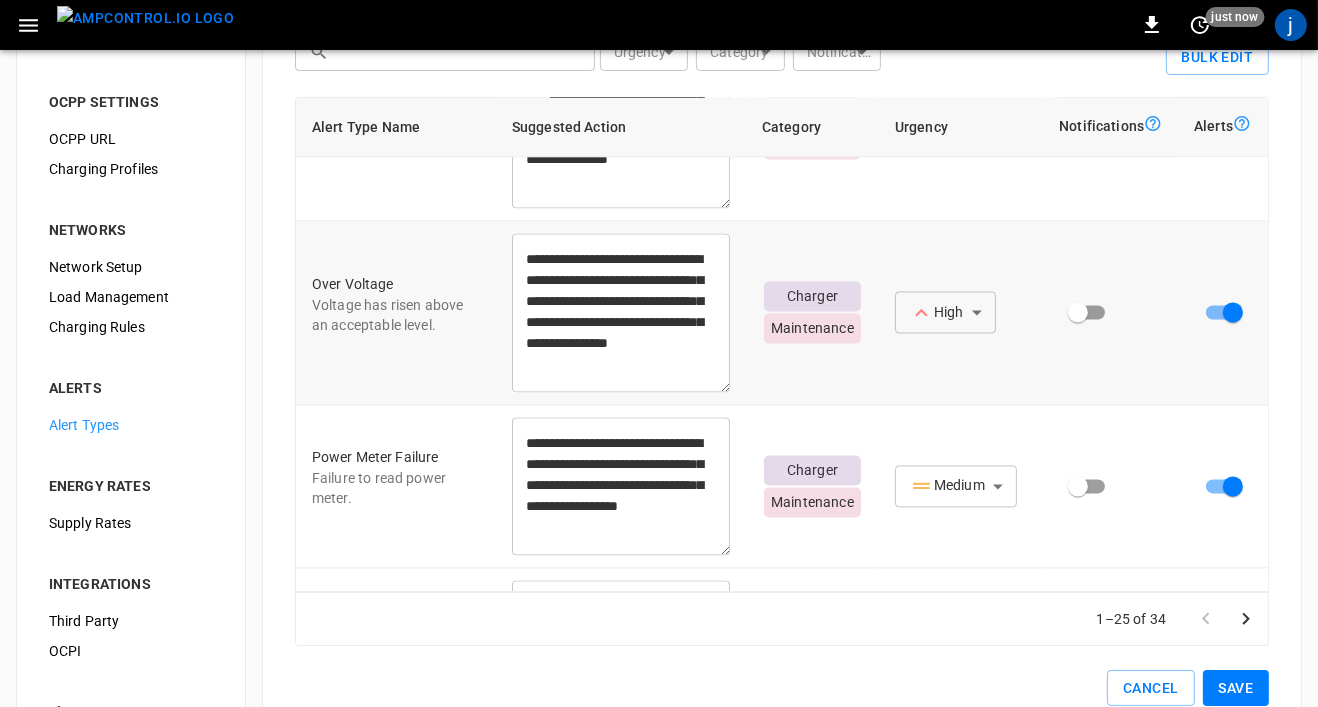 click on "Over Voltage" at bounding box center [396, 285] 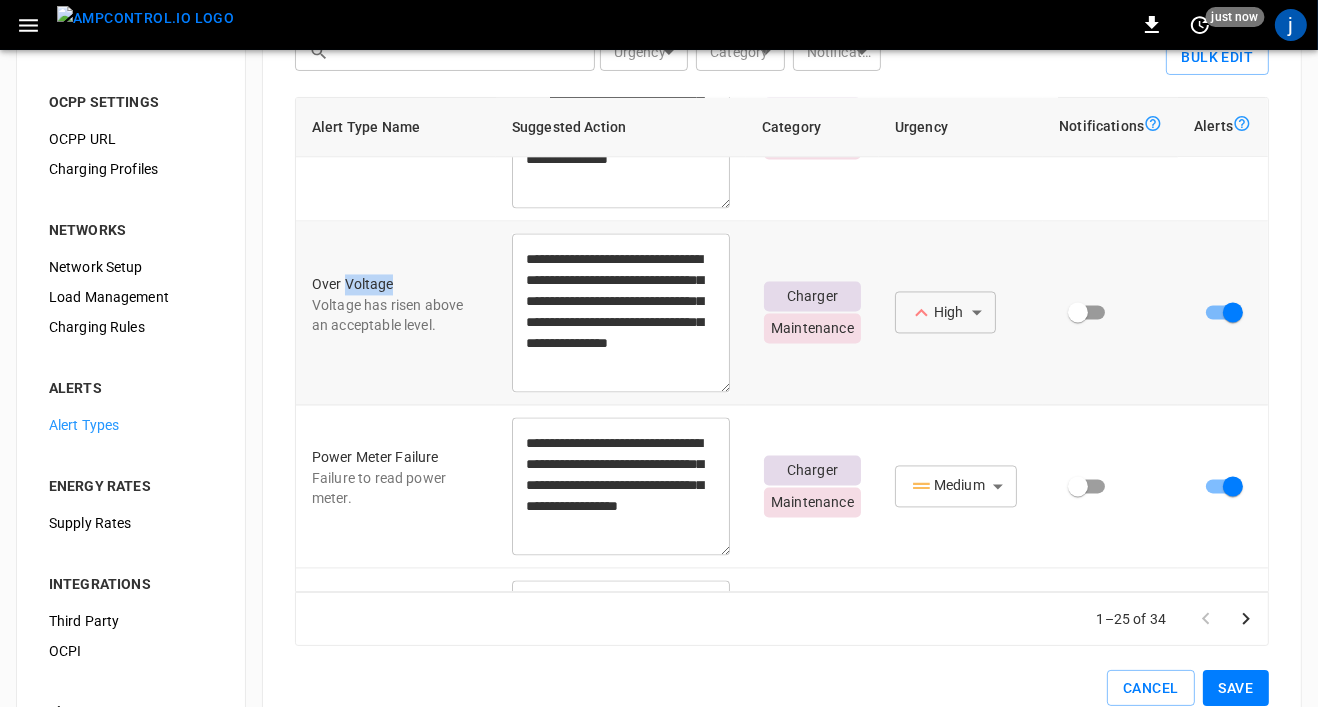 click on "Over Voltage" at bounding box center (396, 285) 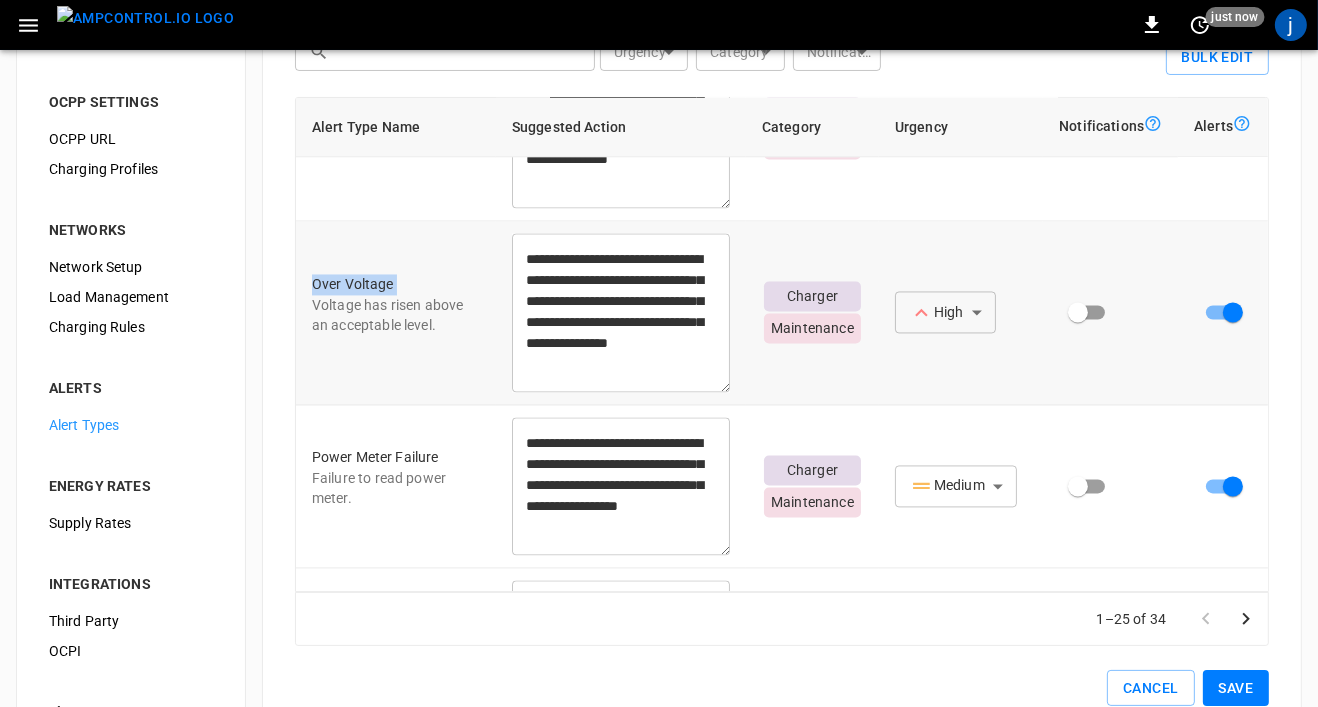 click on "Over Voltage" at bounding box center (396, 285) 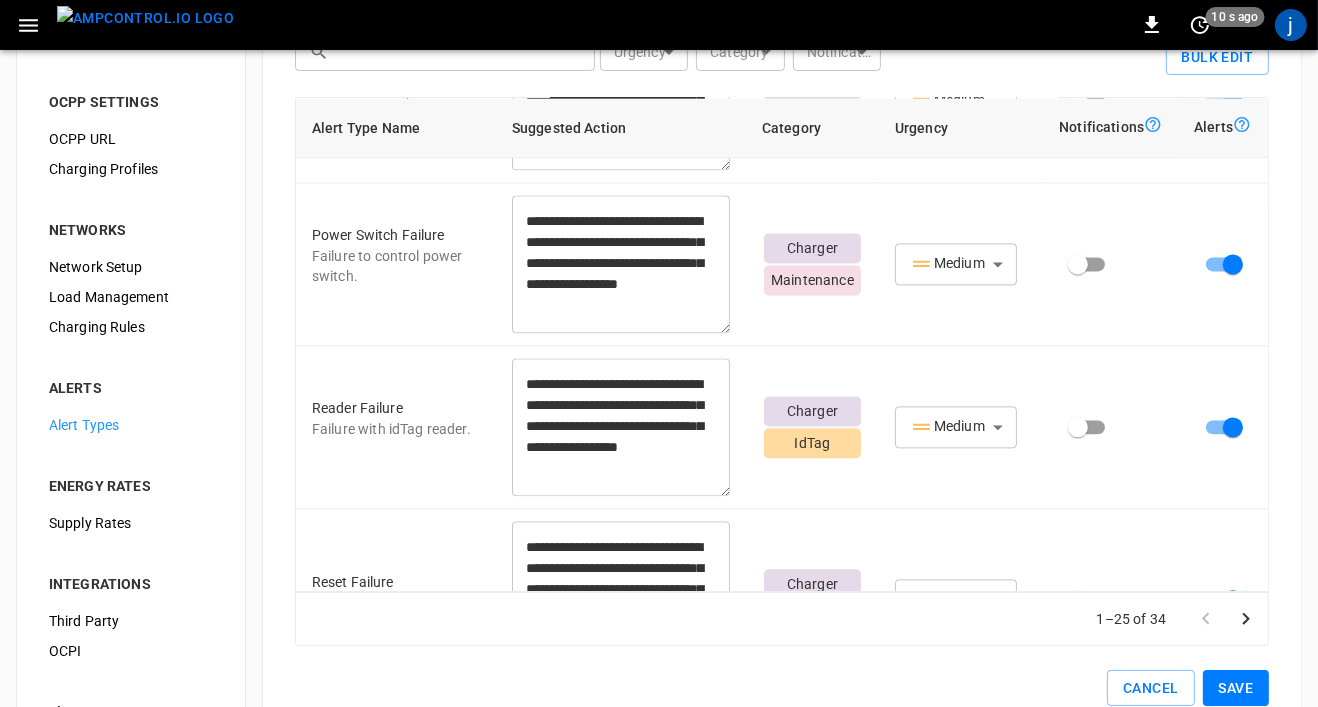 scroll, scrollTop: 4191, scrollLeft: 0, axis: vertical 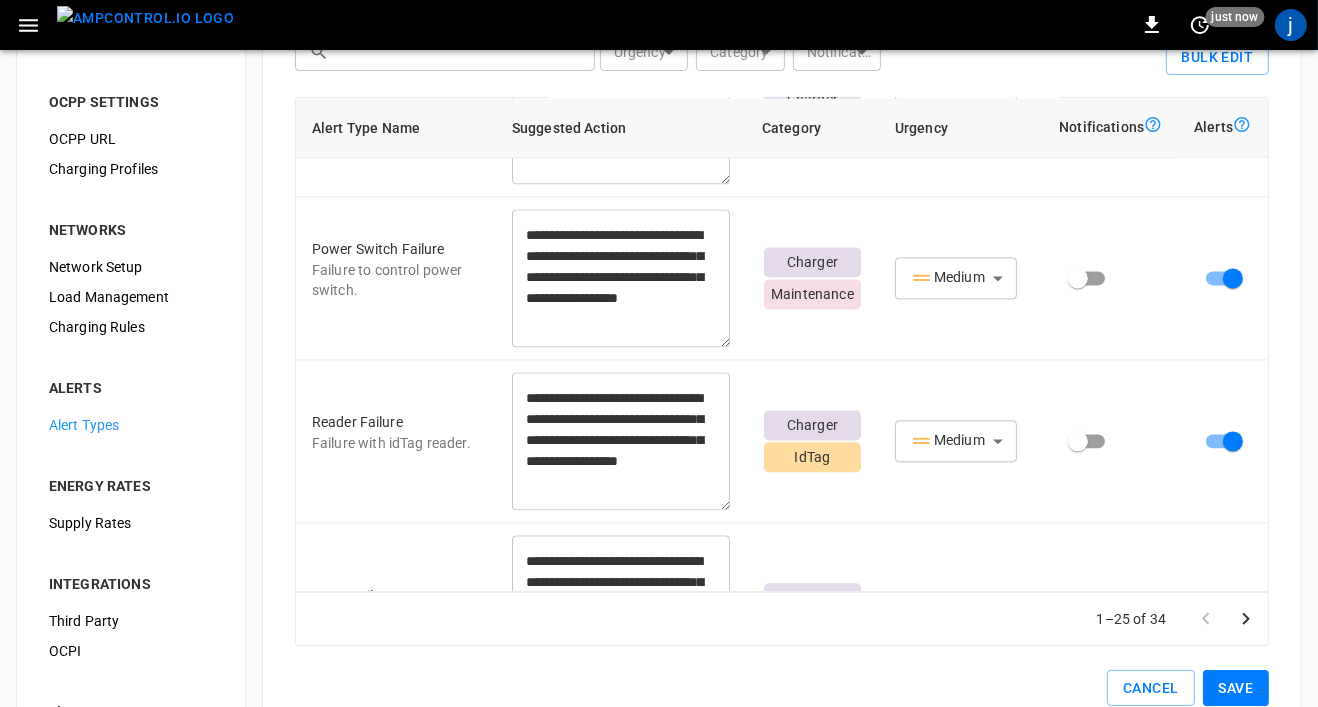 click 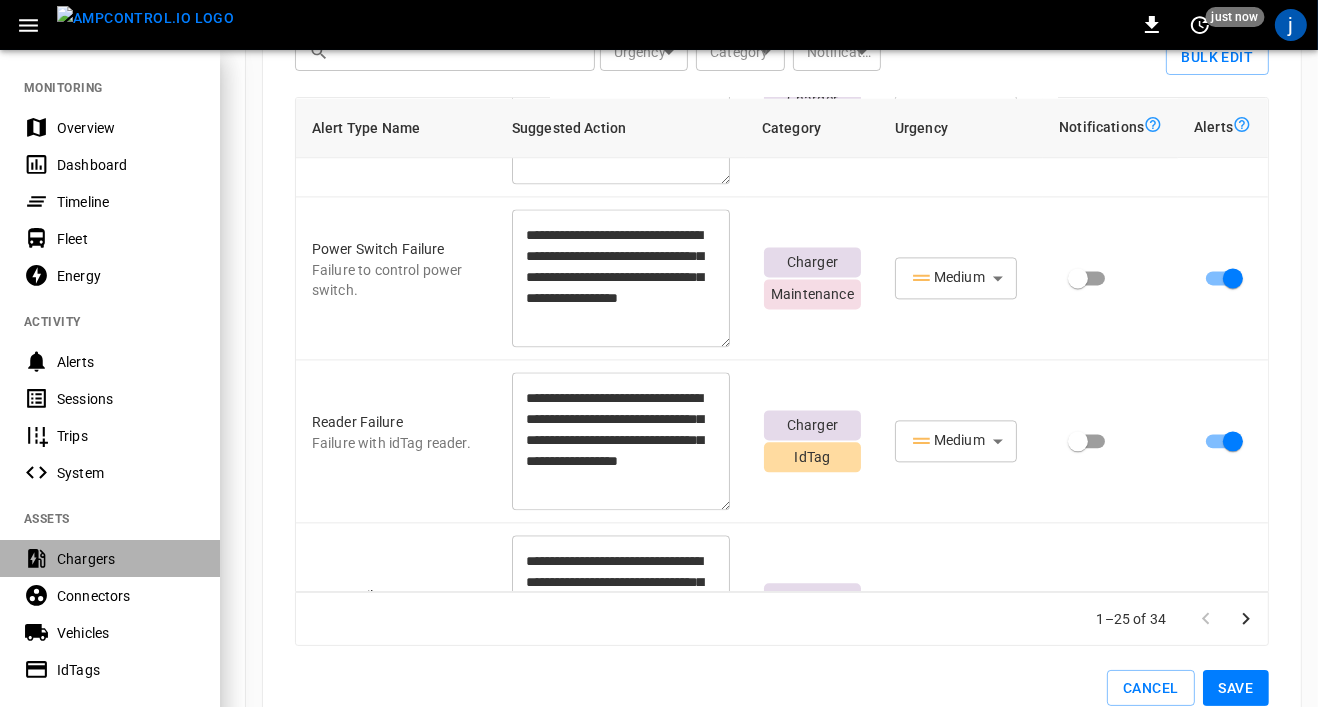click on "Chargers" at bounding box center (110, 558) 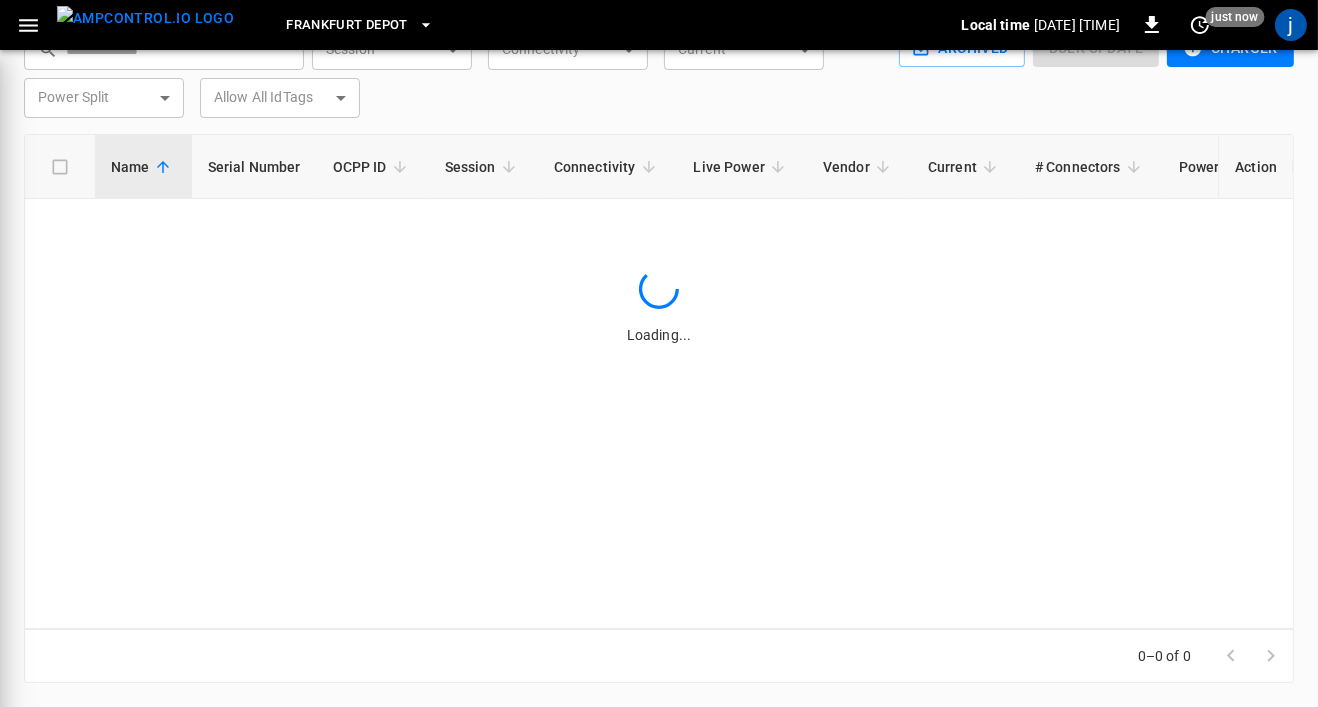 scroll, scrollTop: 99, scrollLeft: 0, axis: vertical 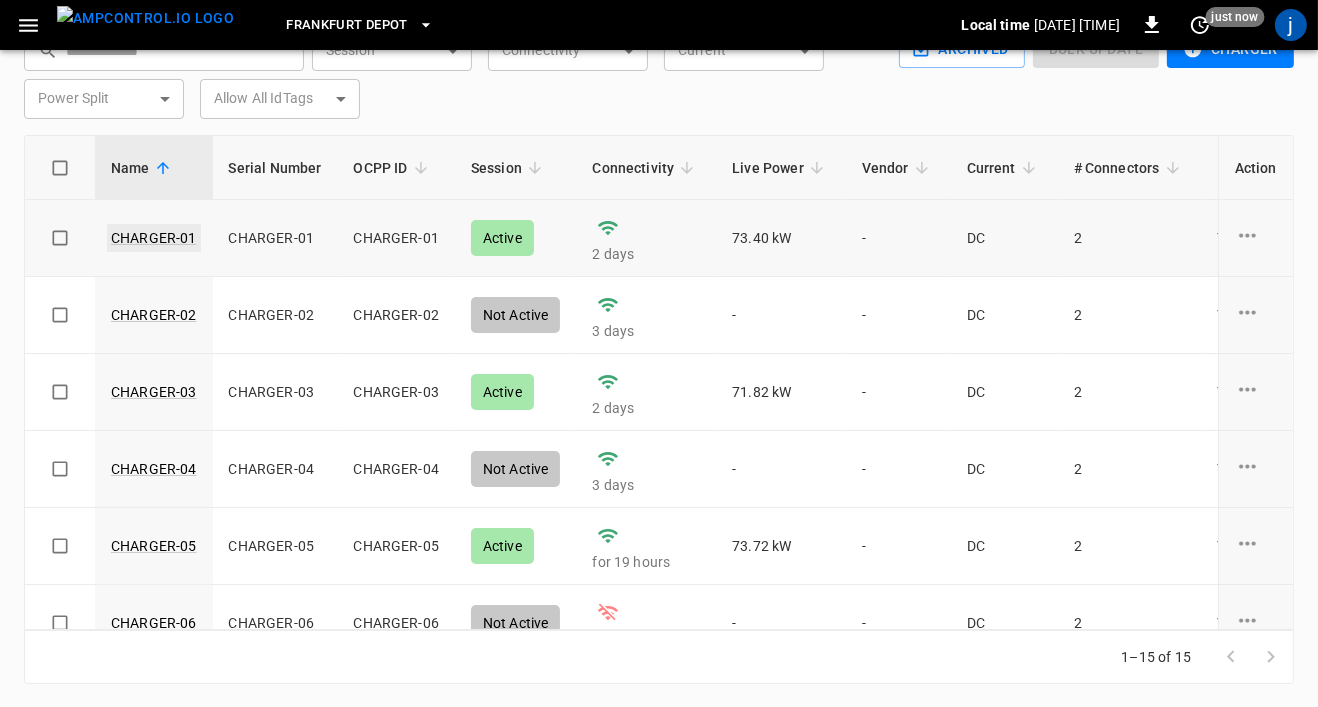 click on "CHARGER-01" at bounding box center [154, 238] 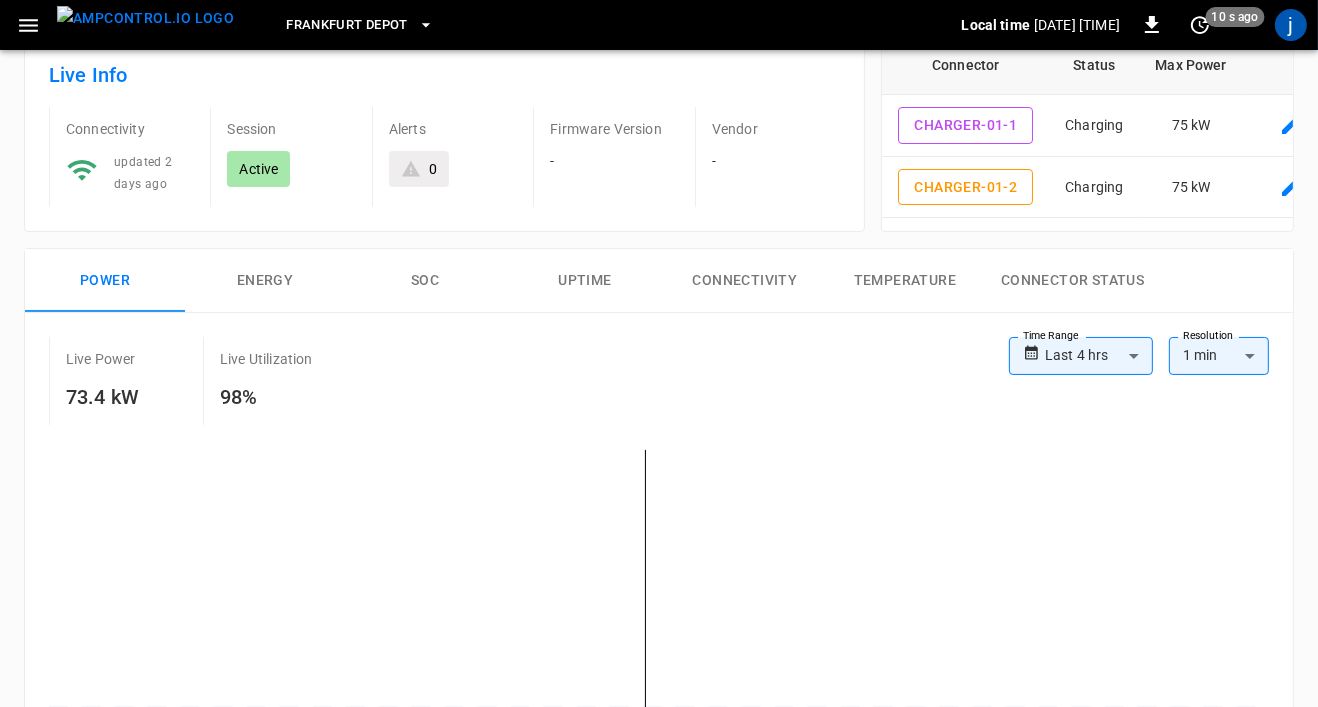 scroll, scrollTop: 33, scrollLeft: 0, axis: vertical 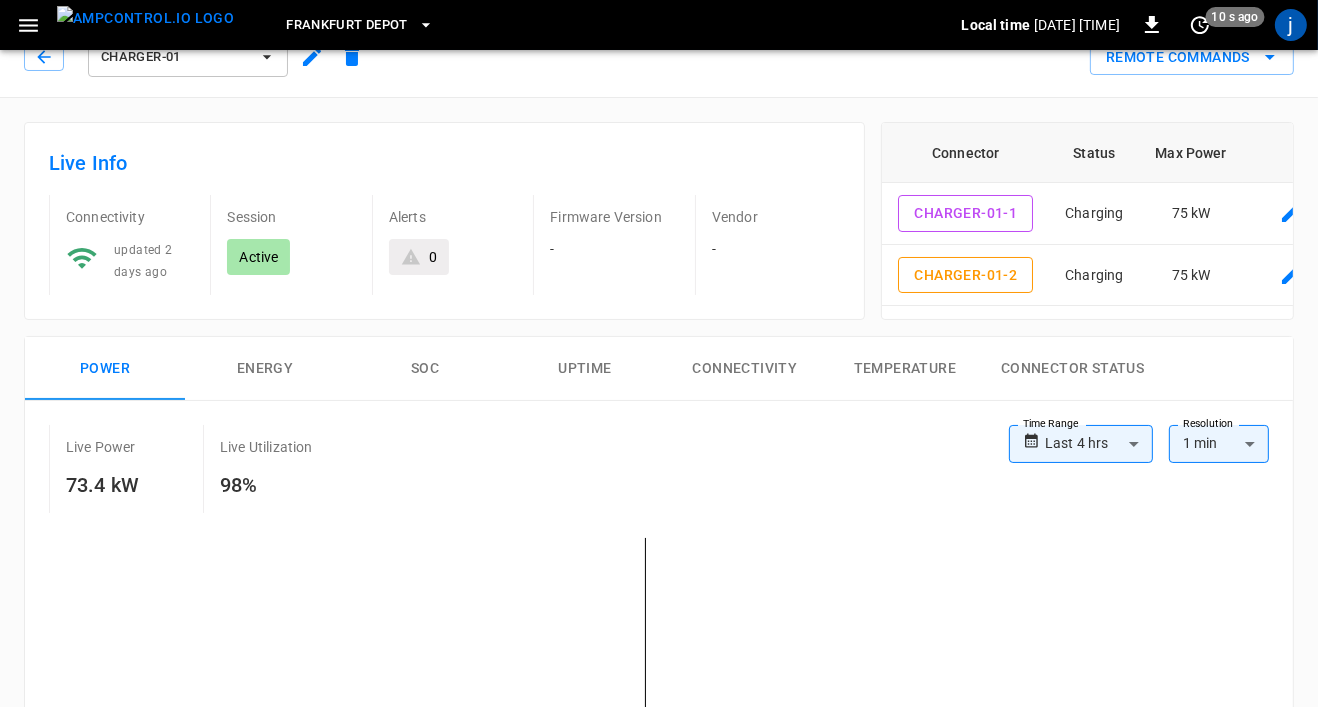 click on "Energy" at bounding box center [265, 369] 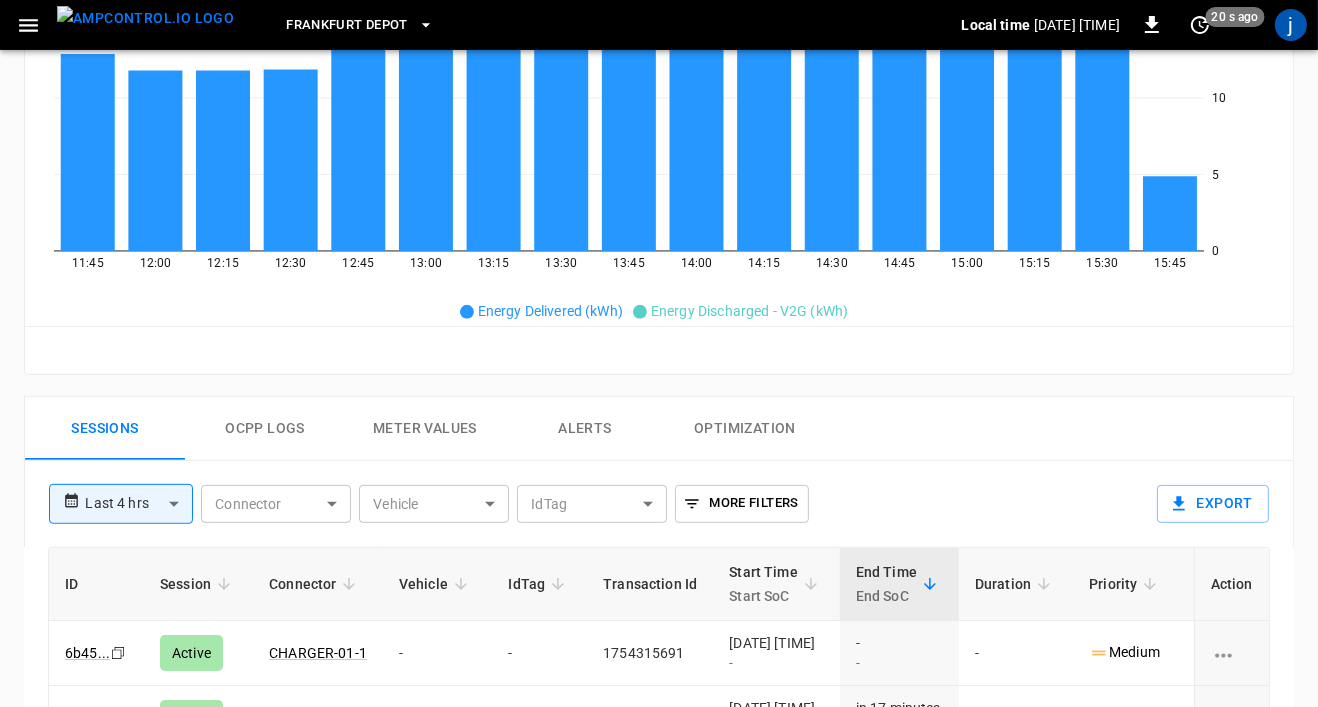 scroll, scrollTop: 0, scrollLeft: 0, axis: both 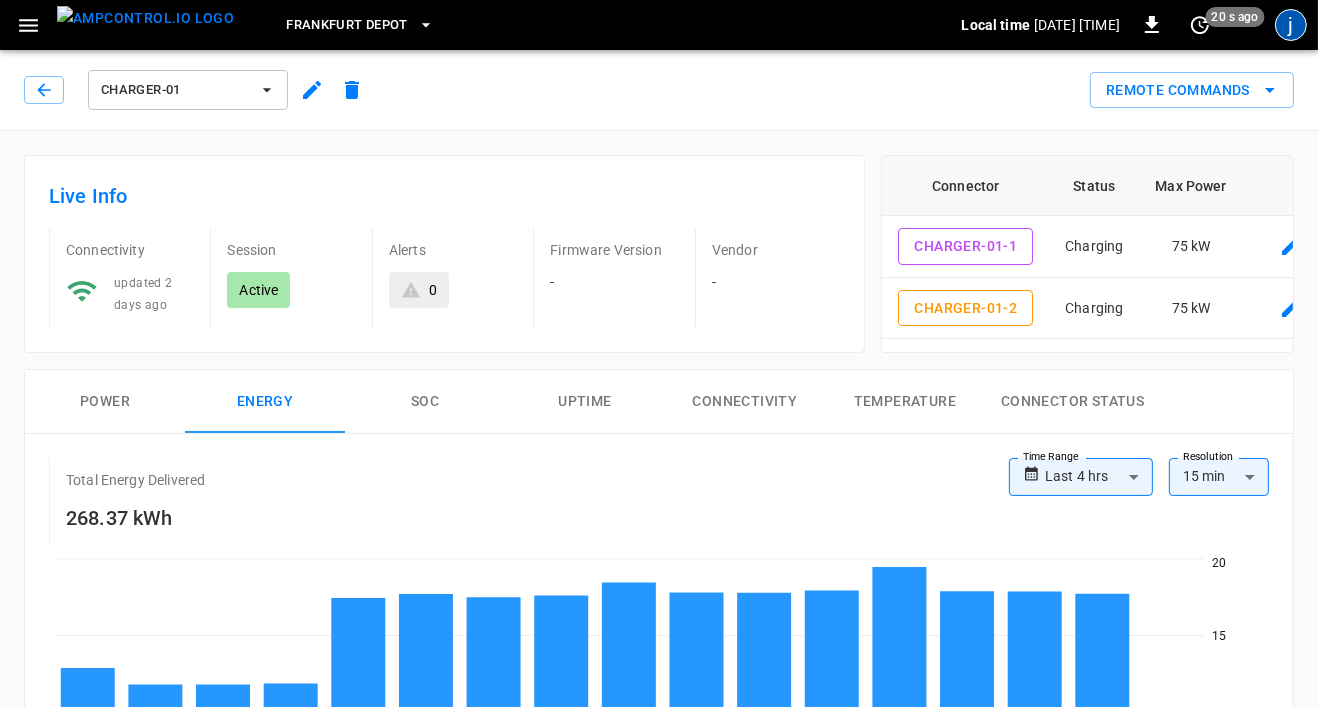 click on "j" at bounding box center (1291, 25) 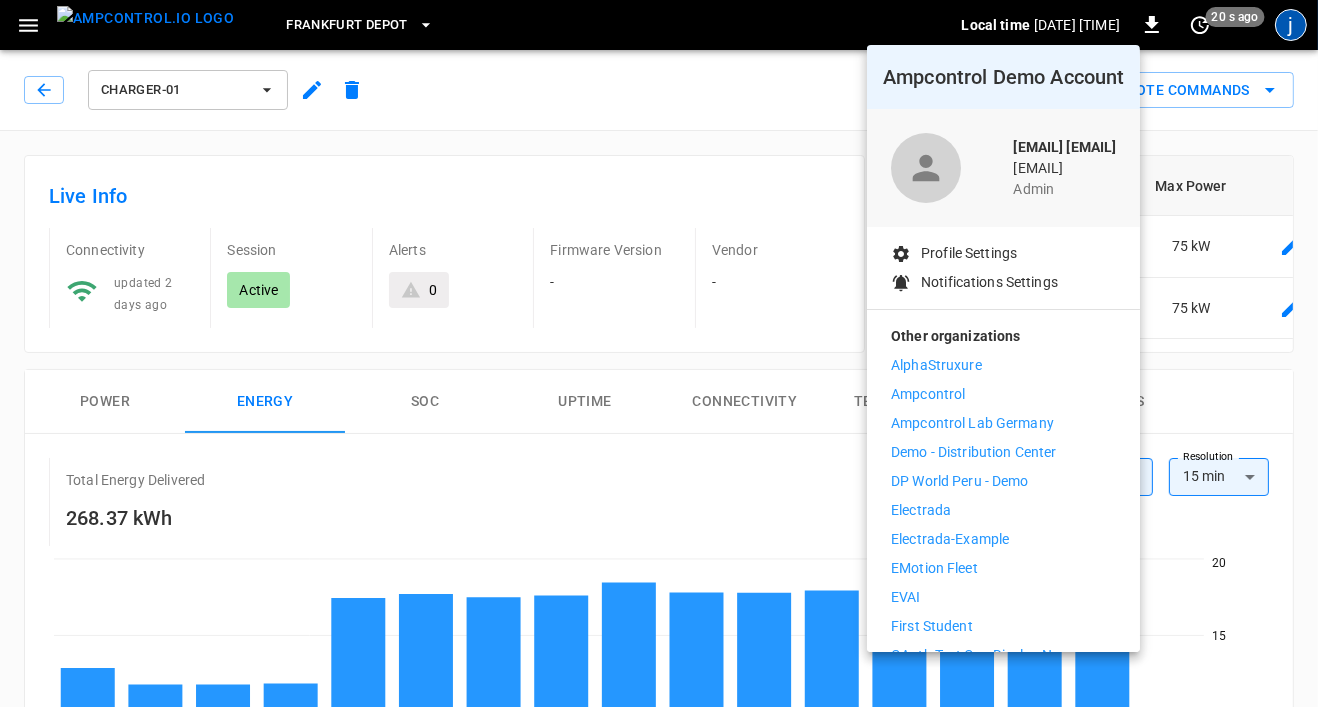 click on "Demo - Distribution Center" at bounding box center [973, 452] 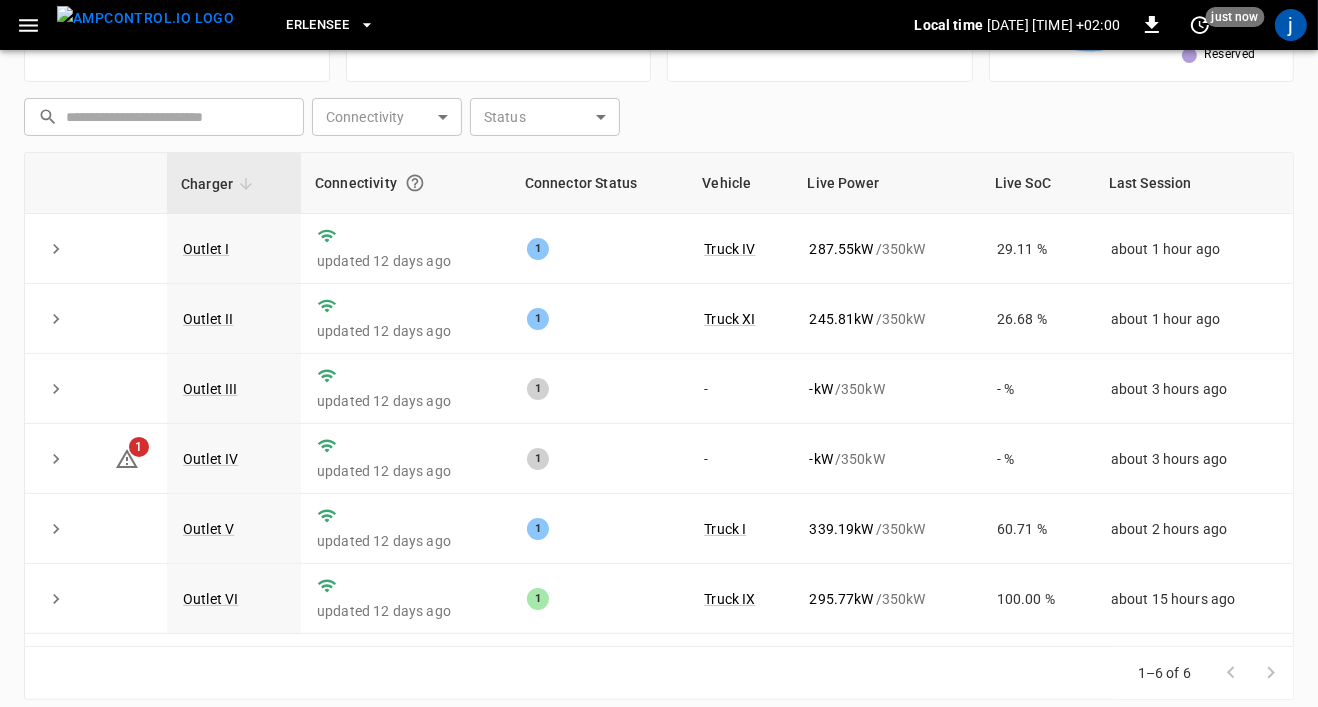 scroll, scrollTop: 248, scrollLeft: 0, axis: vertical 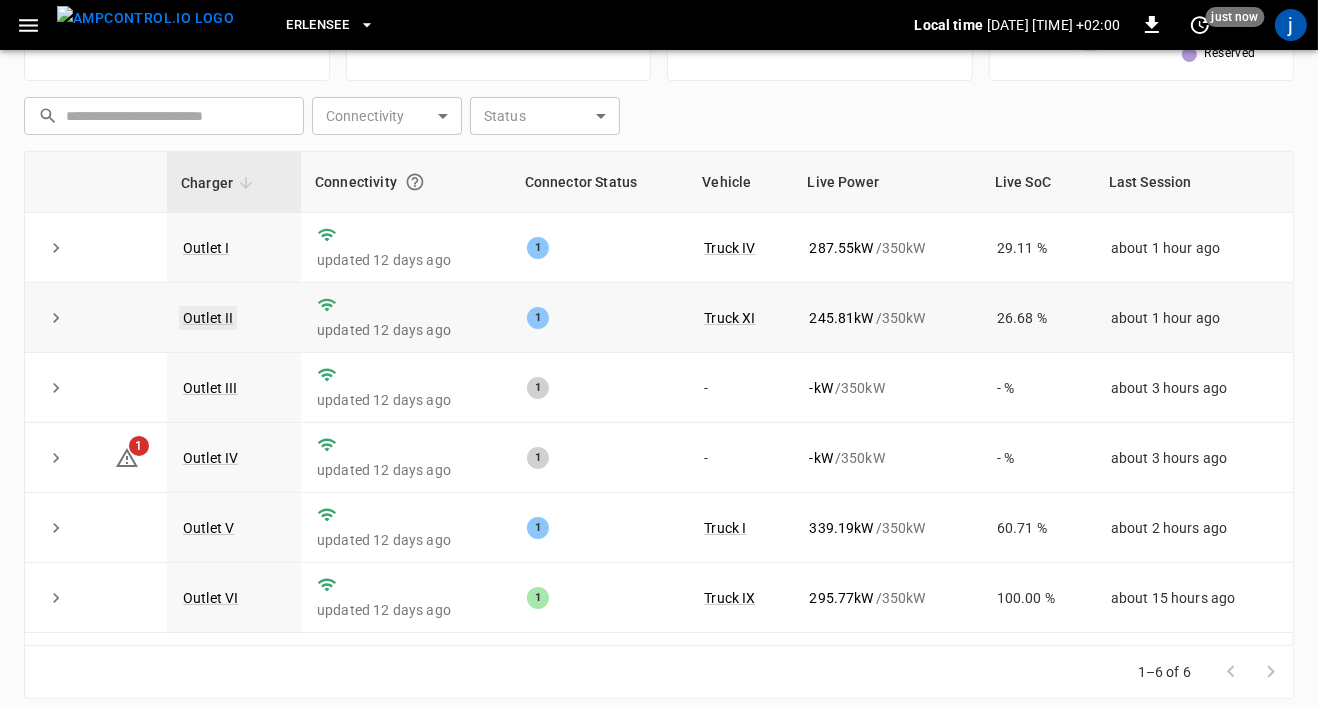 click on "Outlet II" at bounding box center [208, 318] 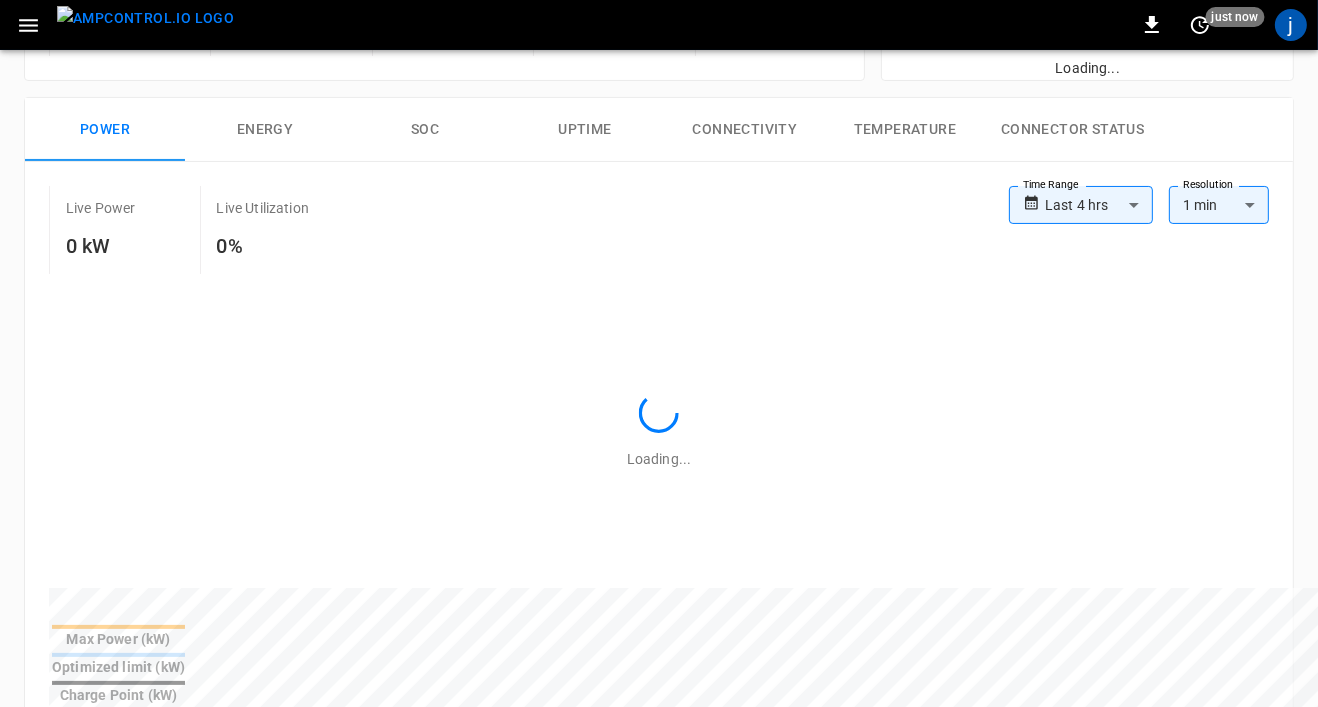 scroll, scrollTop: 0, scrollLeft: 0, axis: both 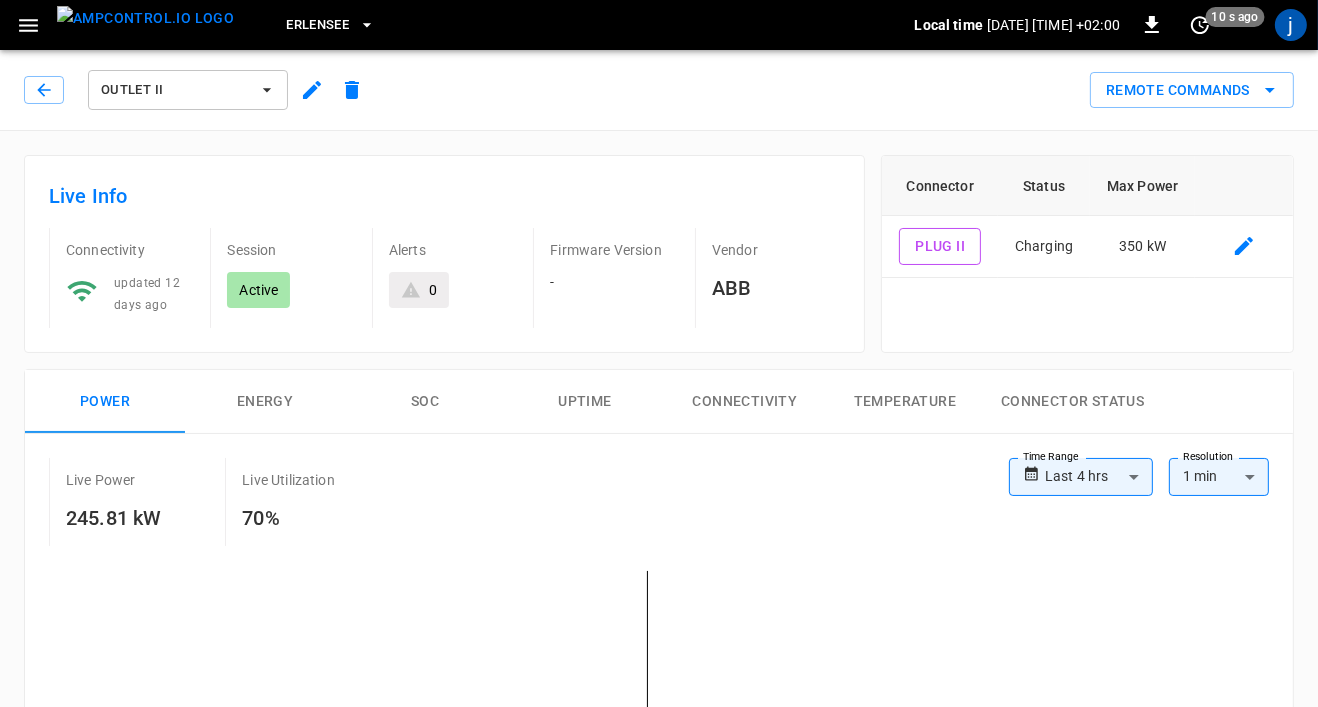 click 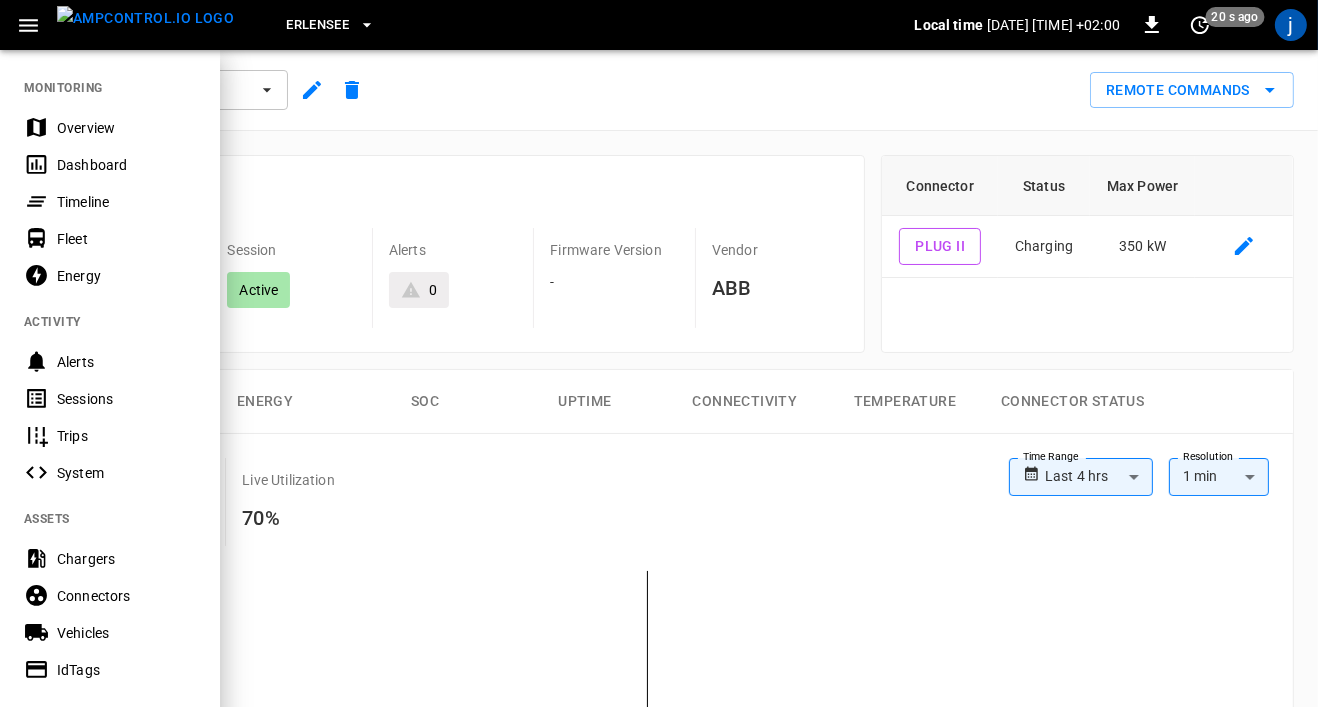 click on "Chargers" at bounding box center (126, 559) 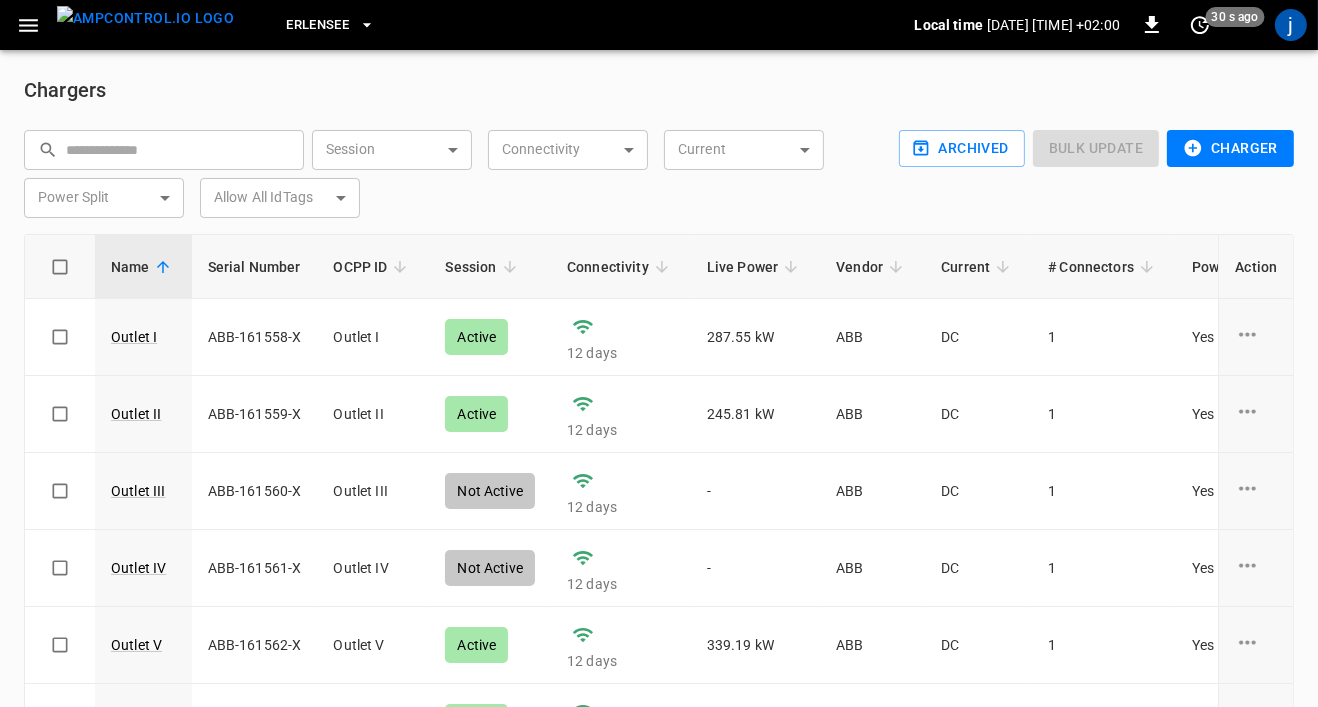 click at bounding box center (28, 25) 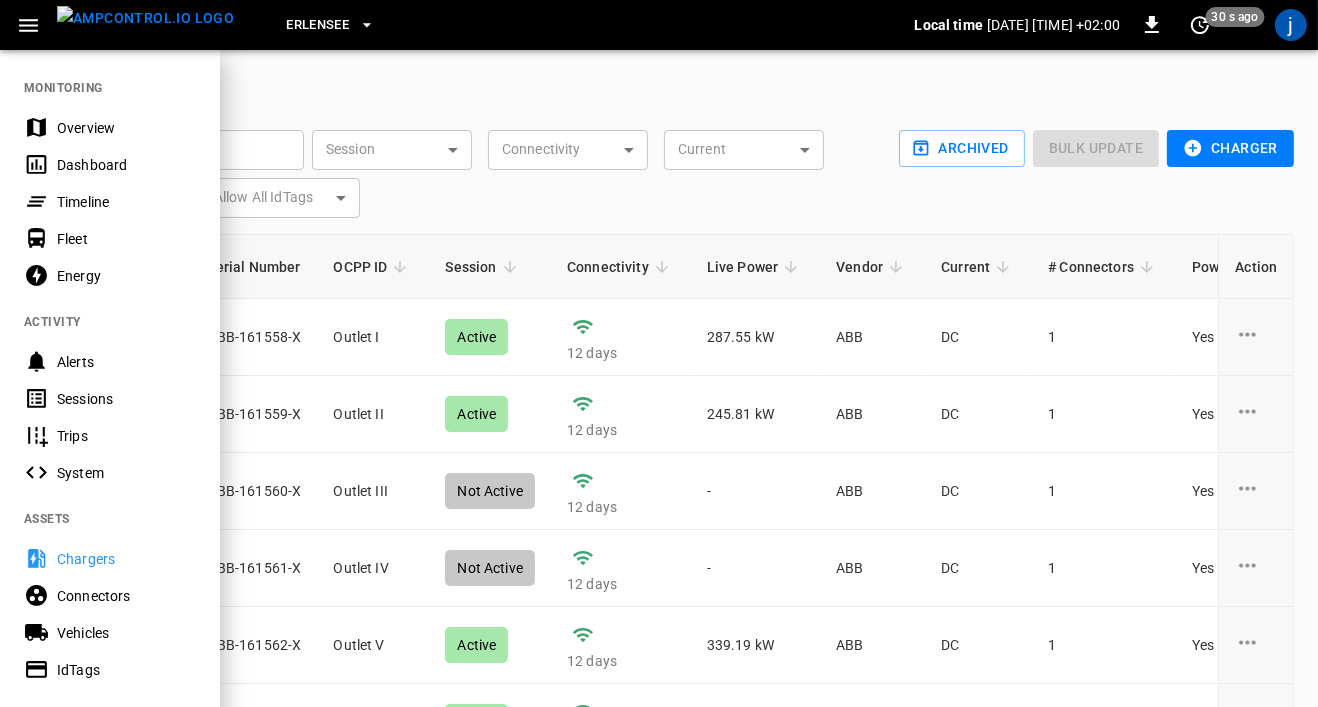 click on "Fleet" at bounding box center [126, 239] 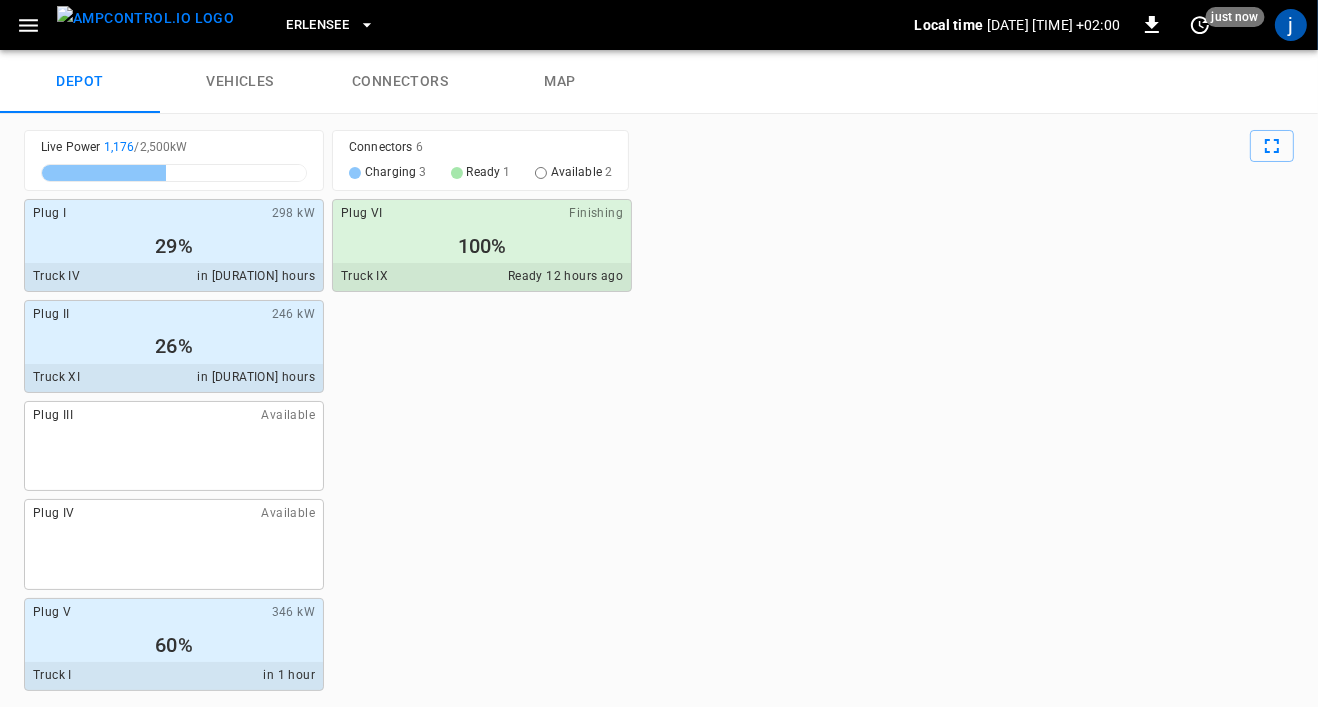 click on "depot vehicles connectors map" at bounding box center [659, 82] 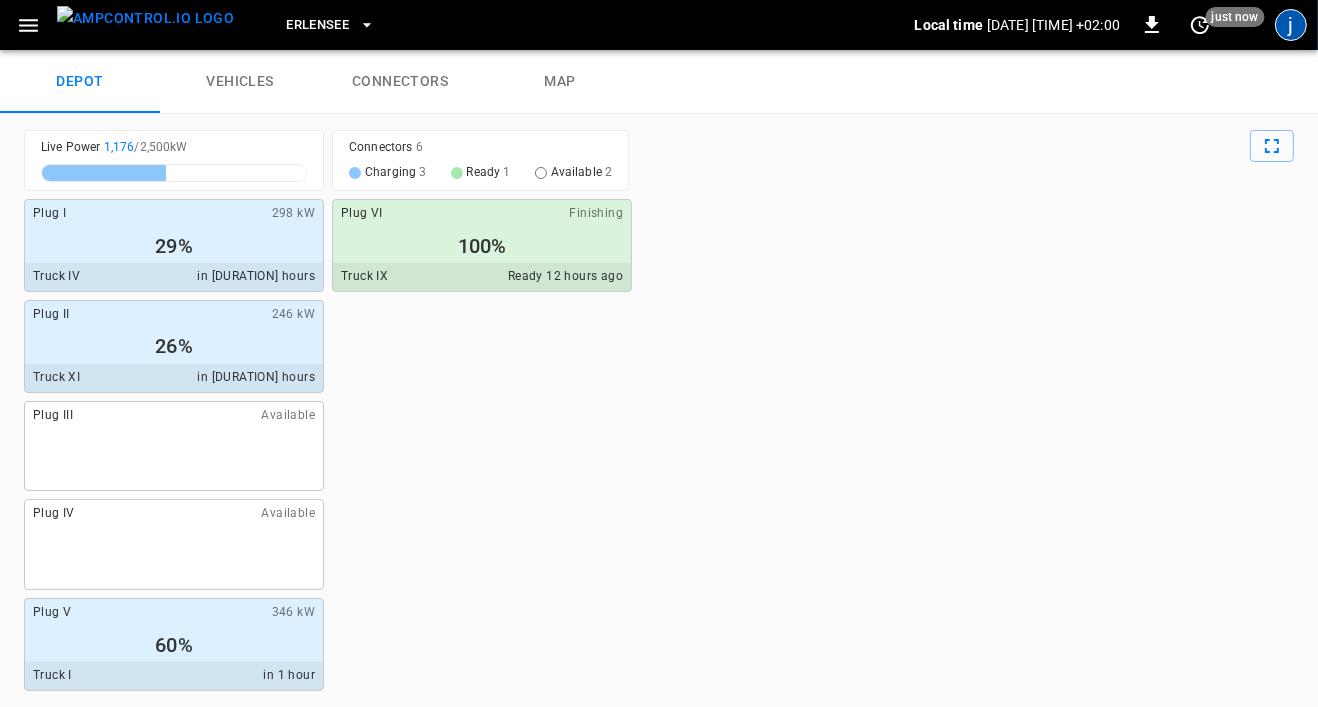 click on "j" at bounding box center [1291, 25] 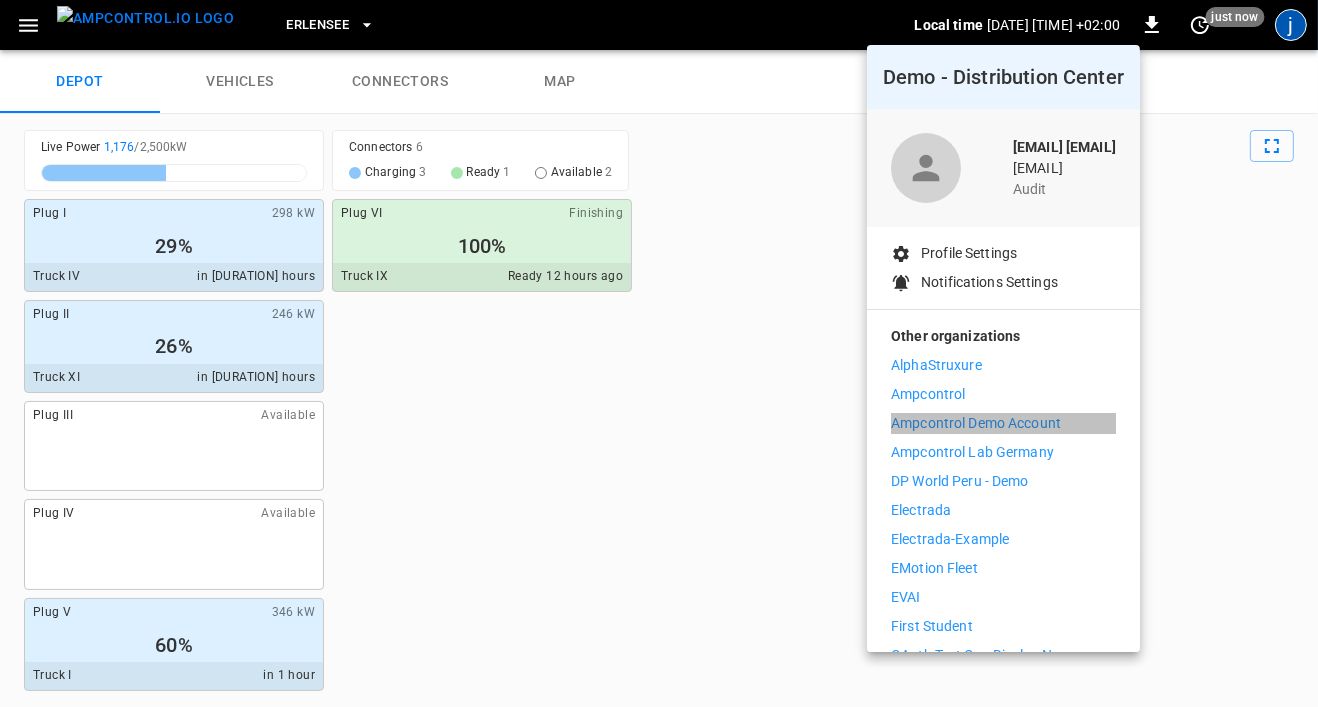click on "Ampcontrol Demo Account" at bounding box center [976, 423] 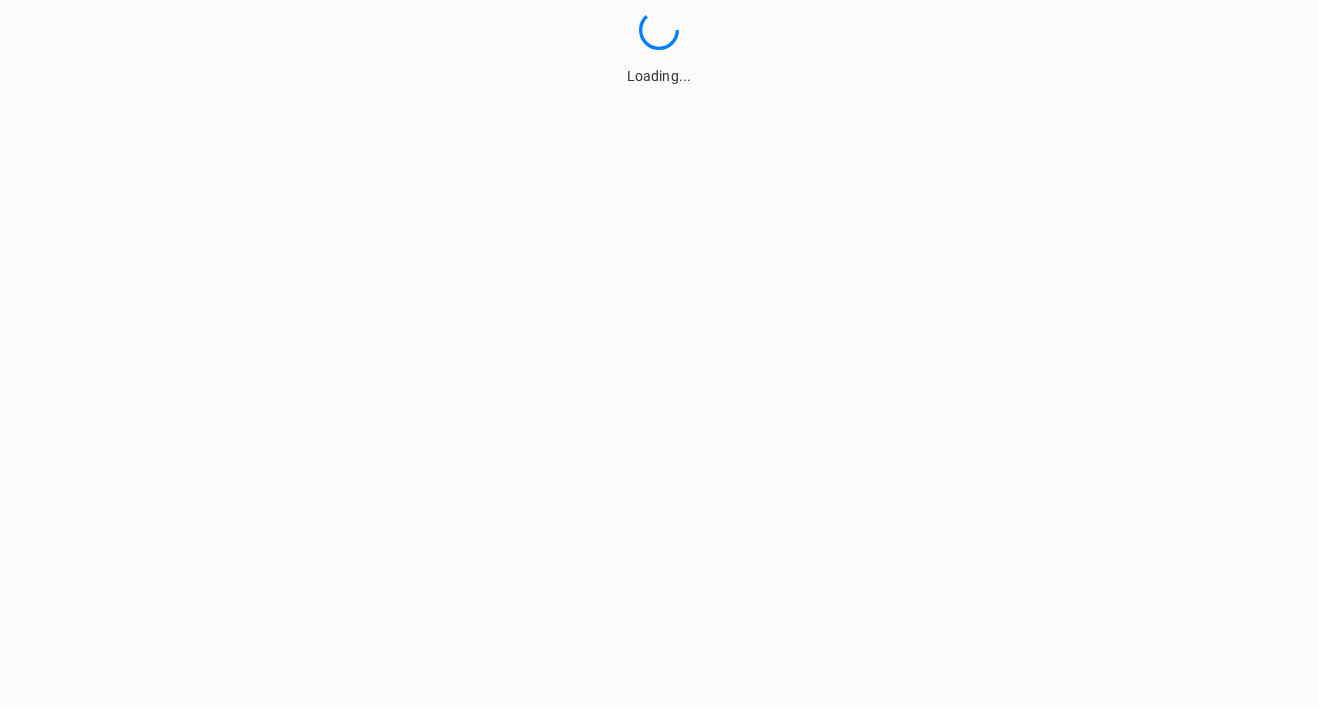 scroll, scrollTop: 0, scrollLeft: 0, axis: both 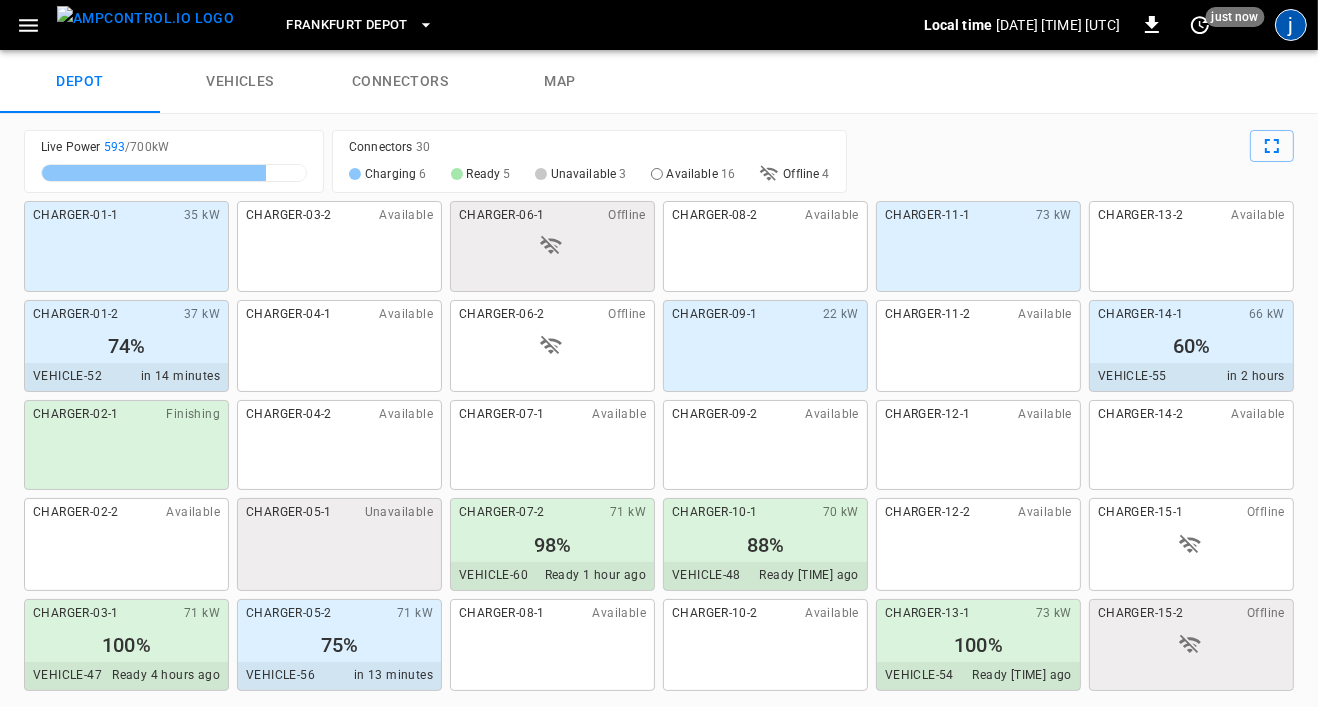 click on "j" at bounding box center (1291, 25) 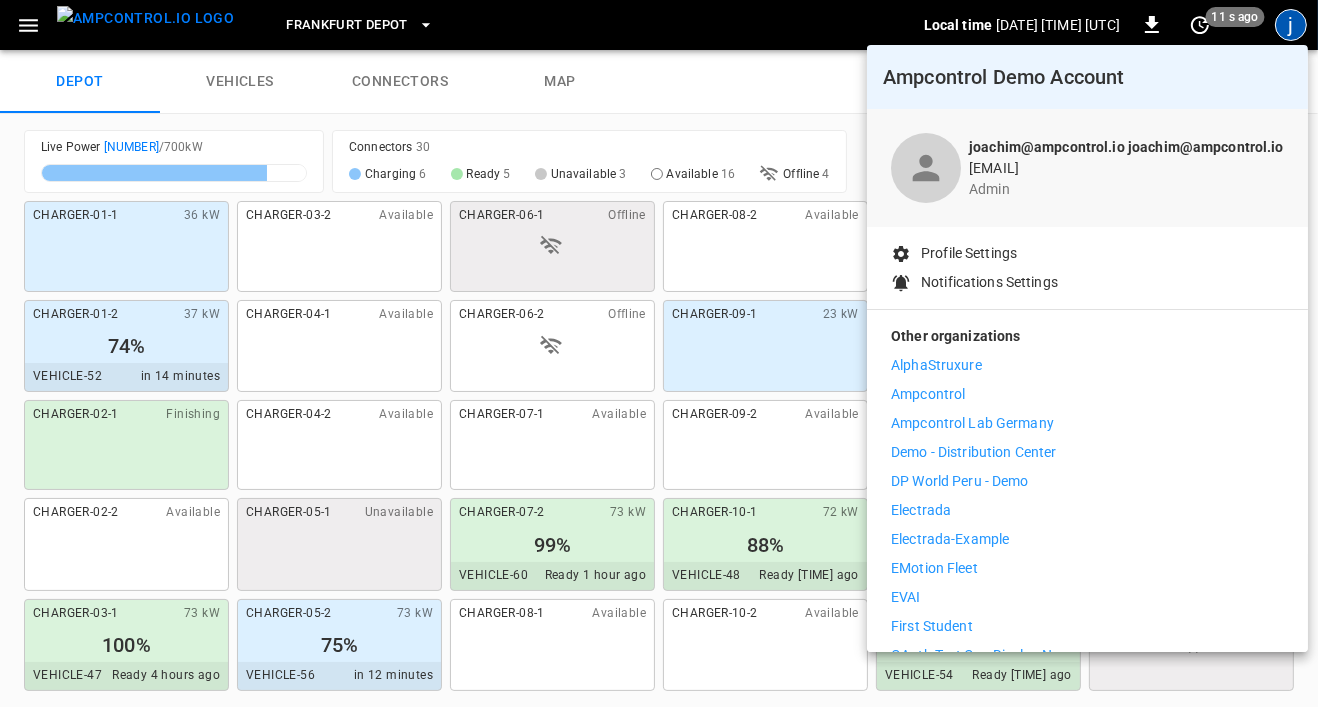 click at bounding box center [659, 353] 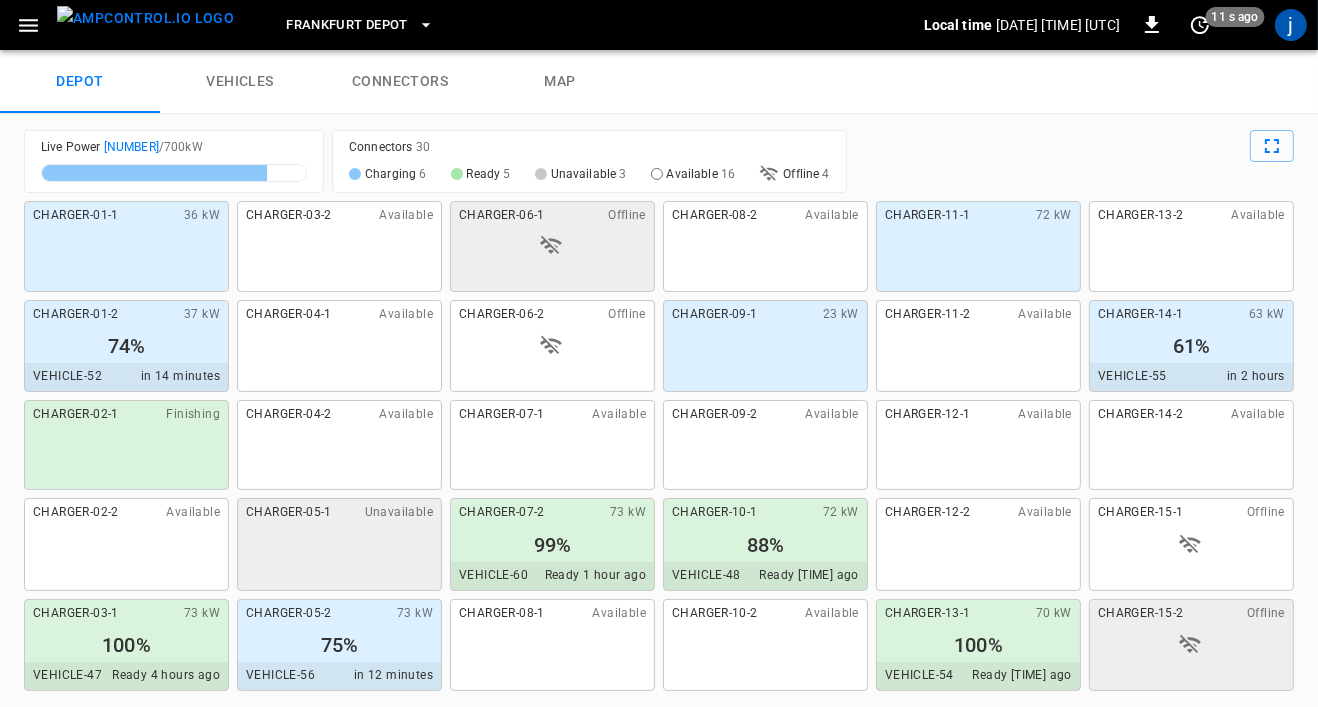 click on "j" at bounding box center [1291, 25] 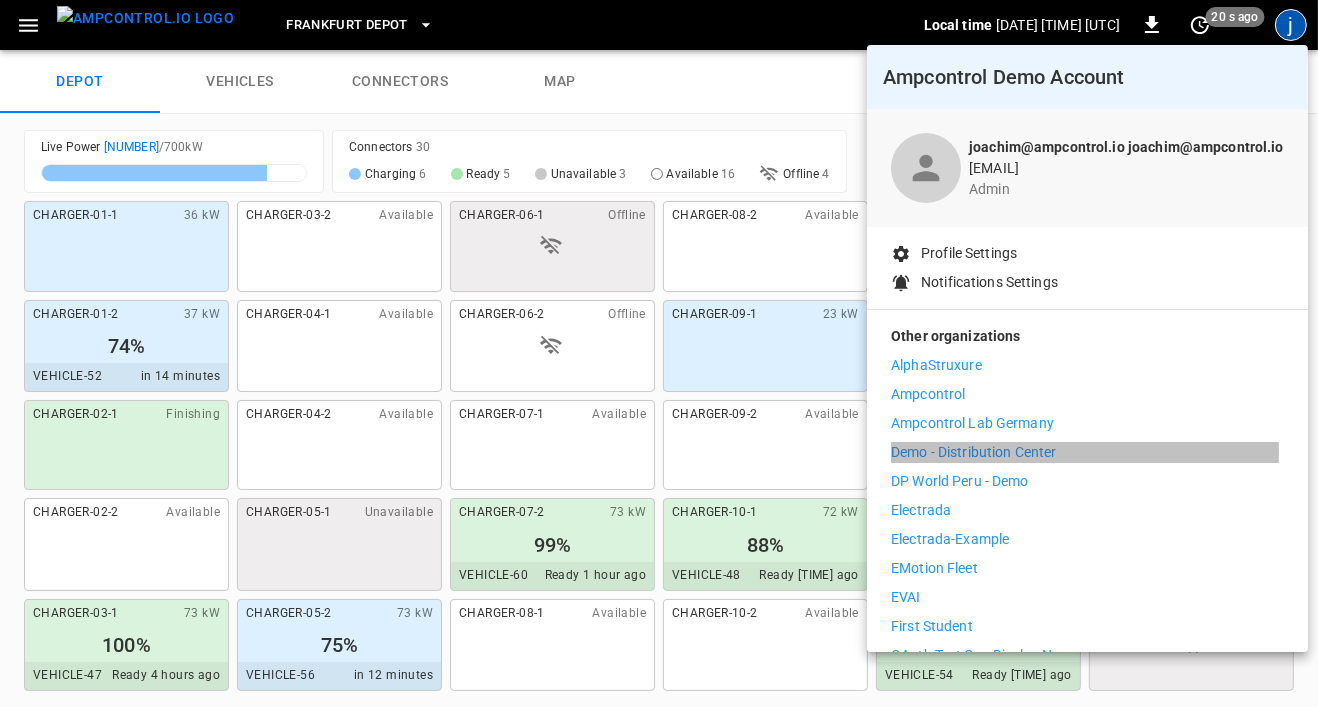 click on "Demo - Distribution Center" at bounding box center [973, 452] 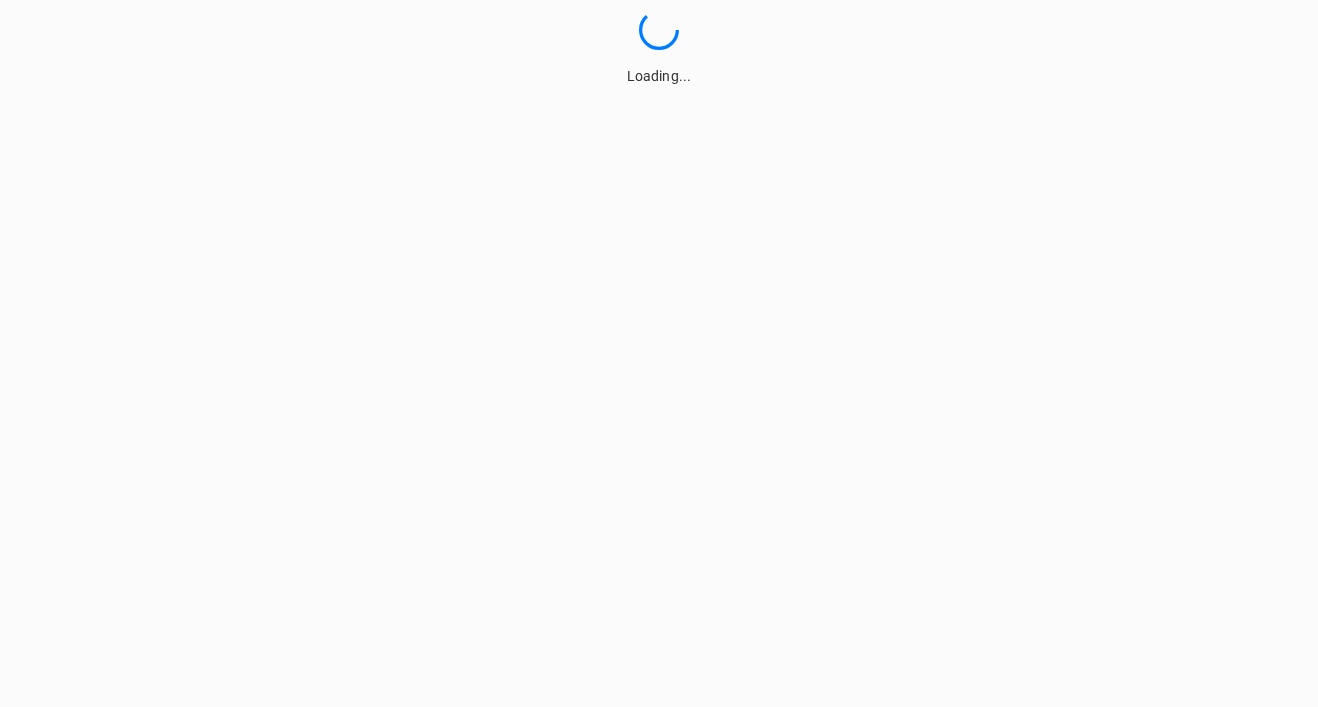 scroll, scrollTop: 0, scrollLeft: 0, axis: both 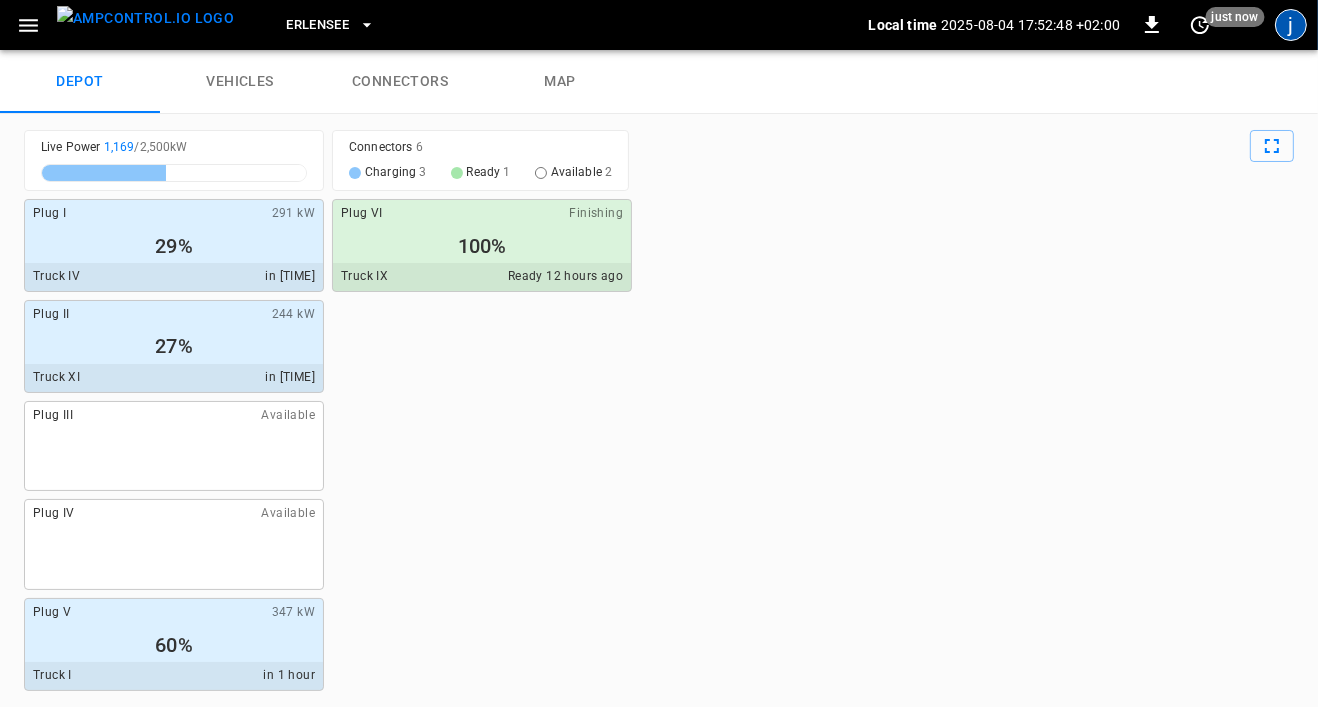 click on "j" at bounding box center (1291, 25) 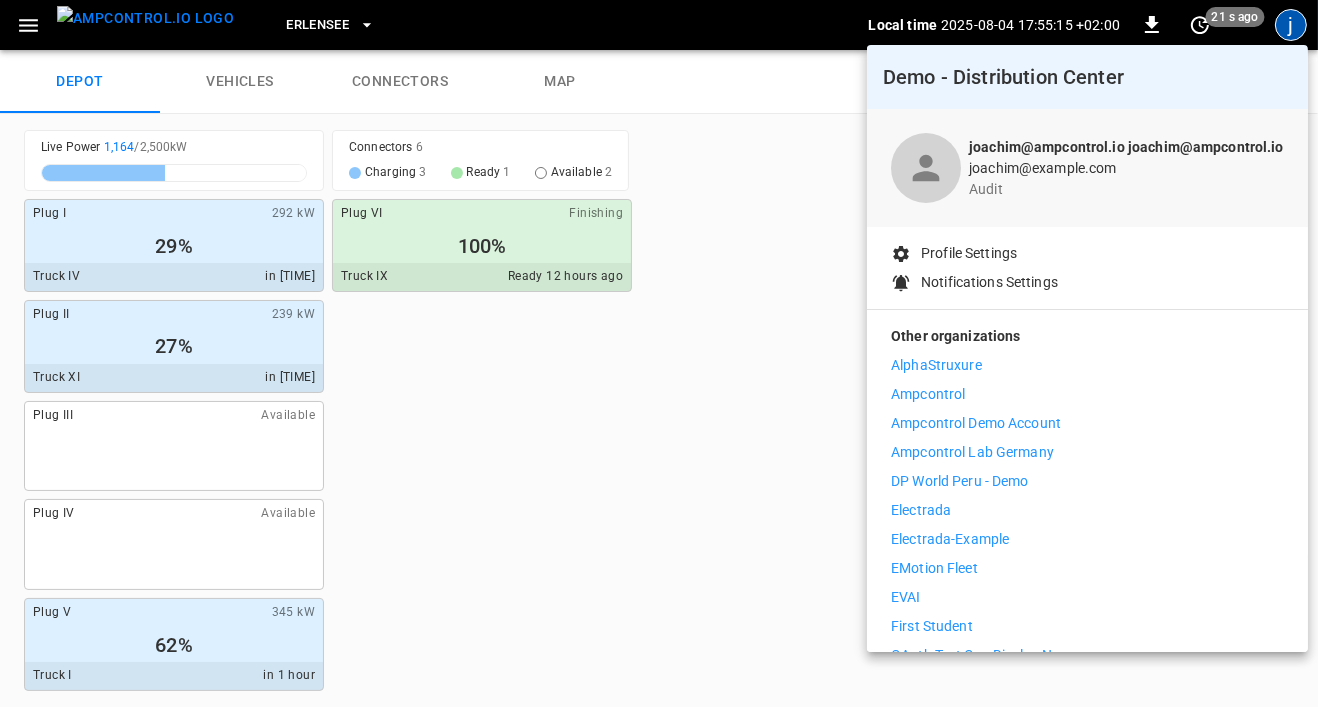 click at bounding box center [659, 353] 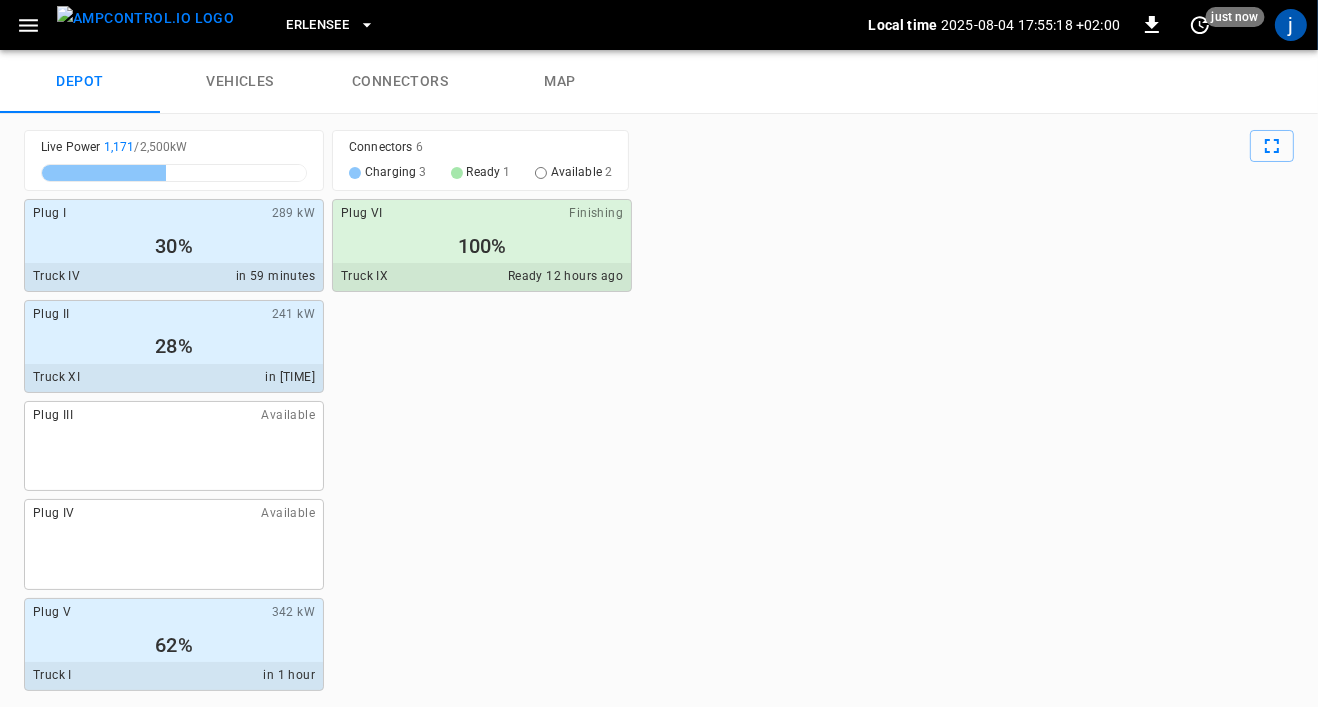 click at bounding box center (145, 18) 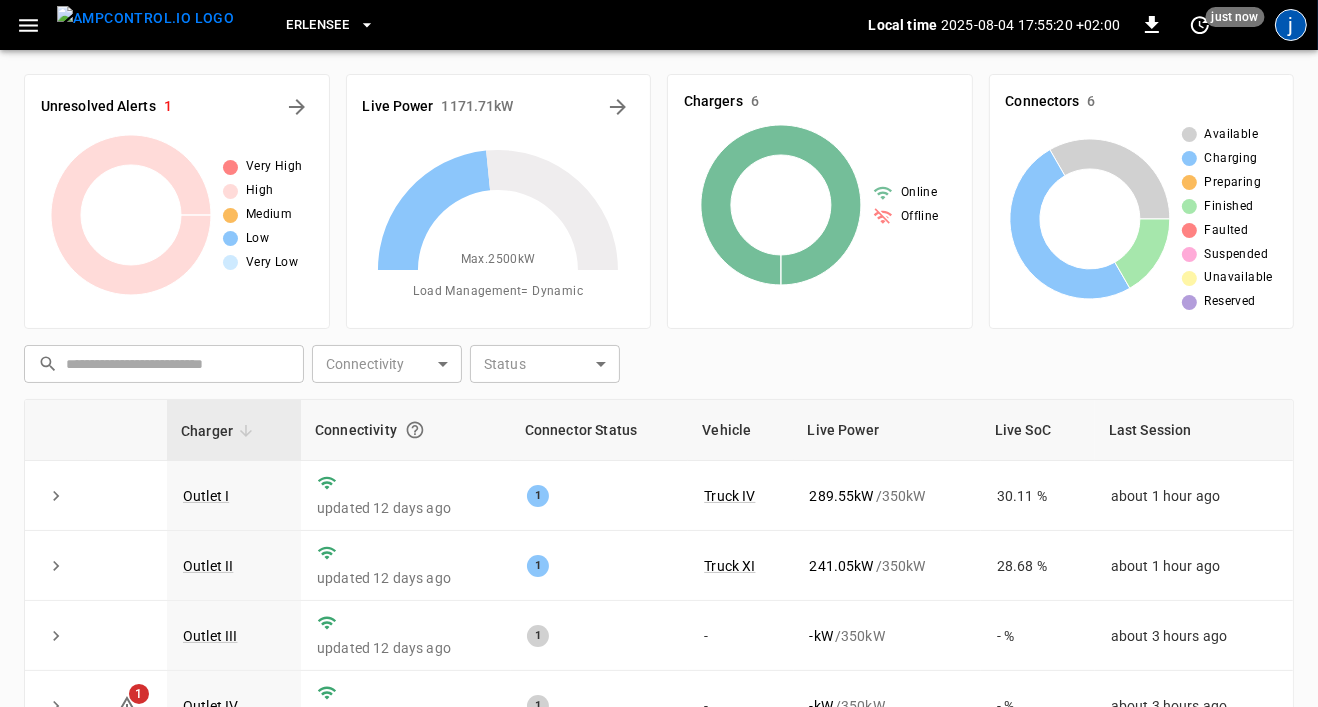 click on "j" at bounding box center (1291, 25) 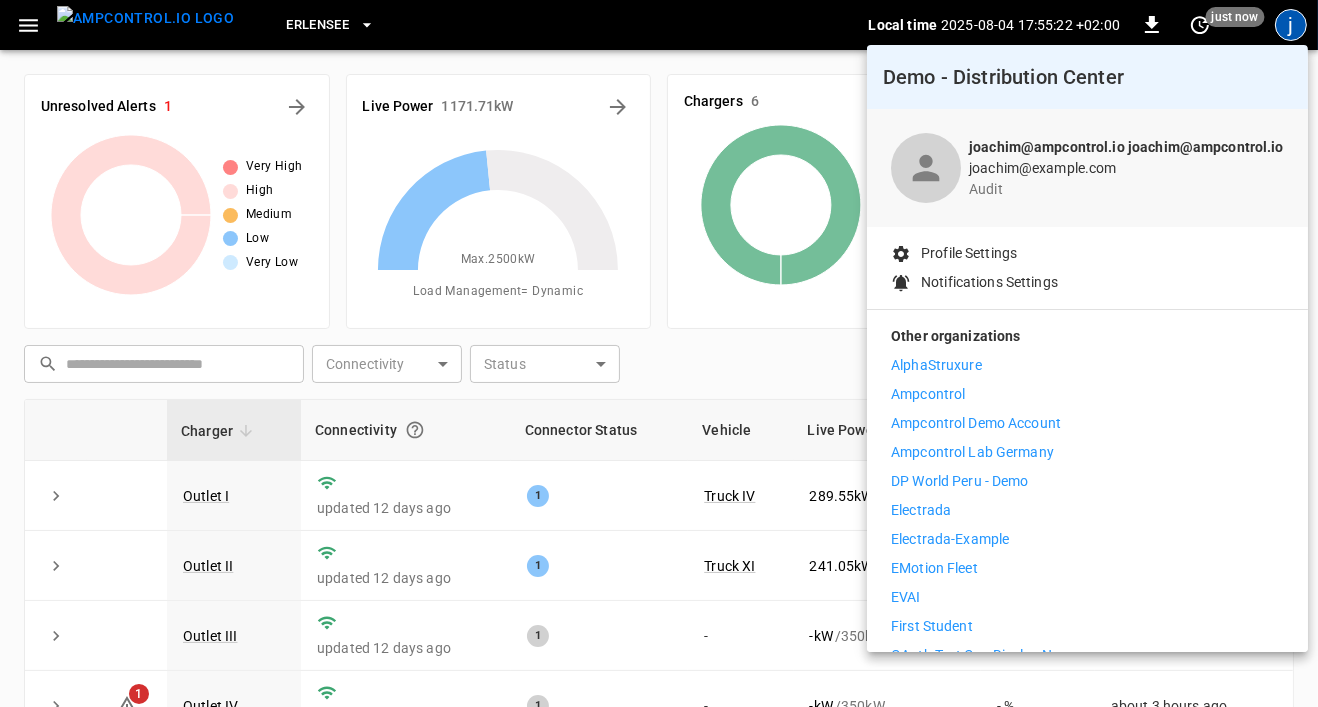 click on "Ampcontrol Demo Account" at bounding box center (976, 423) 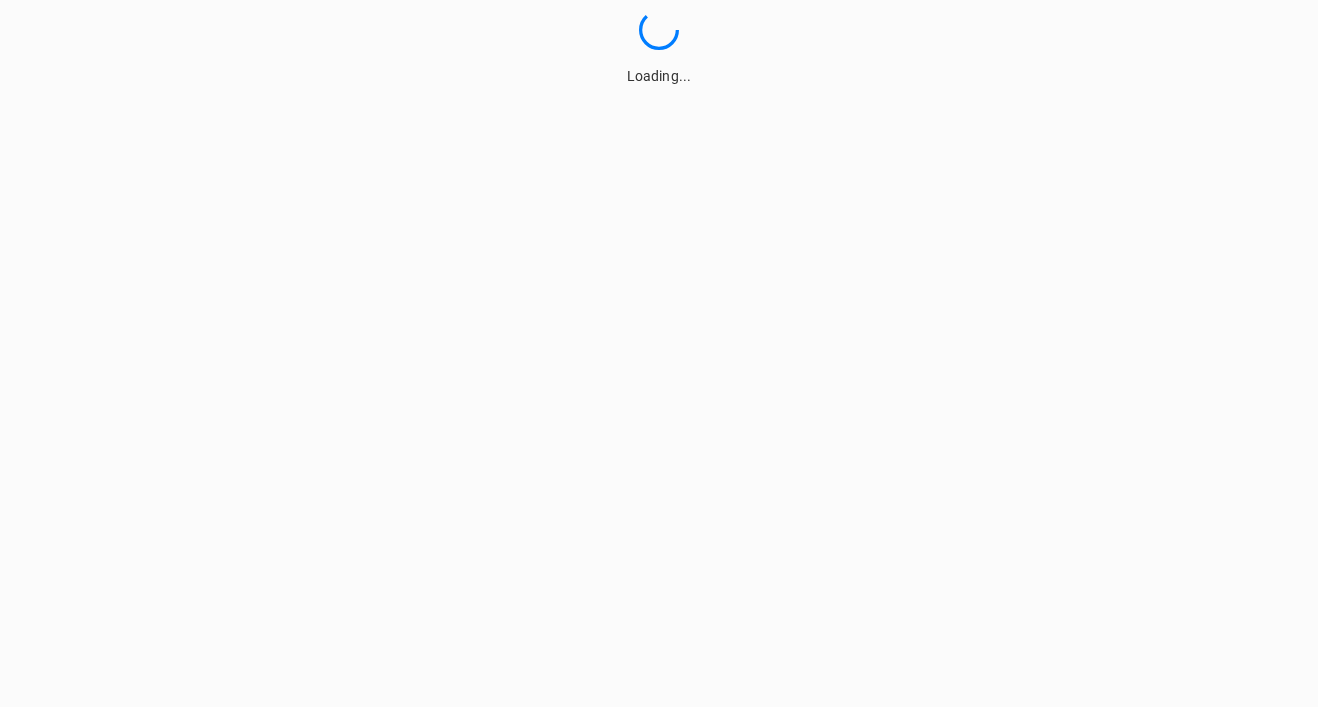 scroll, scrollTop: 0, scrollLeft: 0, axis: both 